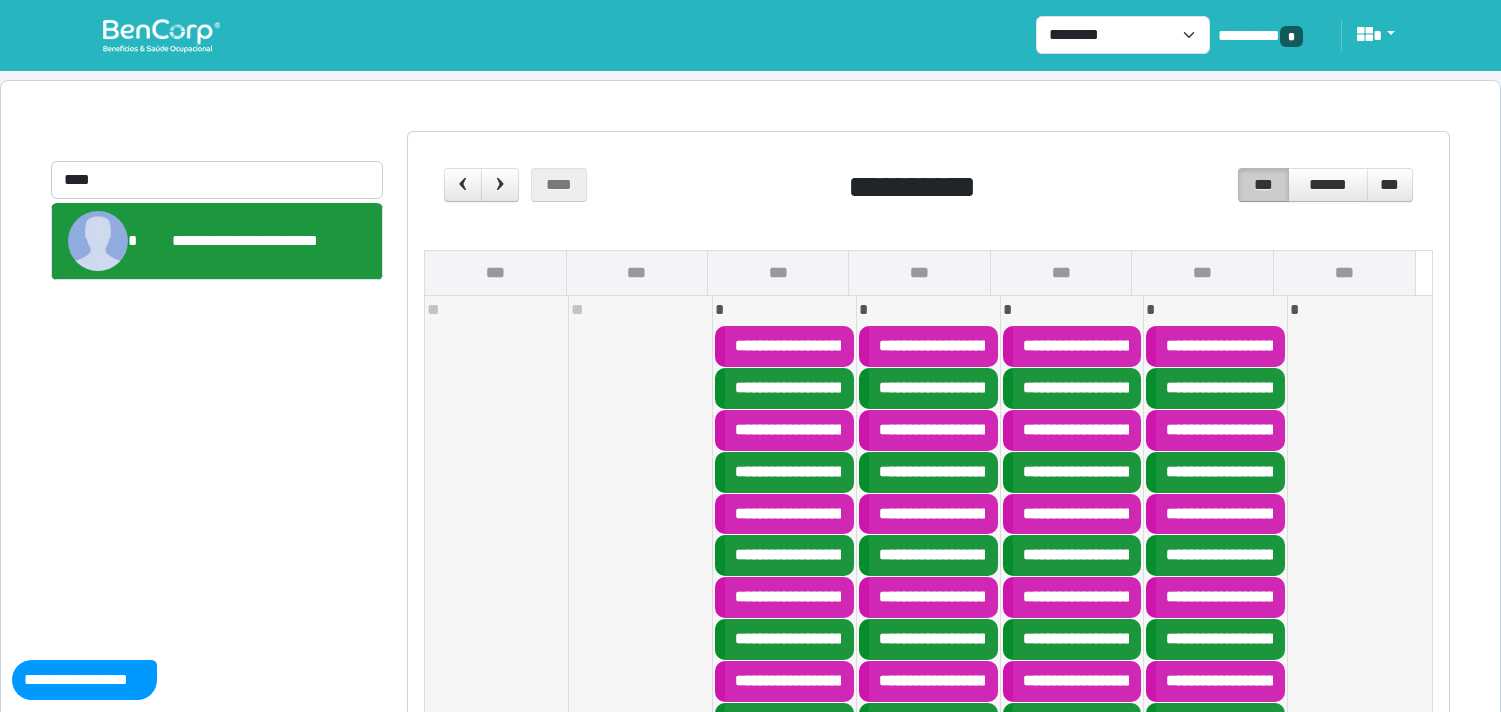 scroll, scrollTop: 0, scrollLeft: 0, axis: both 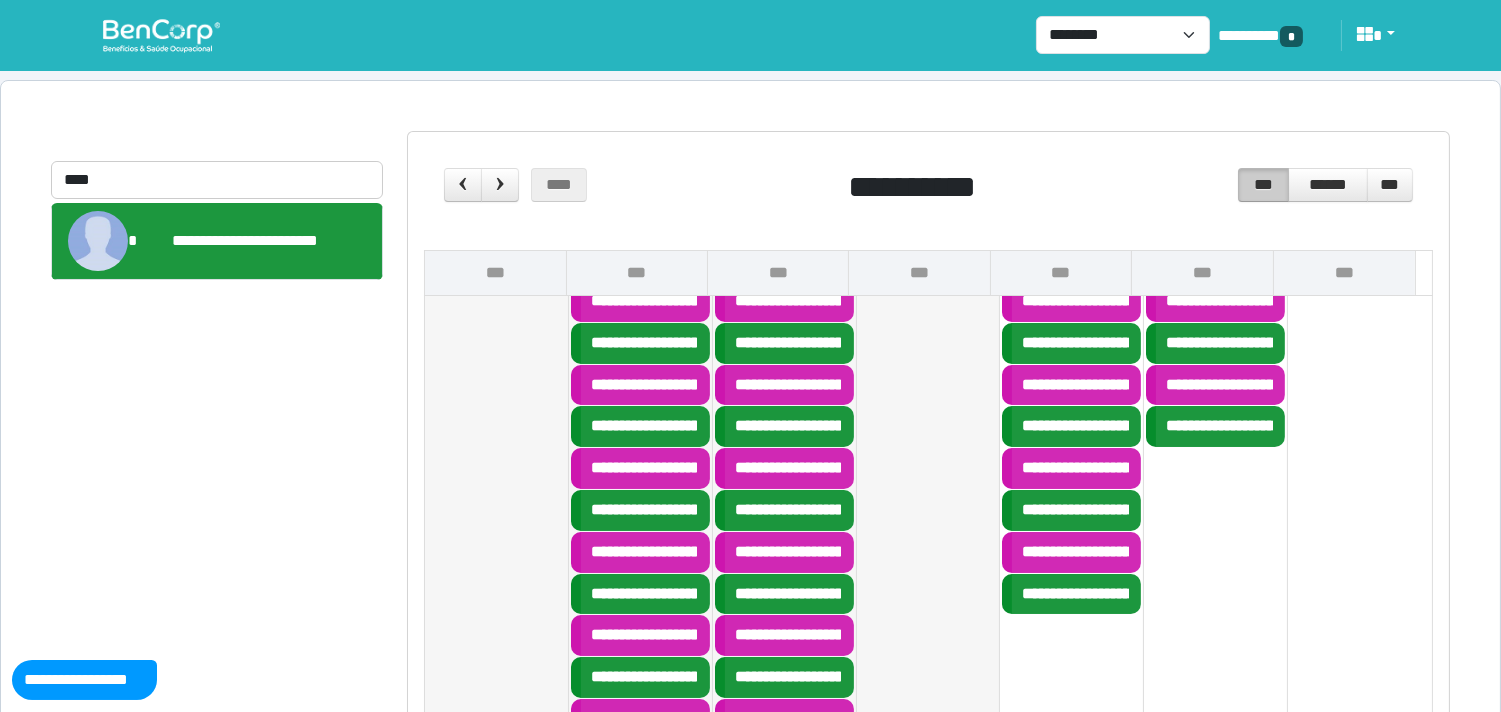 drag, startPoint x: 174, startPoint y: 42, endPoint x: 183, endPoint y: 20, distance: 23.769728 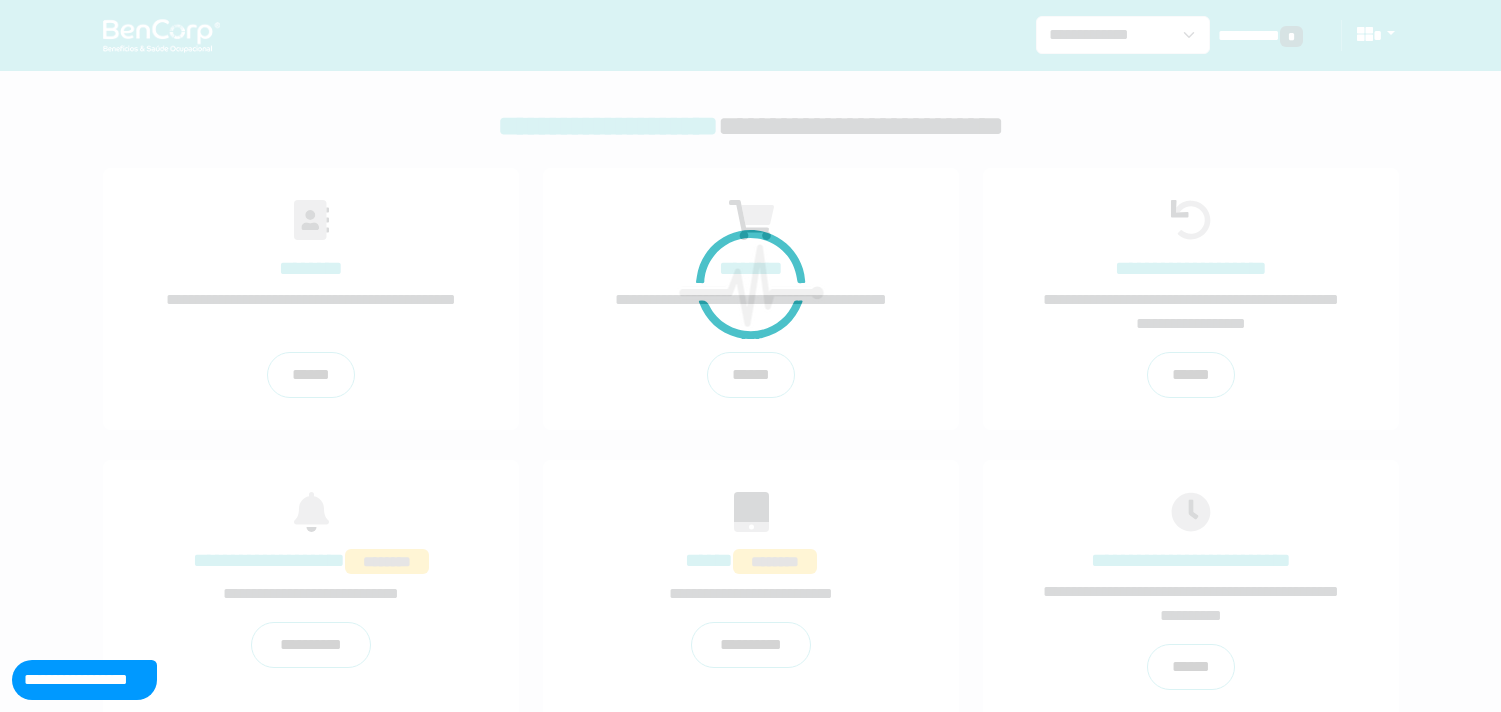 scroll, scrollTop: 0, scrollLeft: 0, axis: both 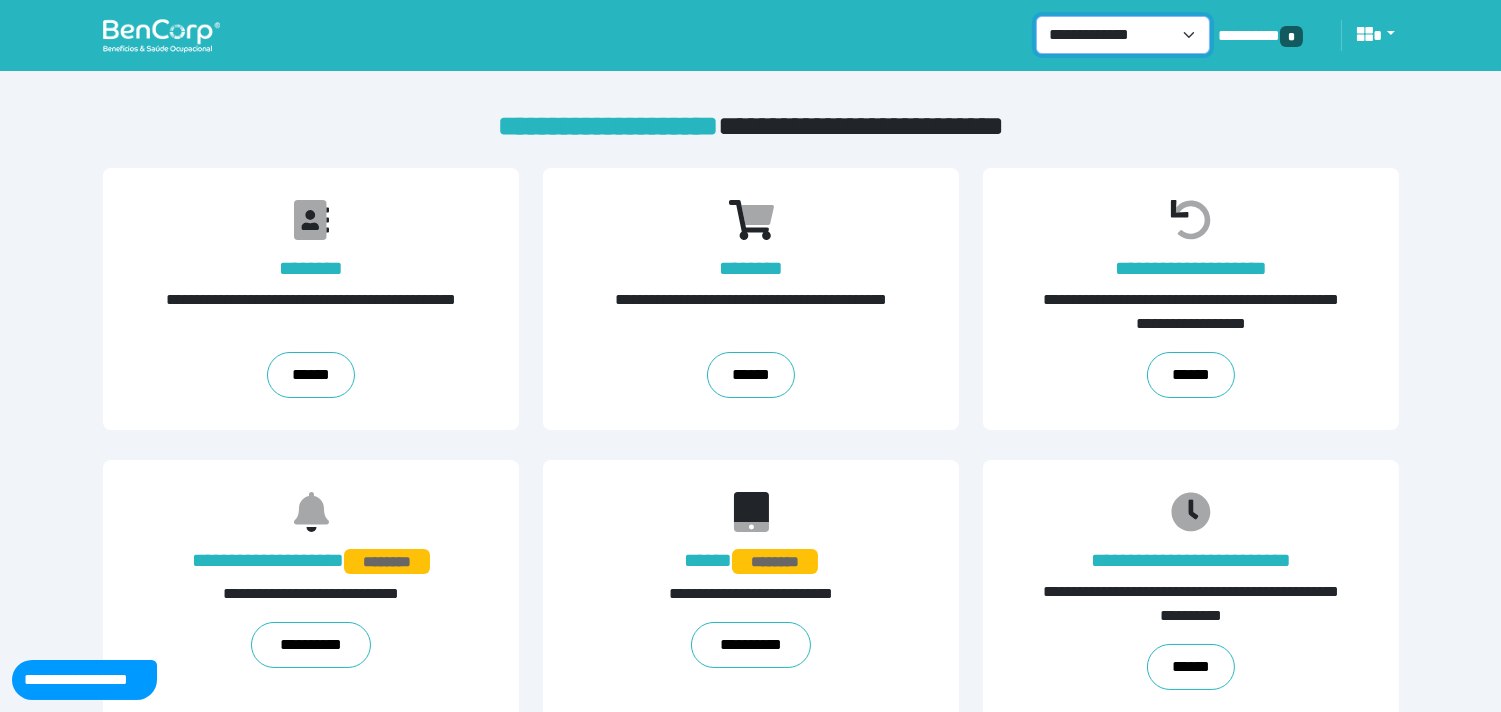 drag, startPoint x: 1134, startPoint y: 27, endPoint x: 1131, endPoint y: 46, distance: 19.235384 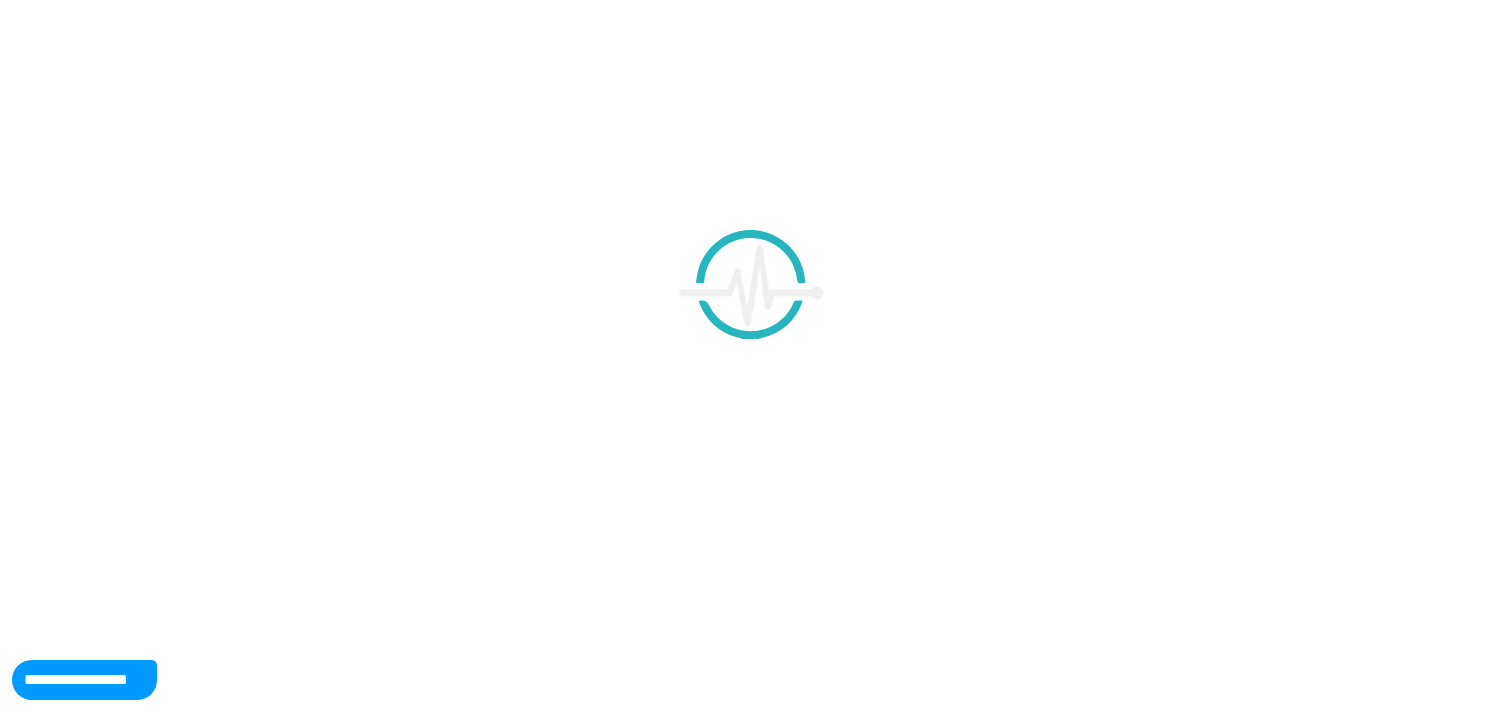 scroll, scrollTop: 0, scrollLeft: 0, axis: both 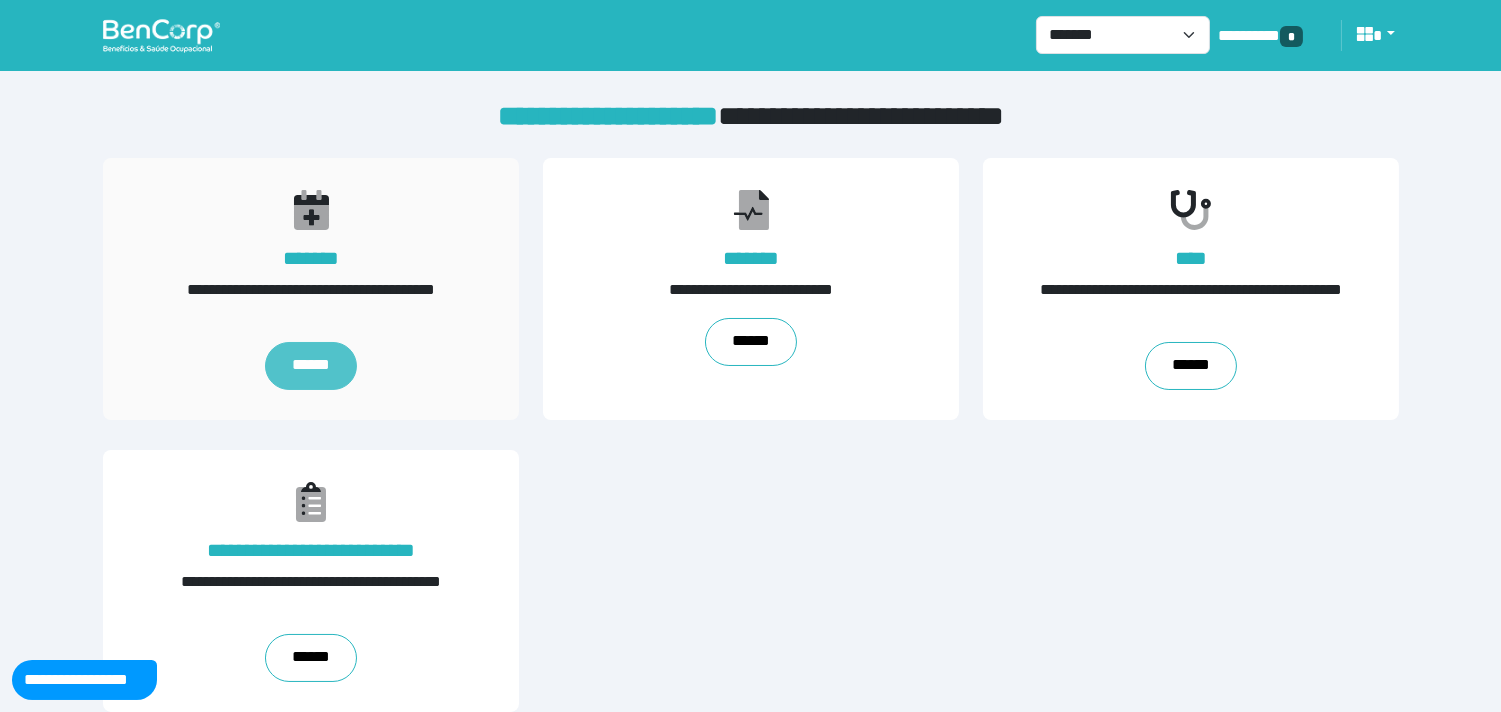 click on "******" at bounding box center (310, 366) 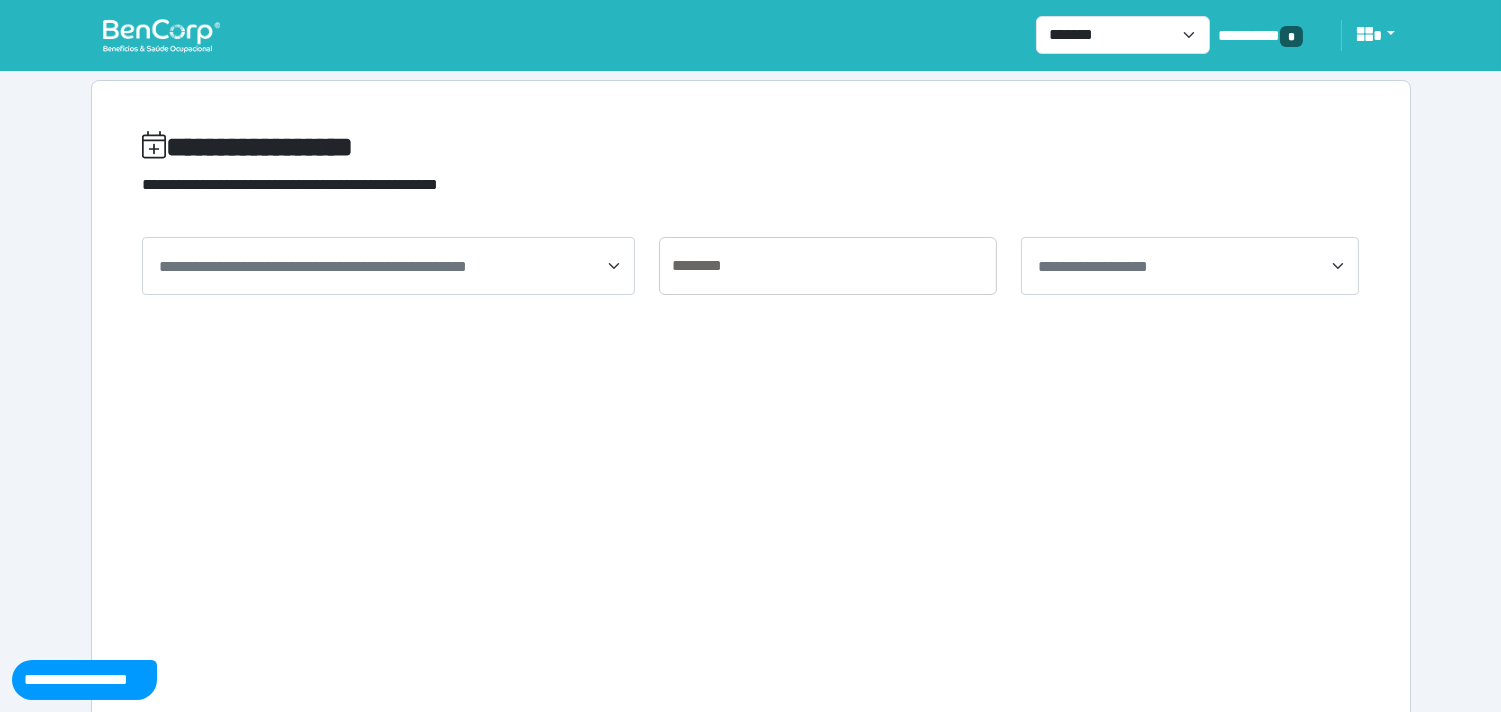 scroll, scrollTop: 65, scrollLeft: 0, axis: vertical 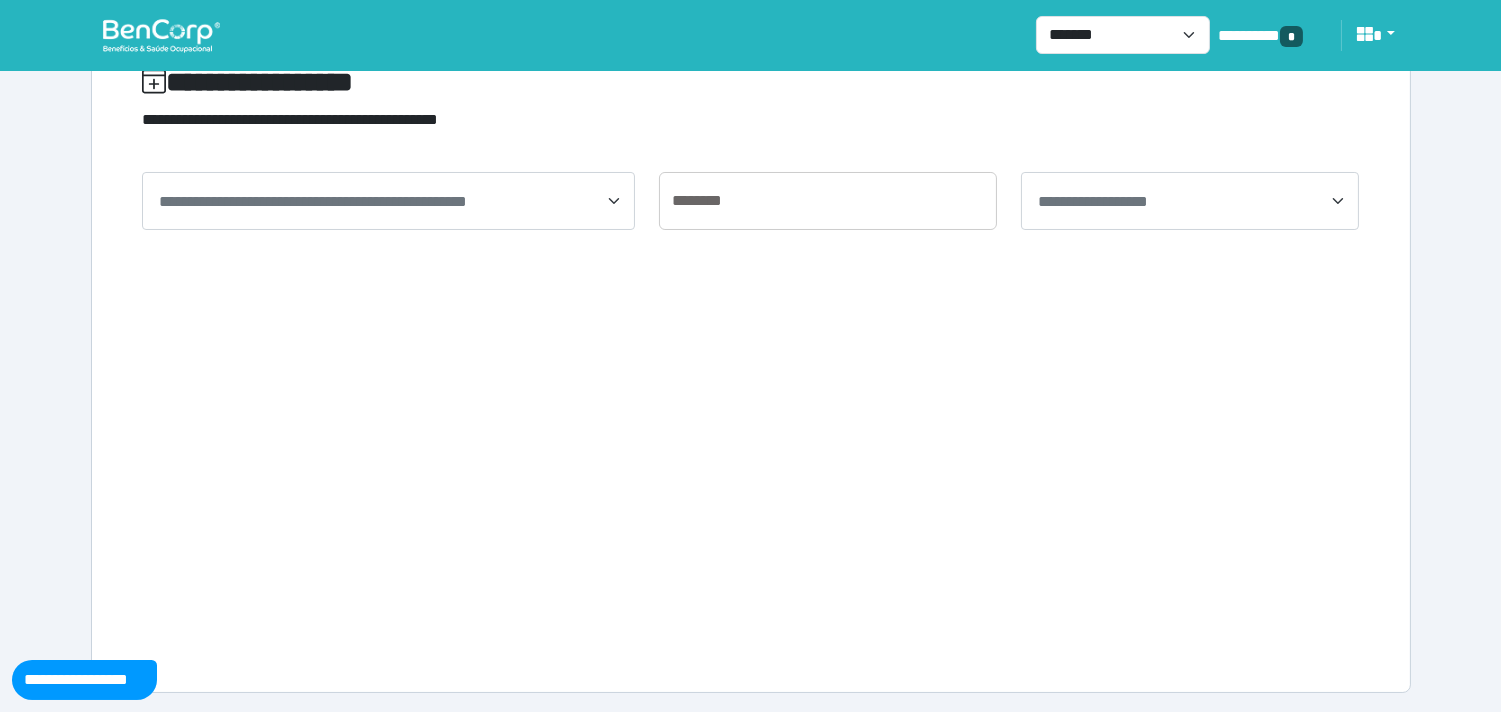 drag, startPoint x: 488, startPoint y: 207, endPoint x: 464, endPoint y: 222, distance: 28.301943 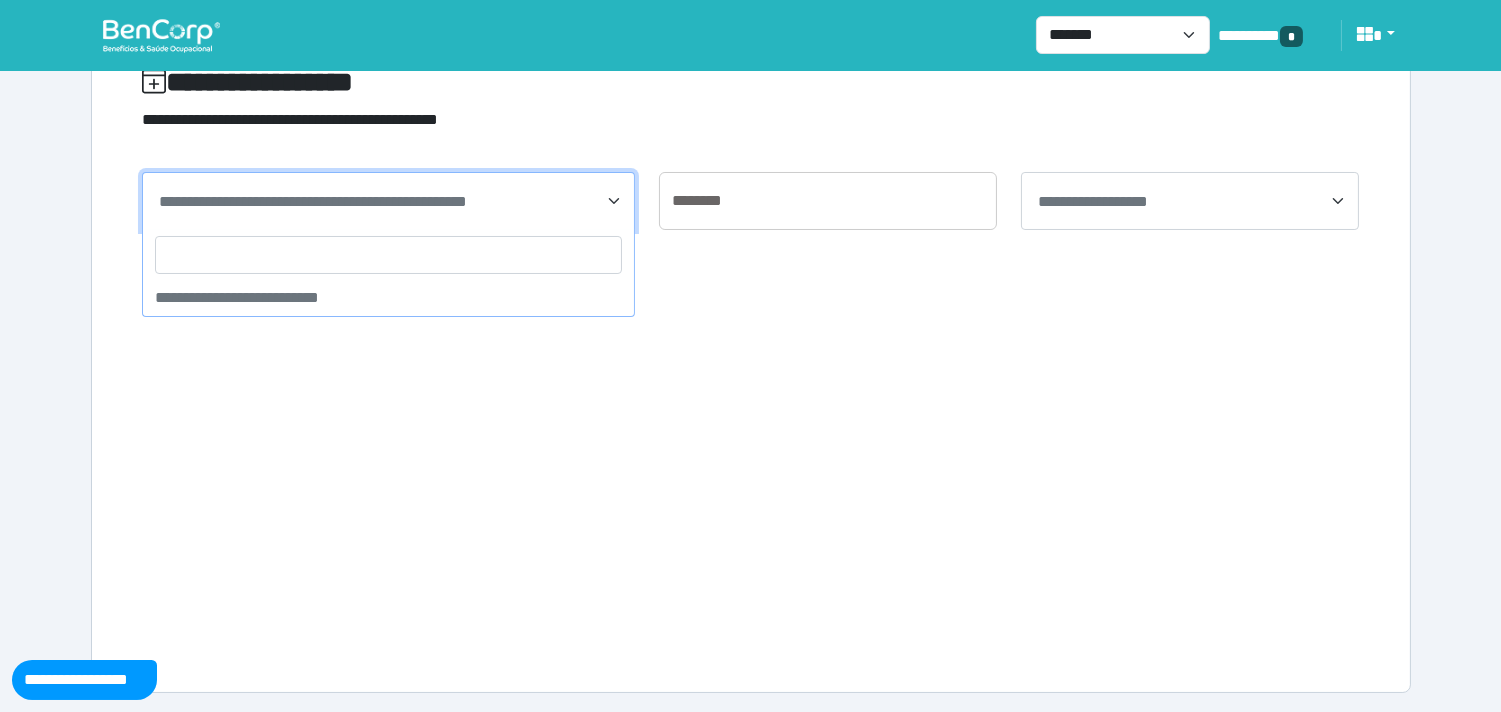 click at bounding box center [388, 255] 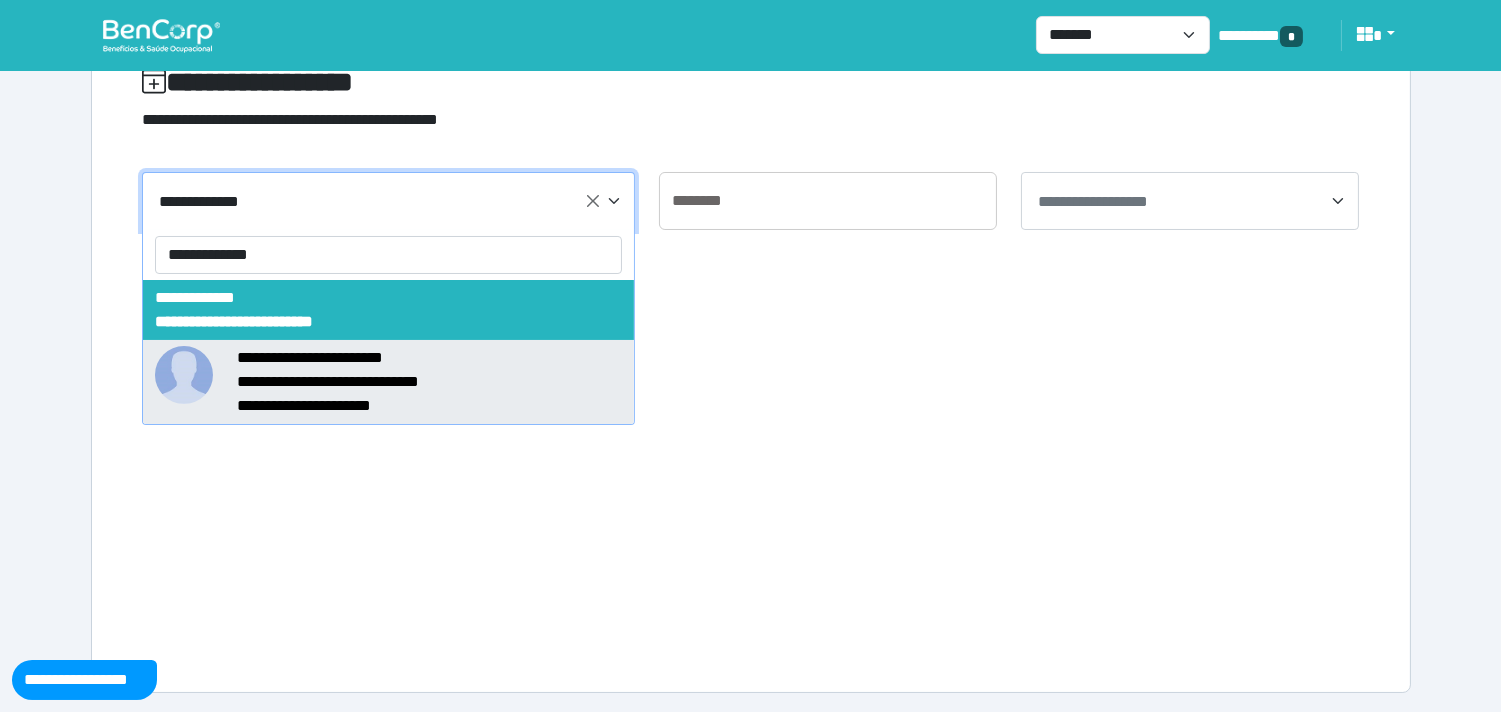 type on "**********" 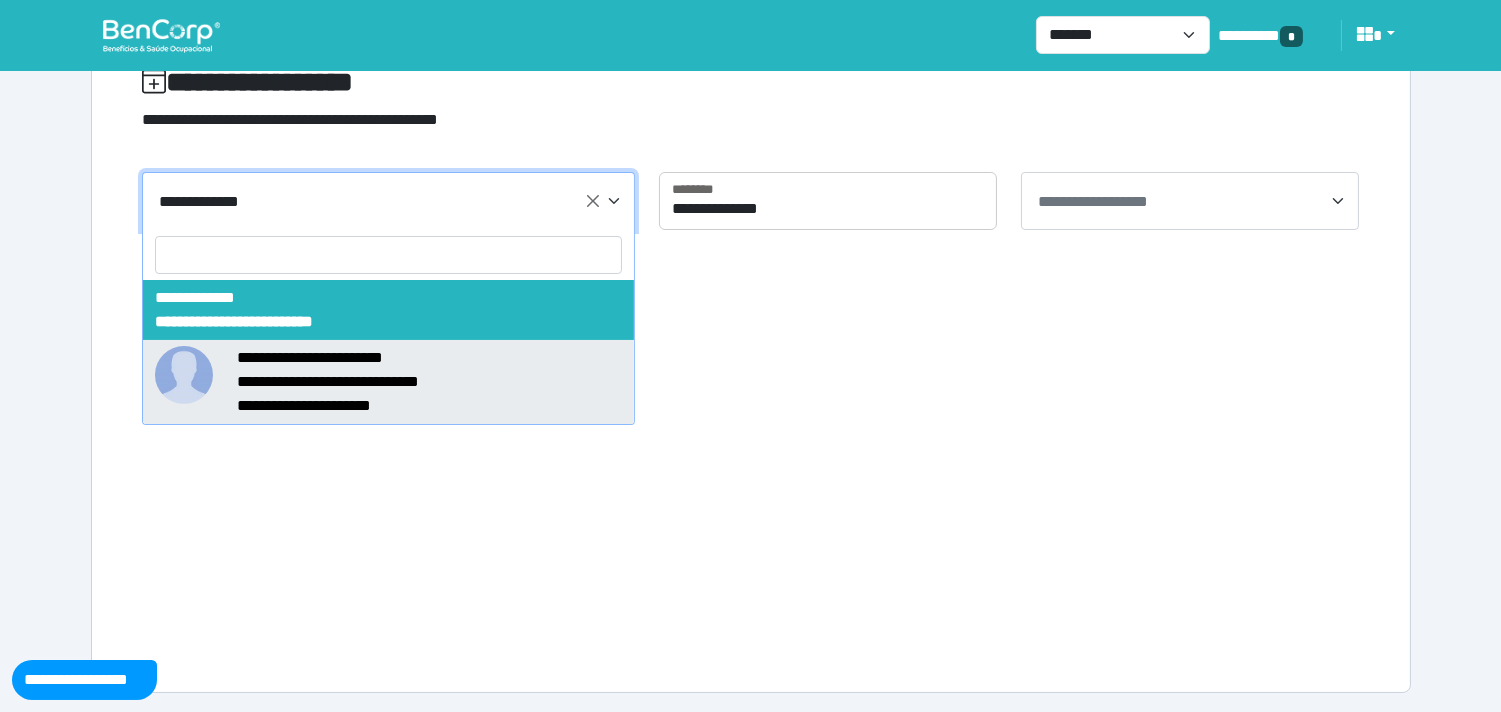 select on "*****" 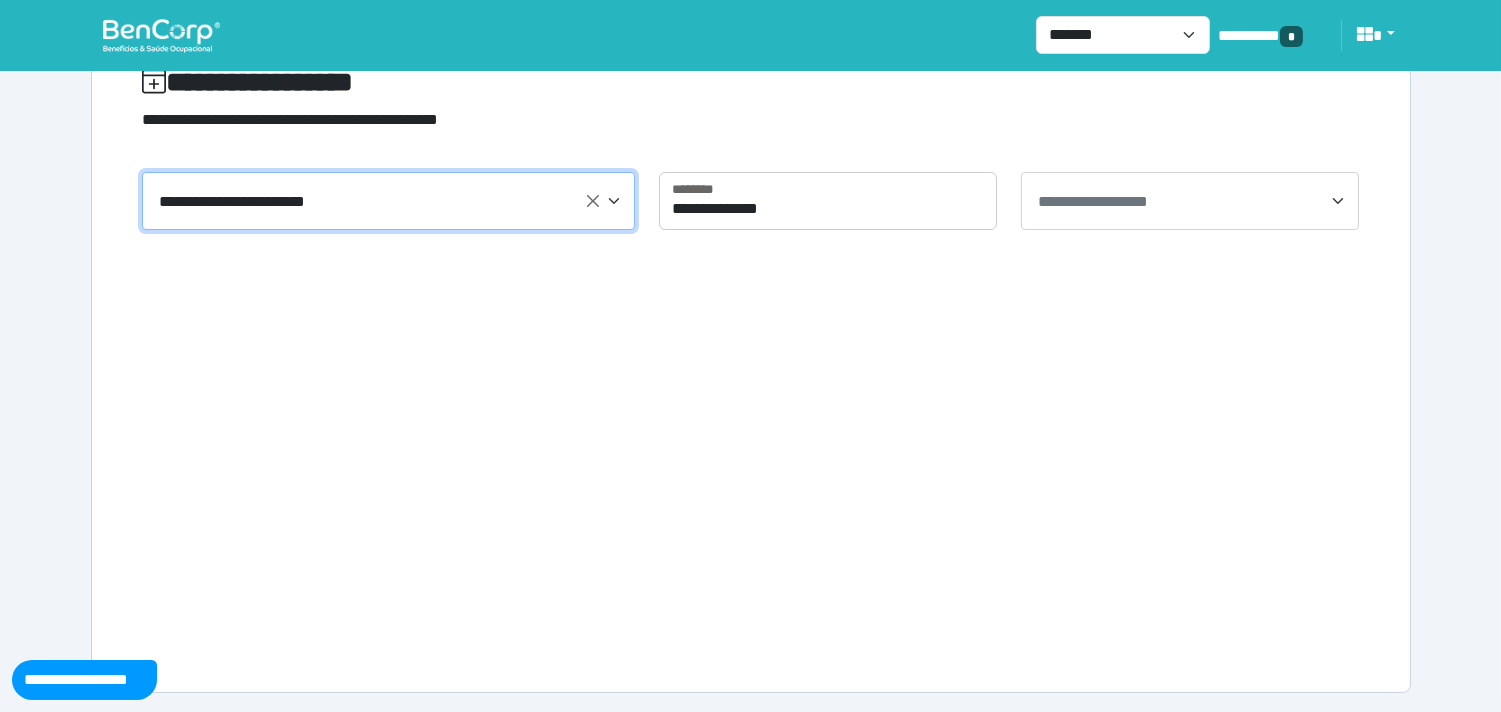 click on "**********" at bounding box center (1192, 202) 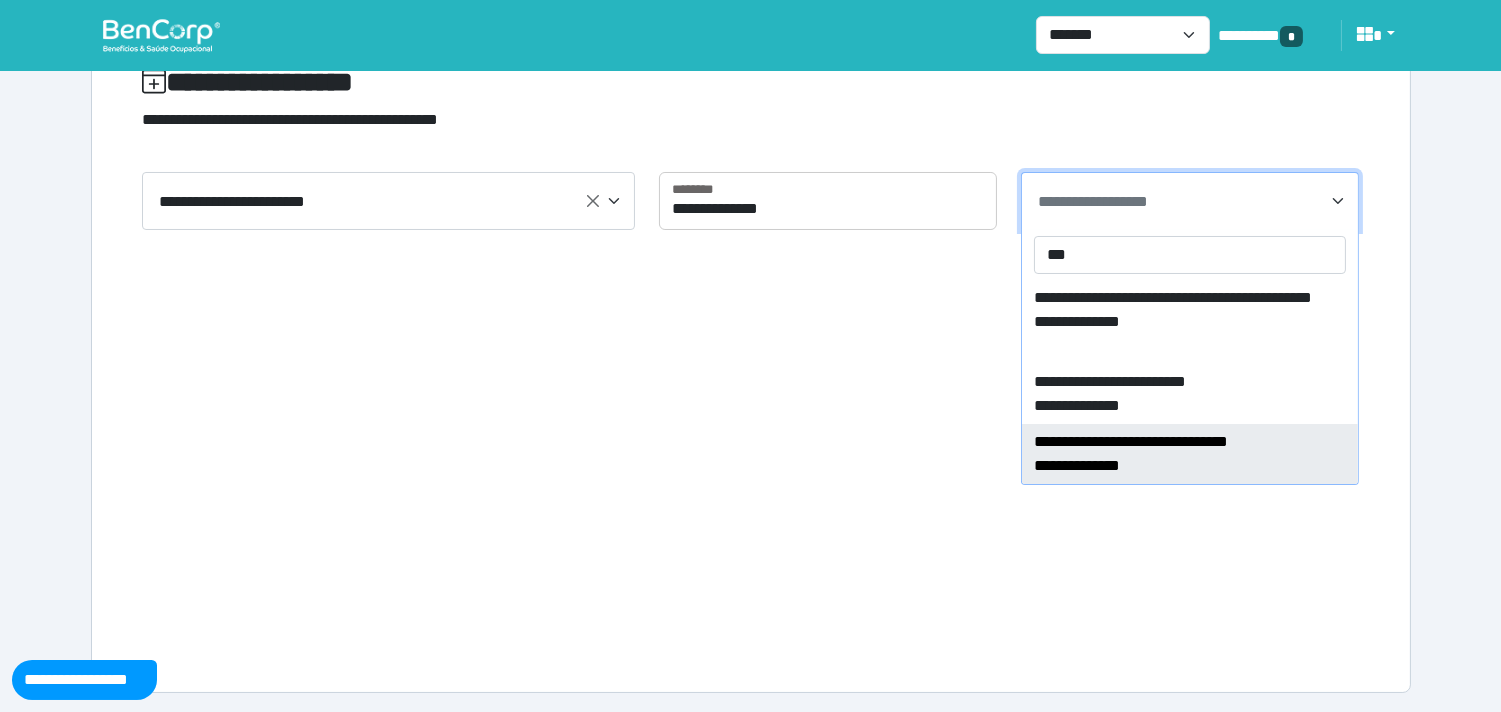 type on "***" 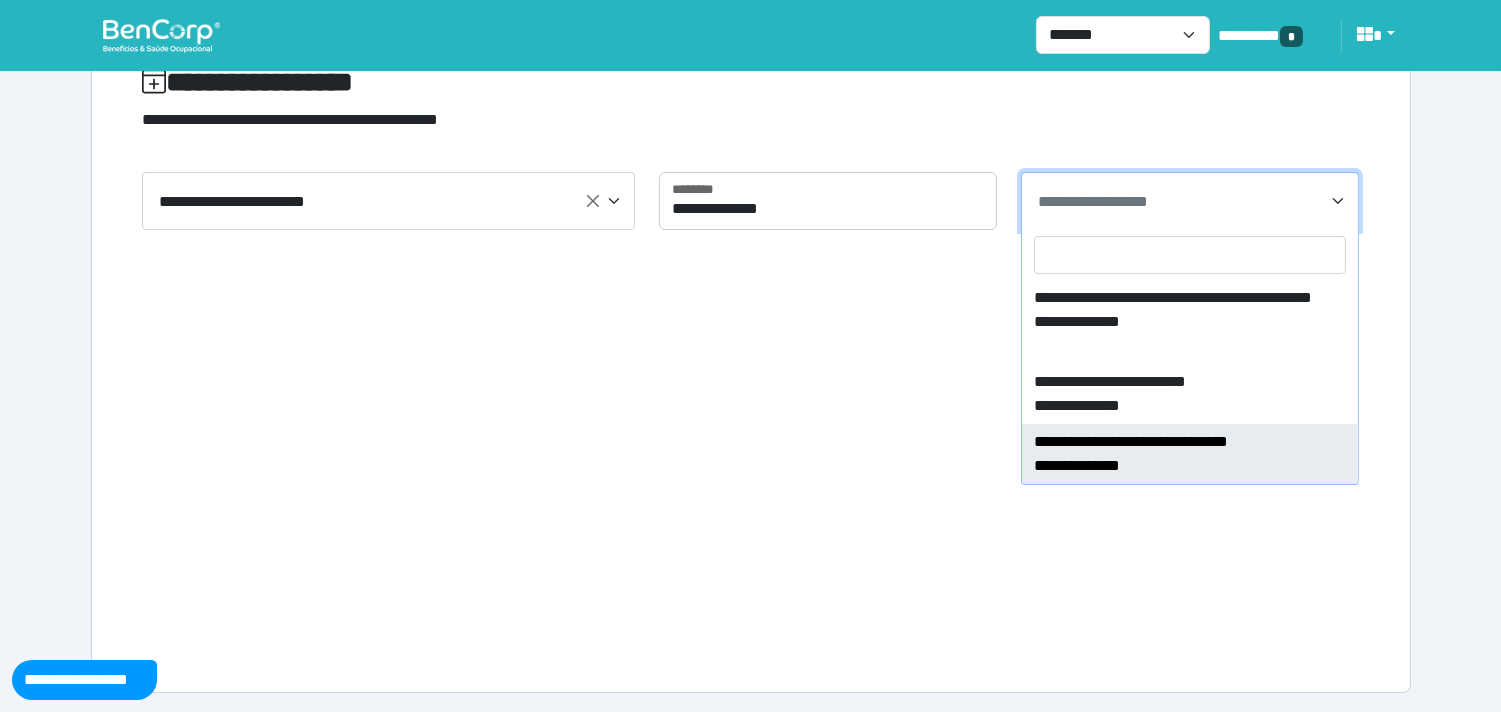 select on "****" 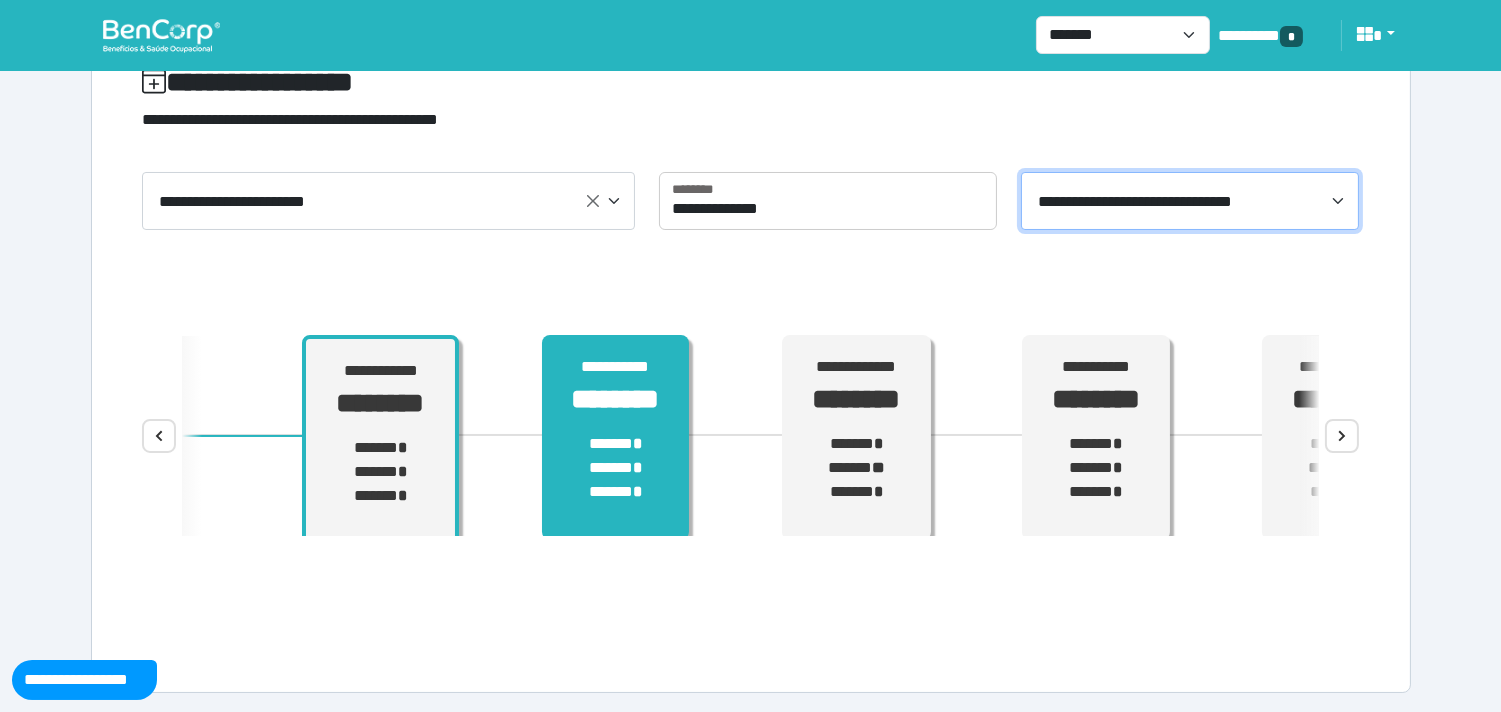scroll, scrollTop: 97, scrollLeft: 0, axis: vertical 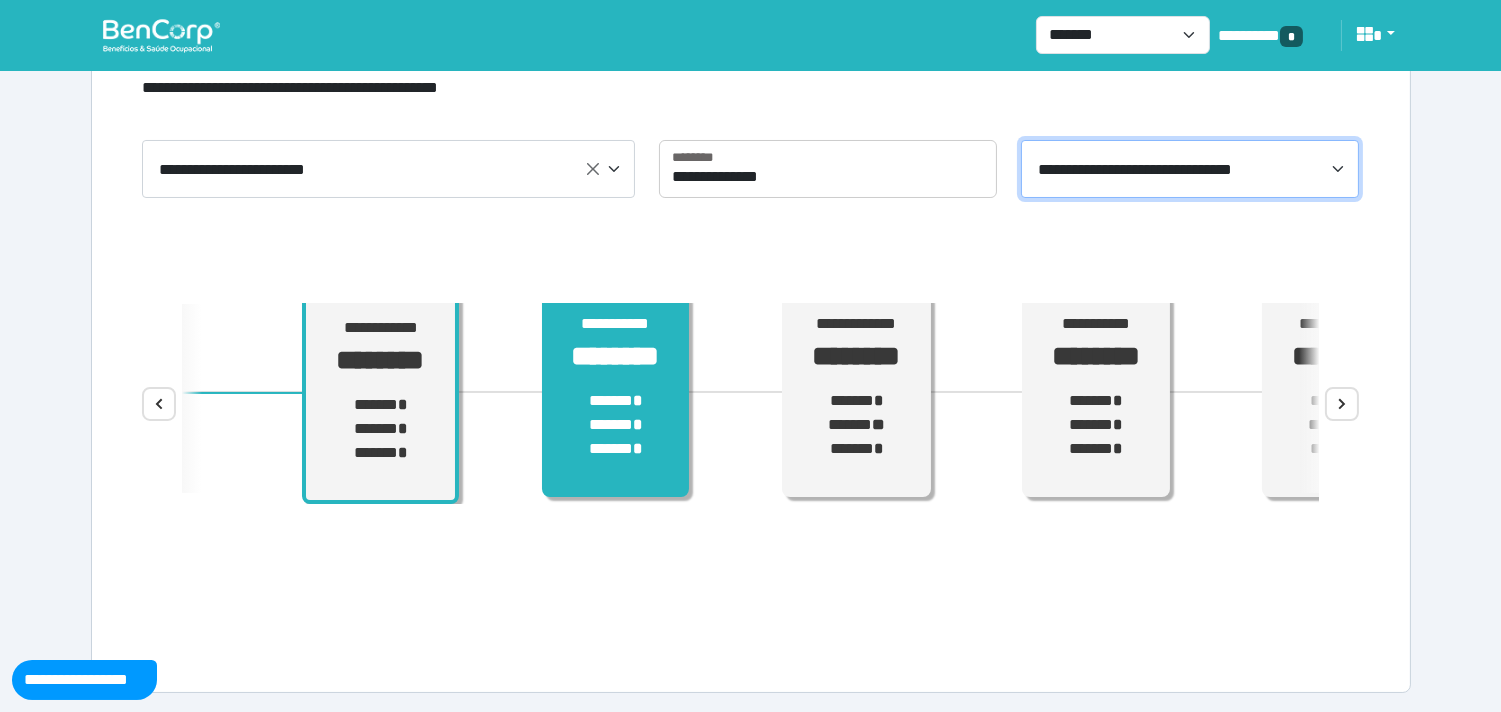 click on "*" at bounding box center (637, 400) 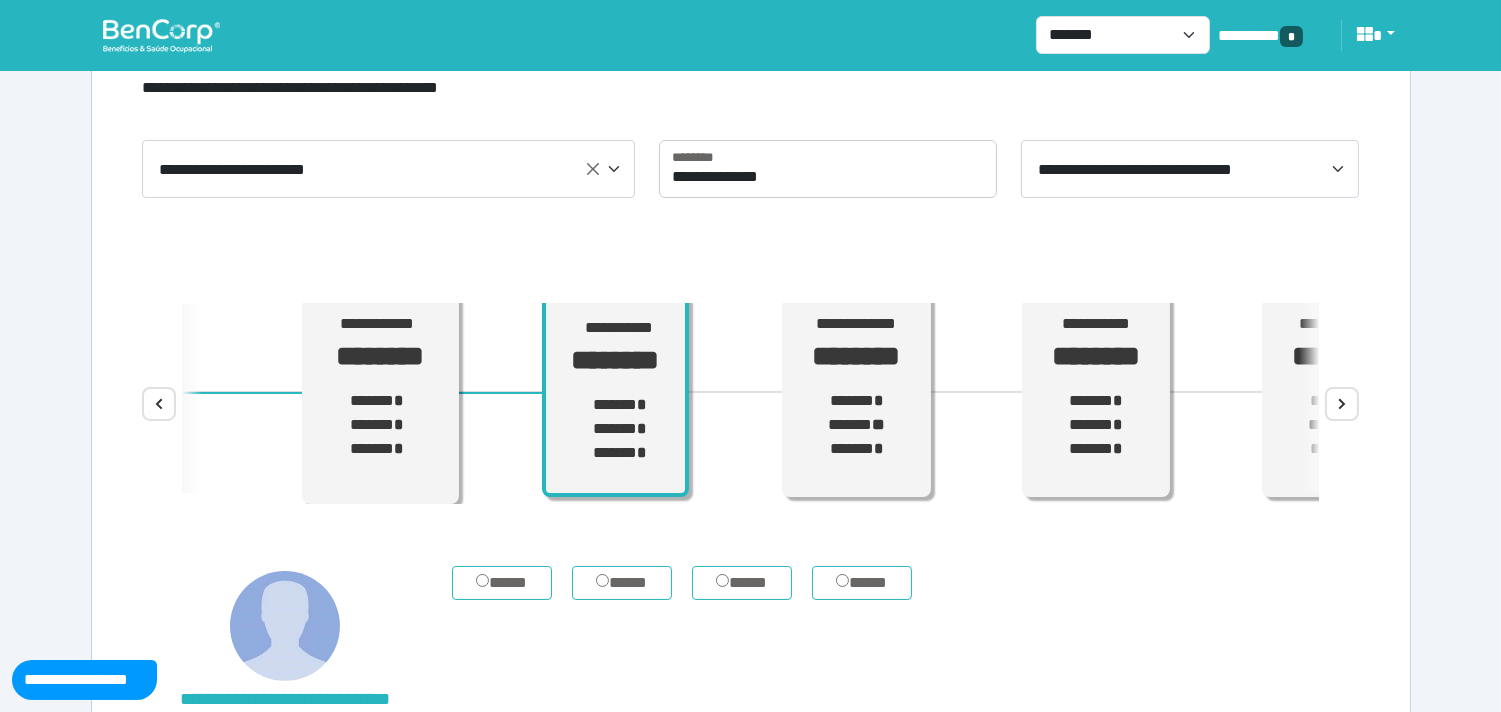 scroll, scrollTop: 208, scrollLeft: 0, axis: vertical 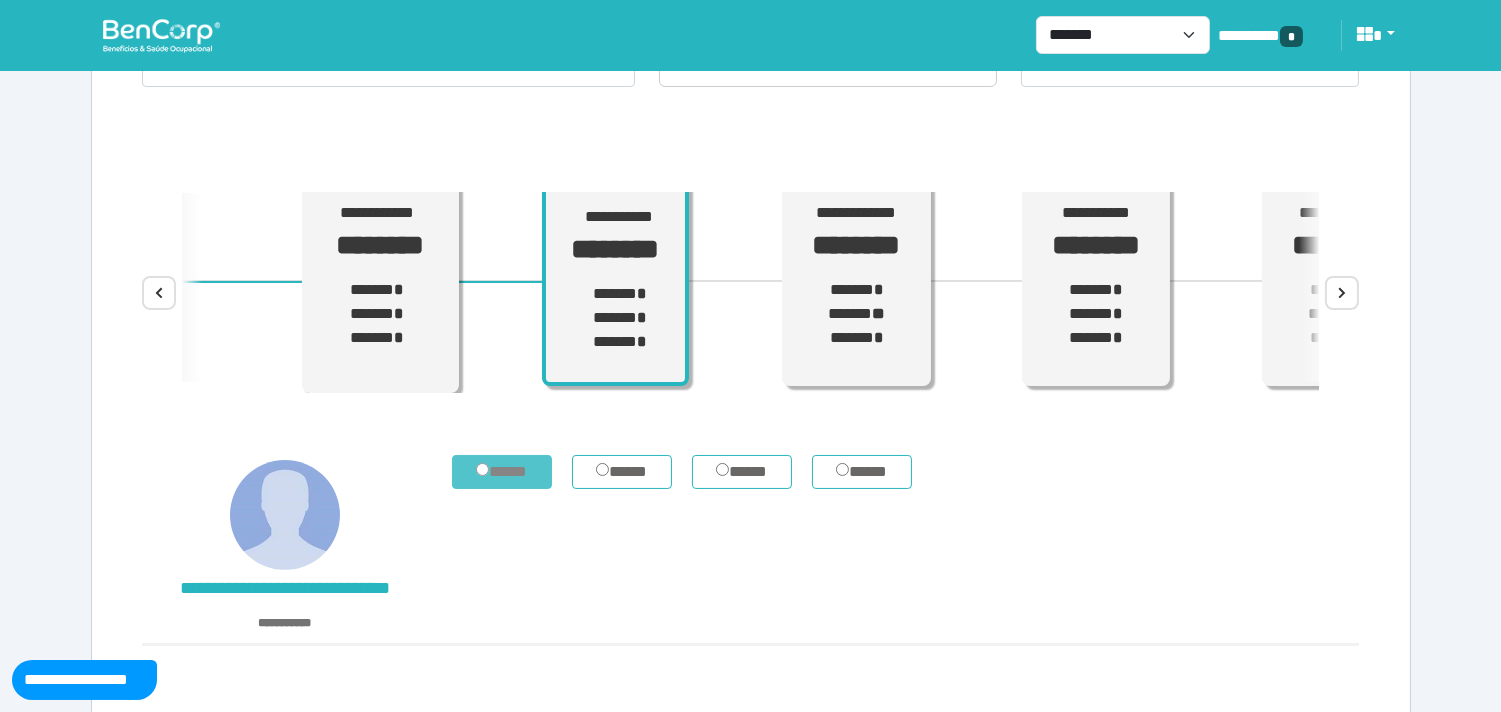 click on "*****" at bounding box center [502, 472] 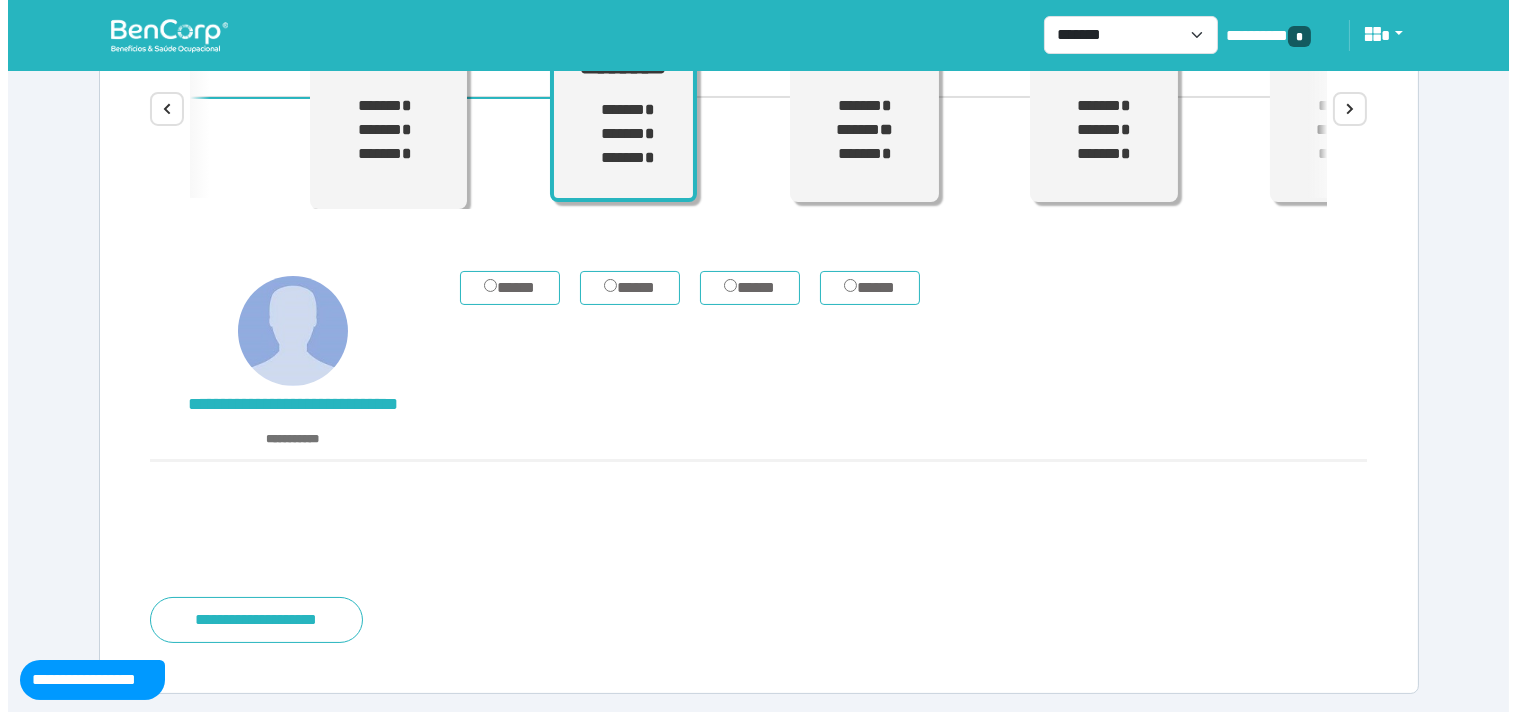 scroll, scrollTop: 394, scrollLeft: 0, axis: vertical 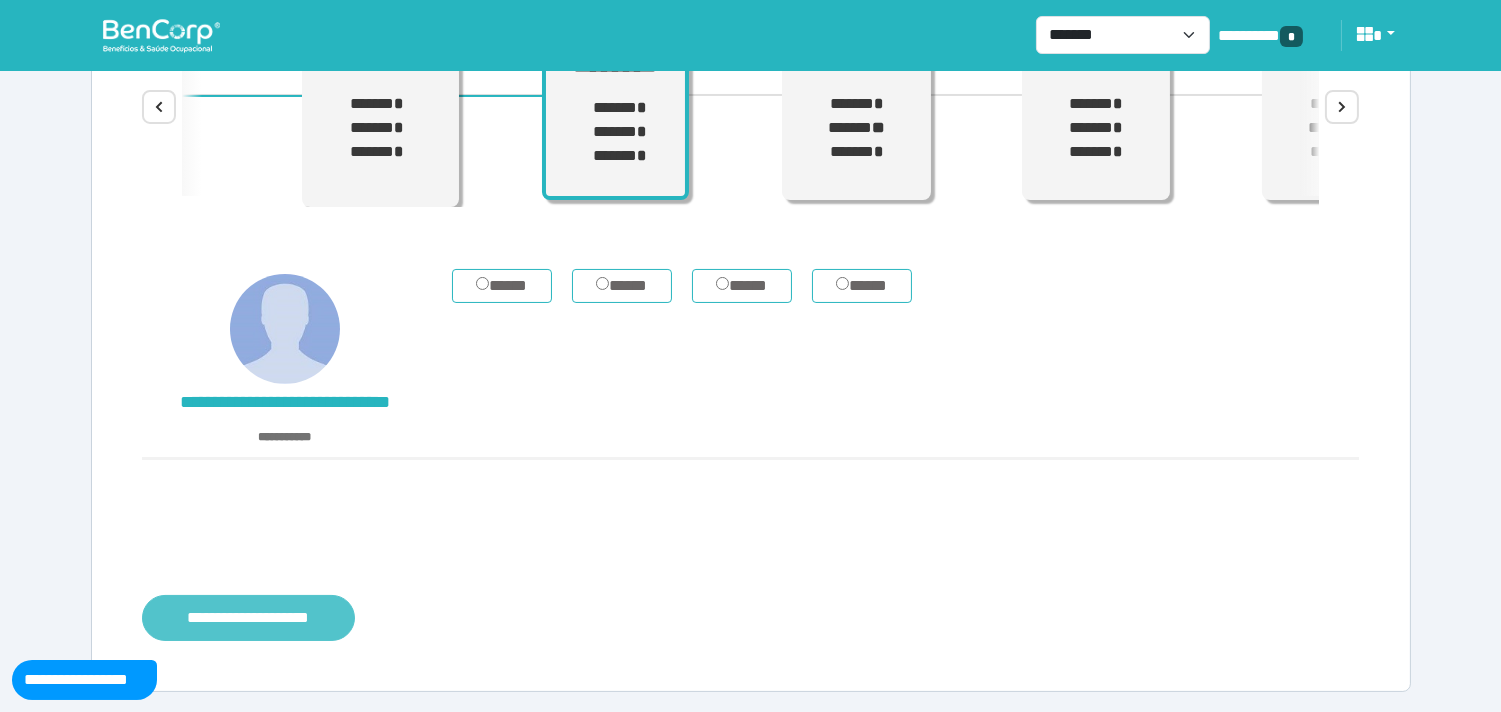 click on "**********" at bounding box center (248, 618) 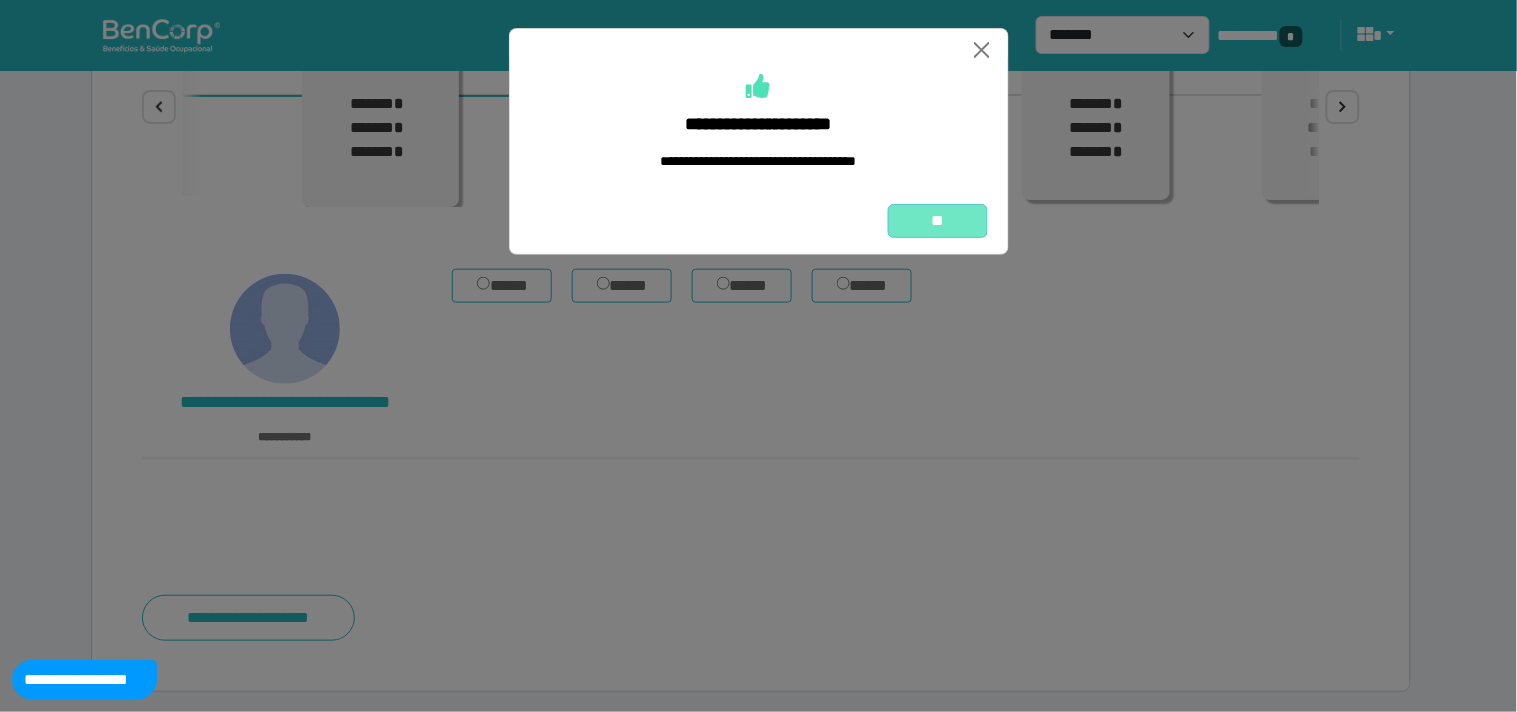 click on "**" at bounding box center (938, 221) 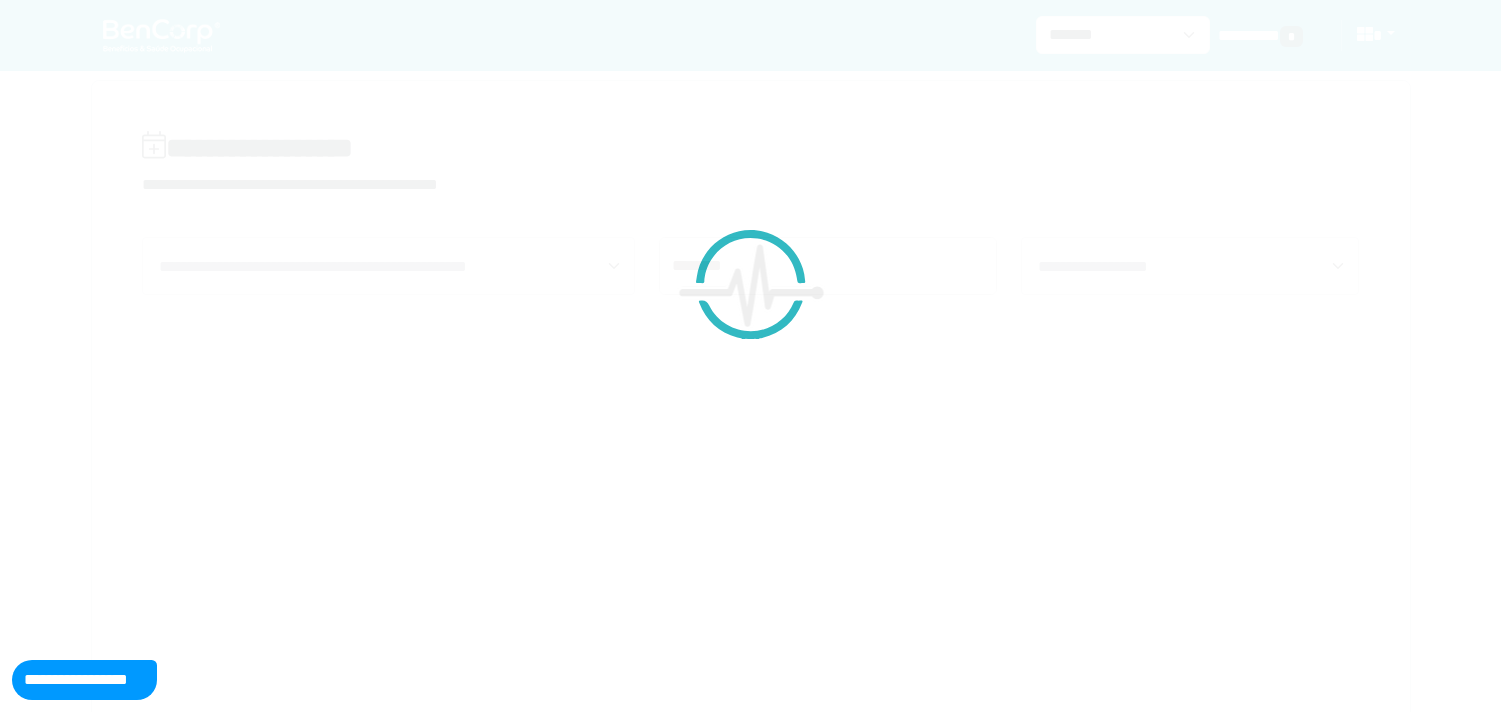 scroll, scrollTop: 0, scrollLeft: 0, axis: both 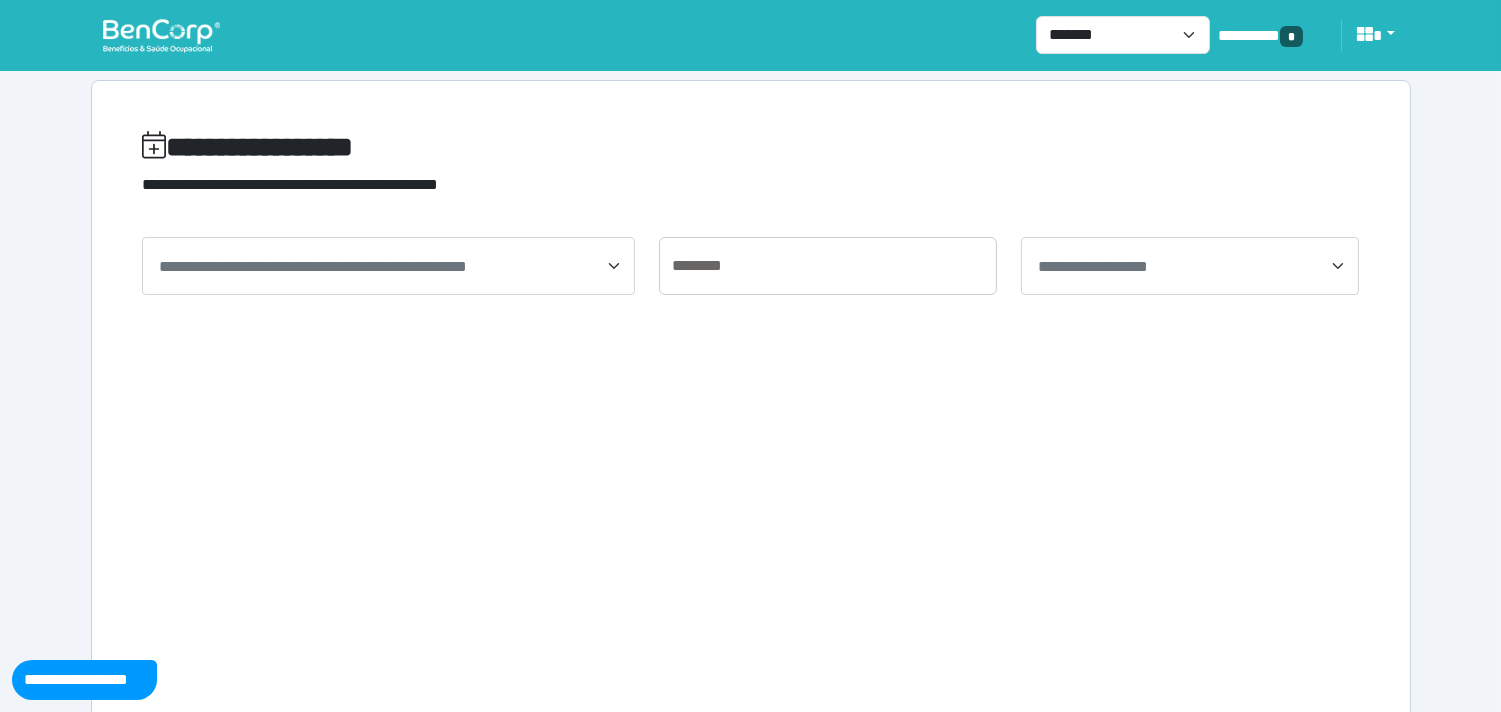 click at bounding box center (161, 35) 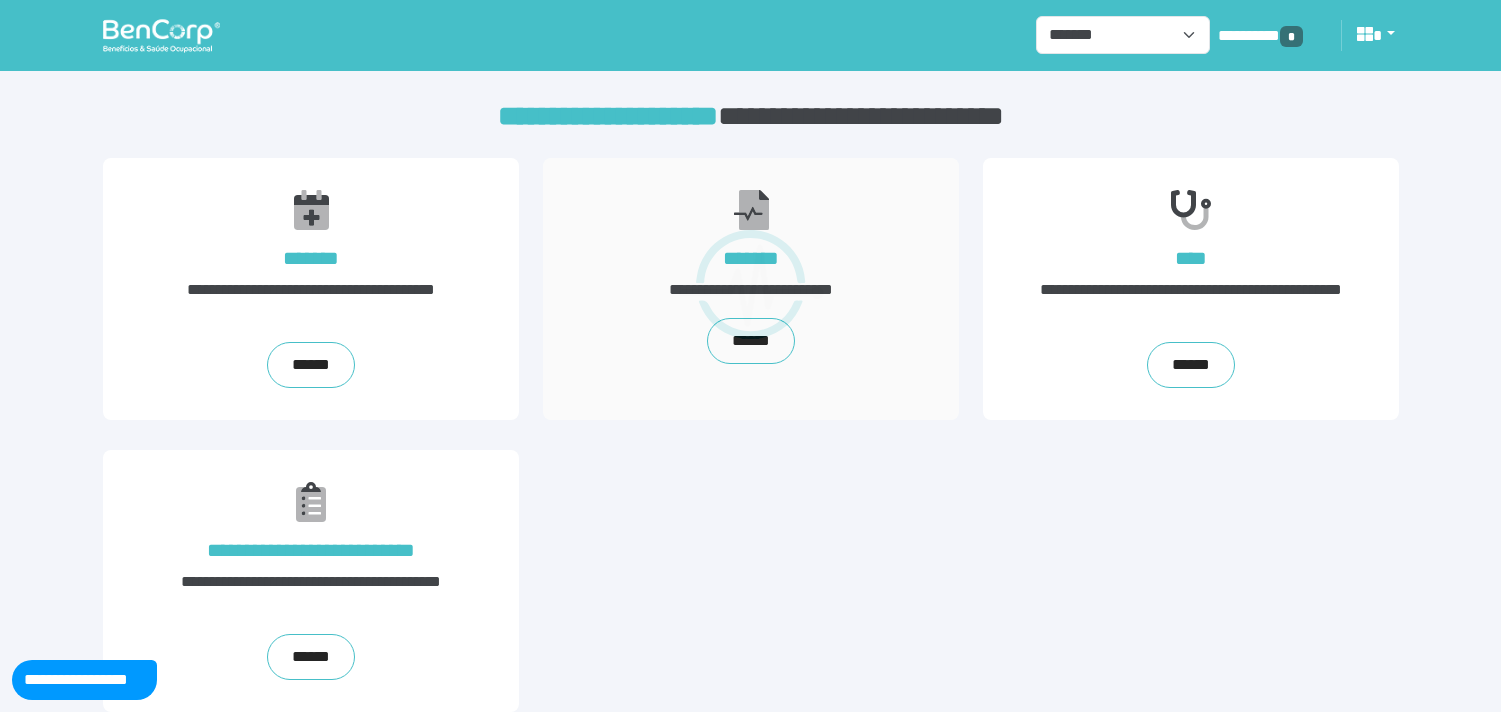 scroll, scrollTop: 0, scrollLeft: 0, axis: both 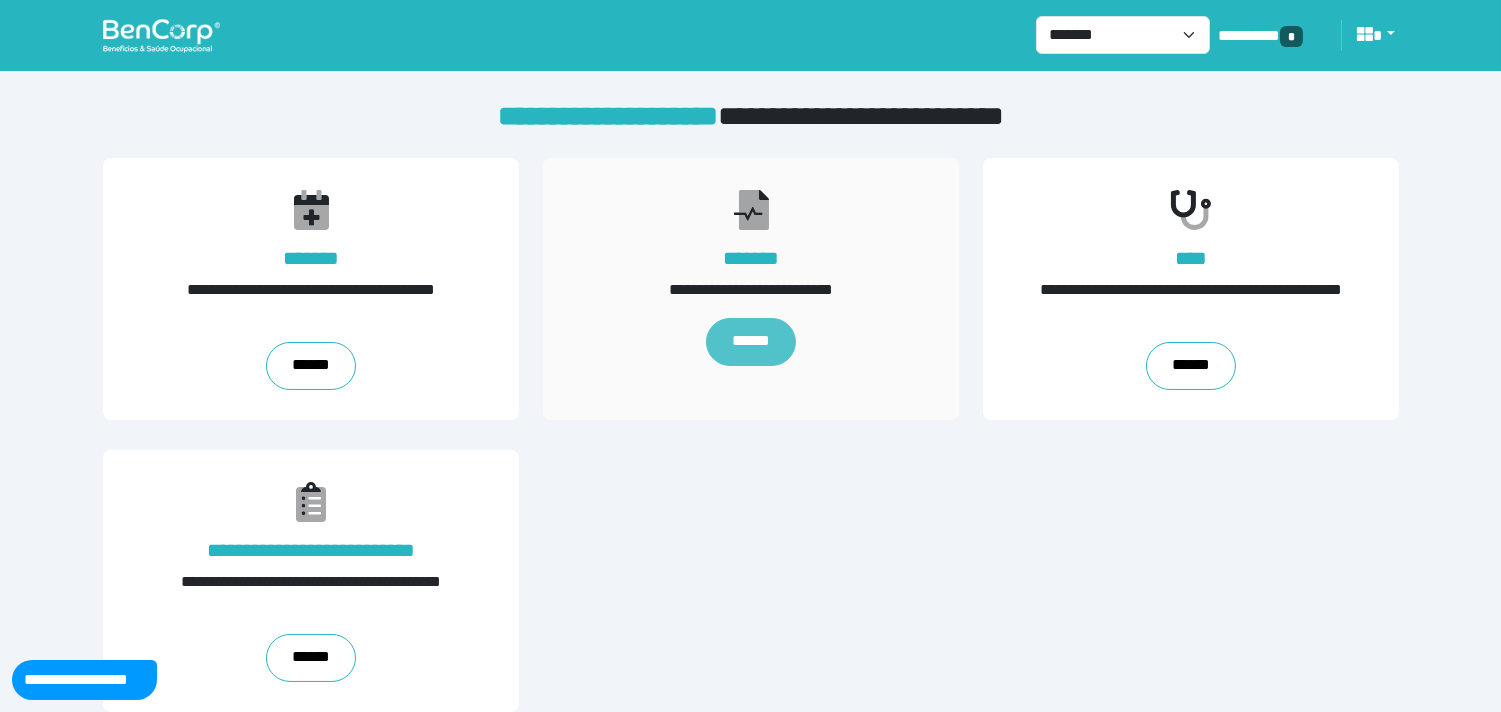 click on "******" at bounding box center [750, 342] 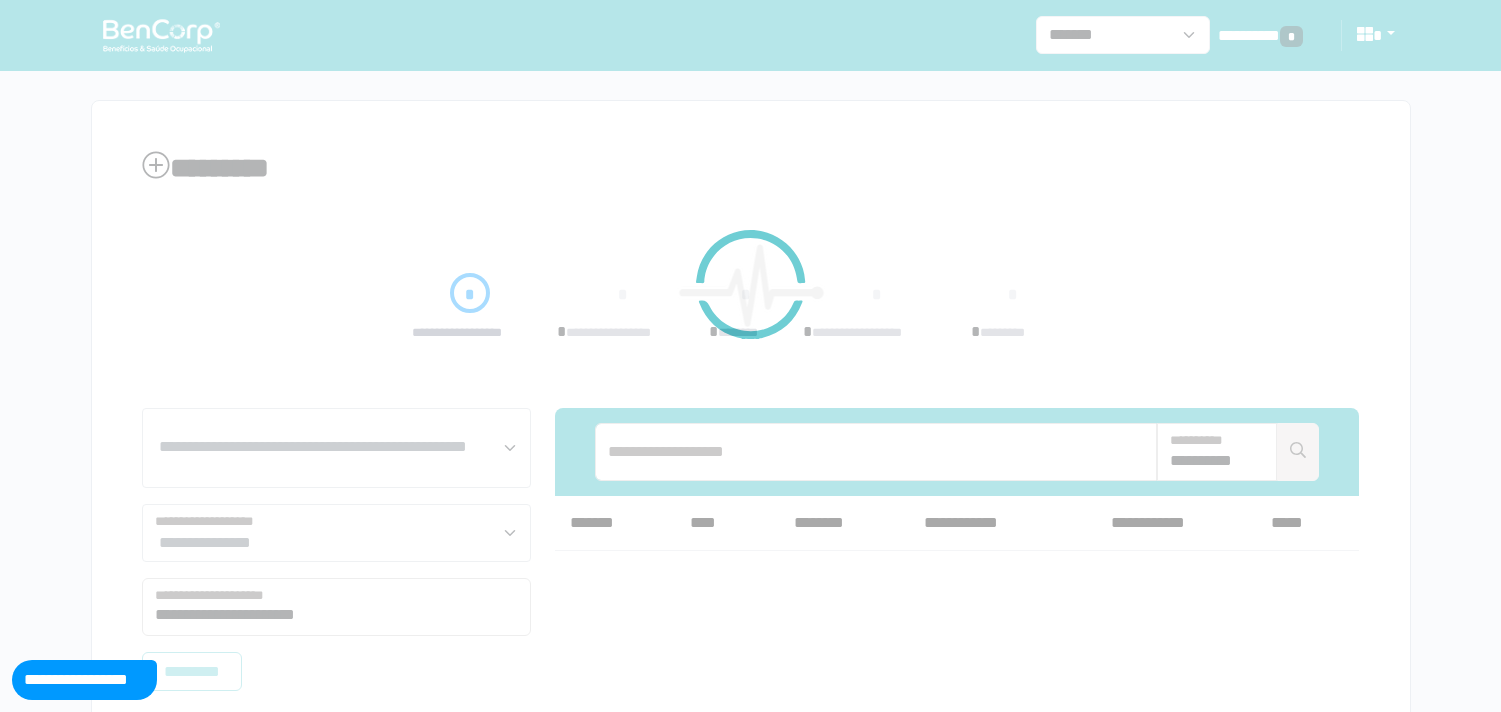 scroll, scrollTop: 0, scrollLeft: 0, axis: both 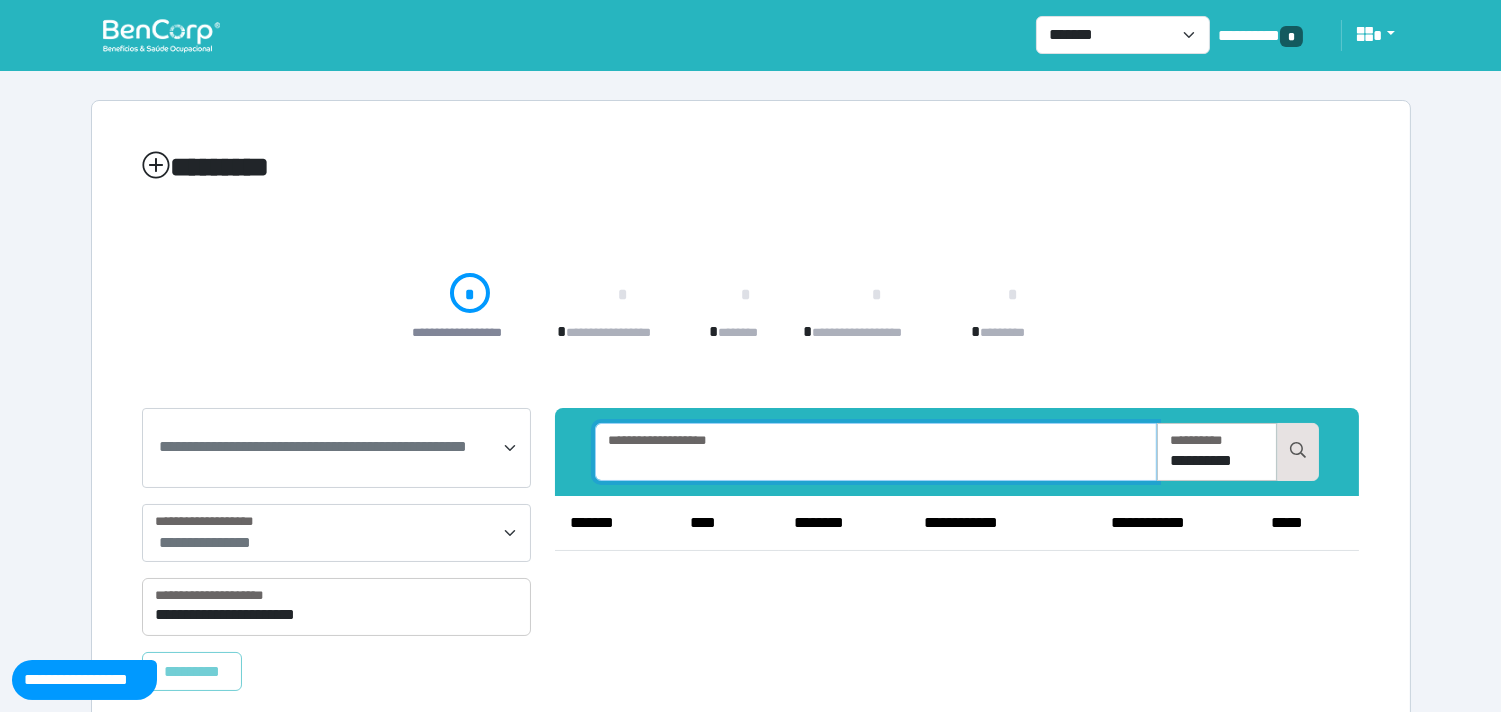 click at bounding box center (876, 452) 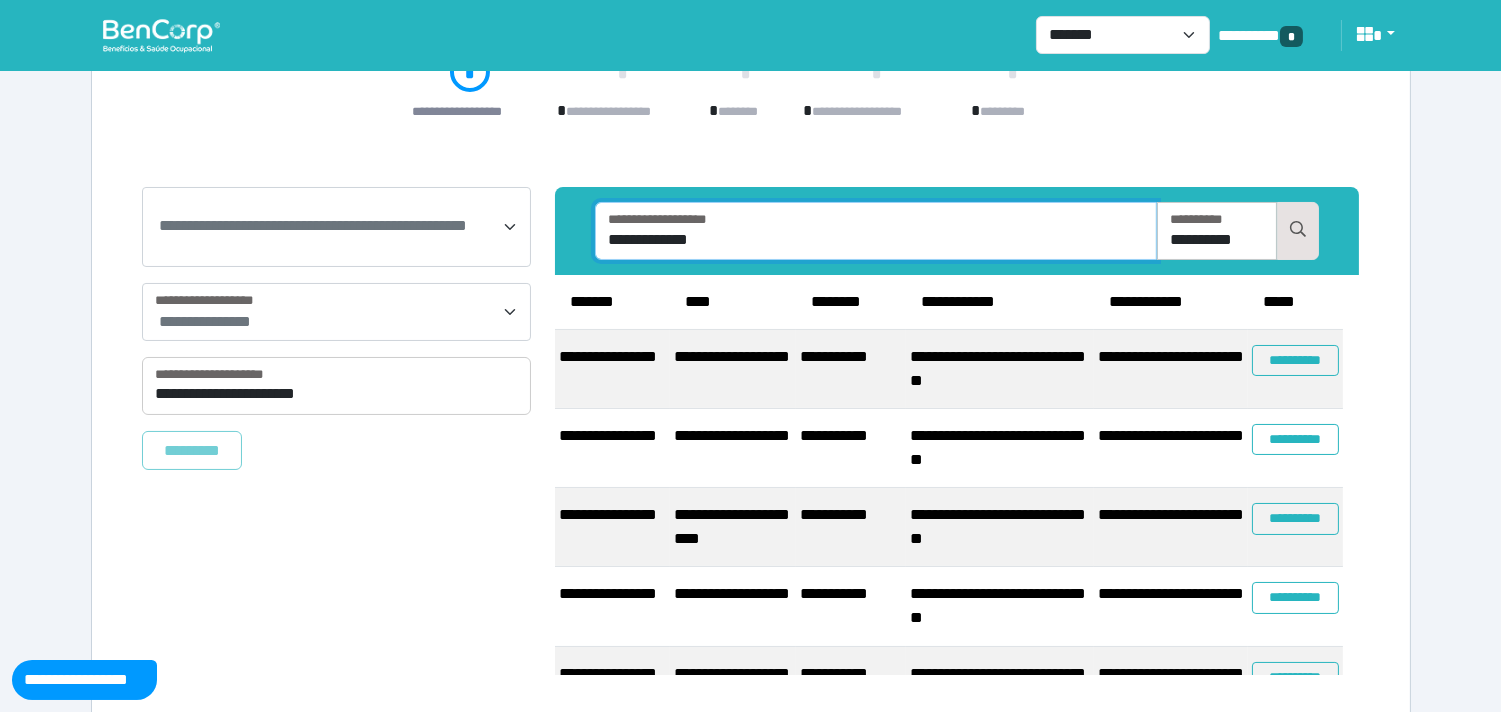scroll, scrollTop: 222, scrollLeft: 0, axis: vertical 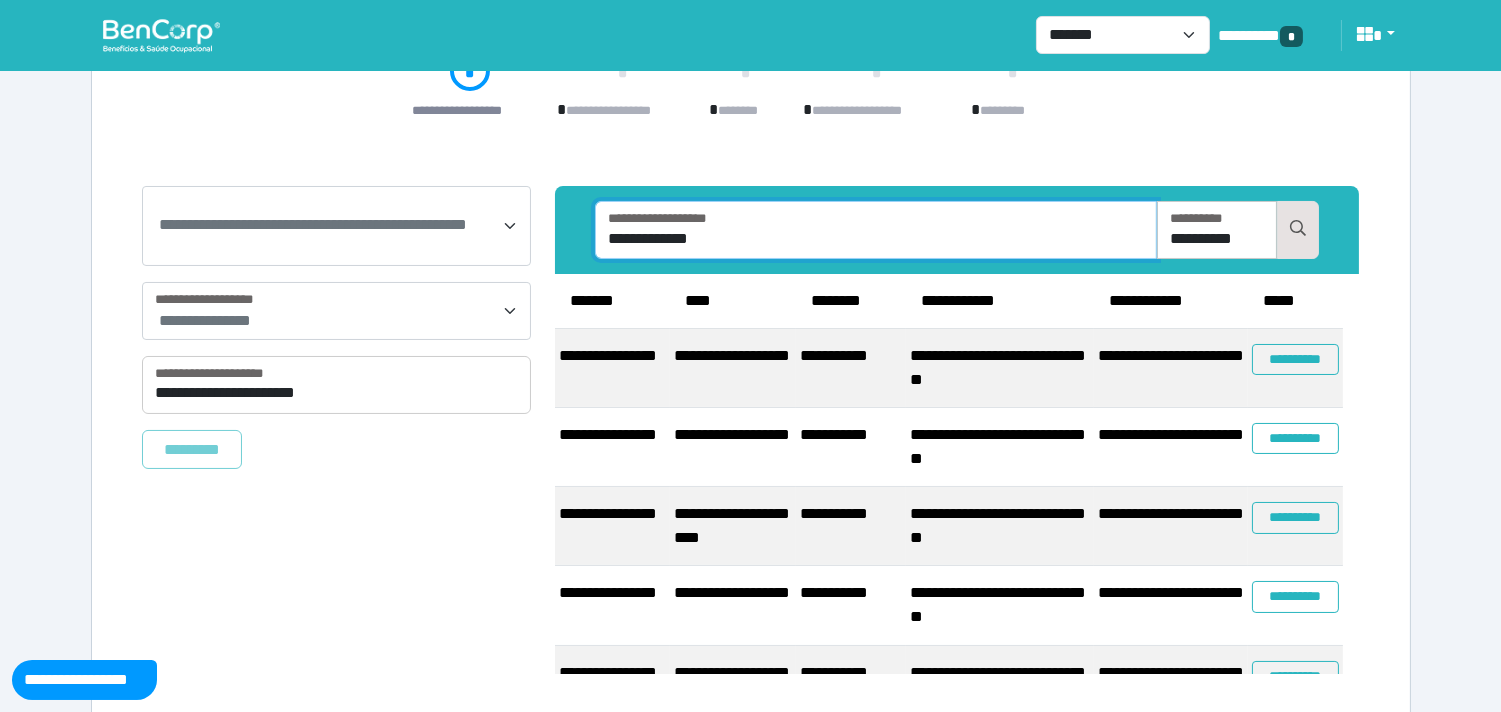 type on "**********" 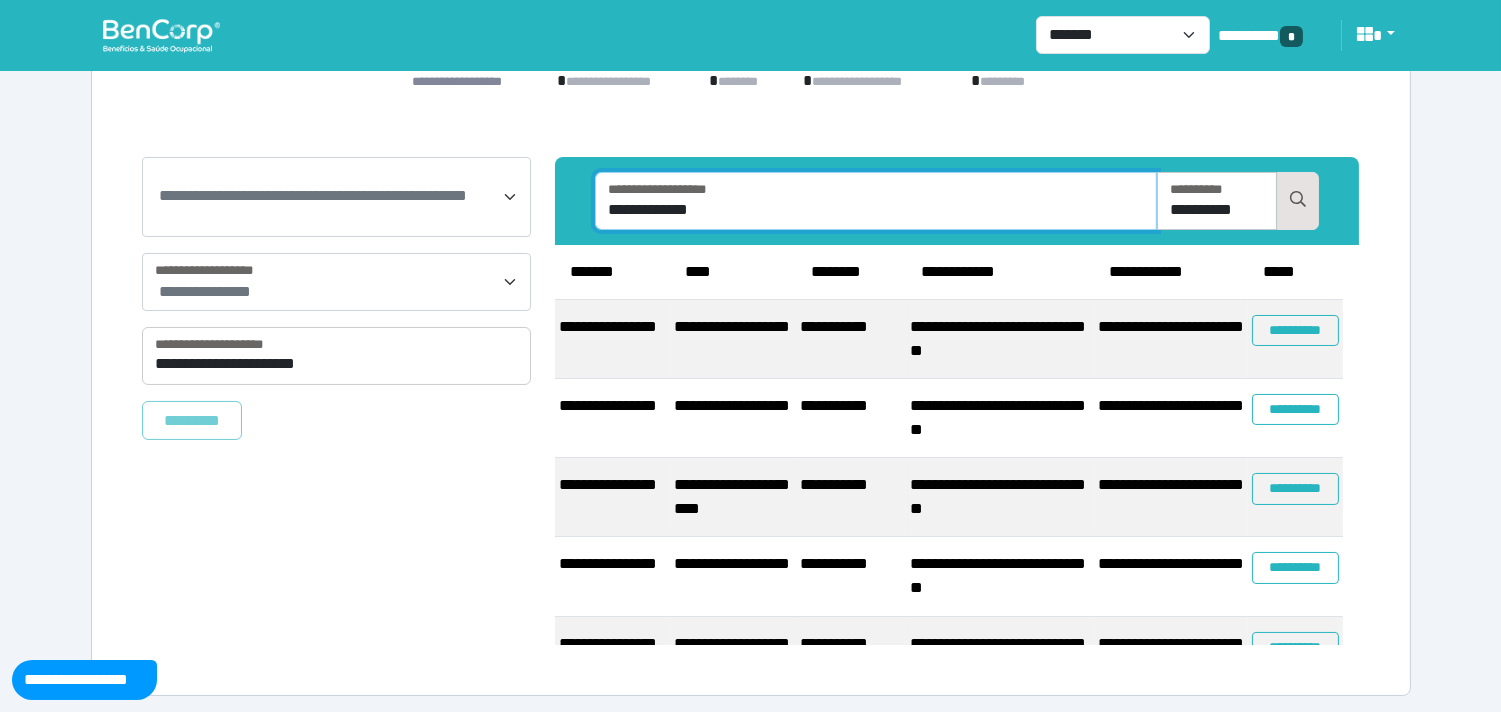 scroll, scrollTop: 255, scrollLeft: 0, axis: vertical 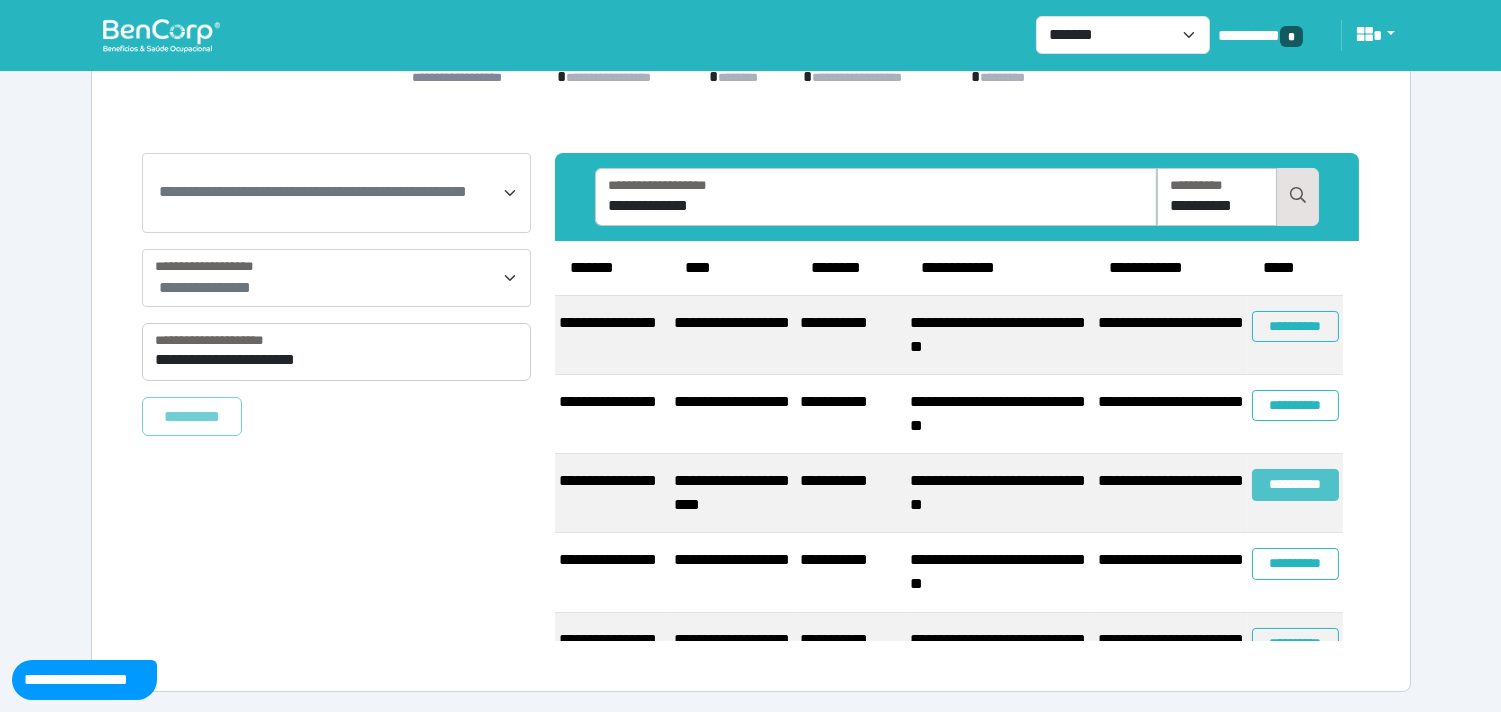 click on "**********" at bounding box center [1295, 484] 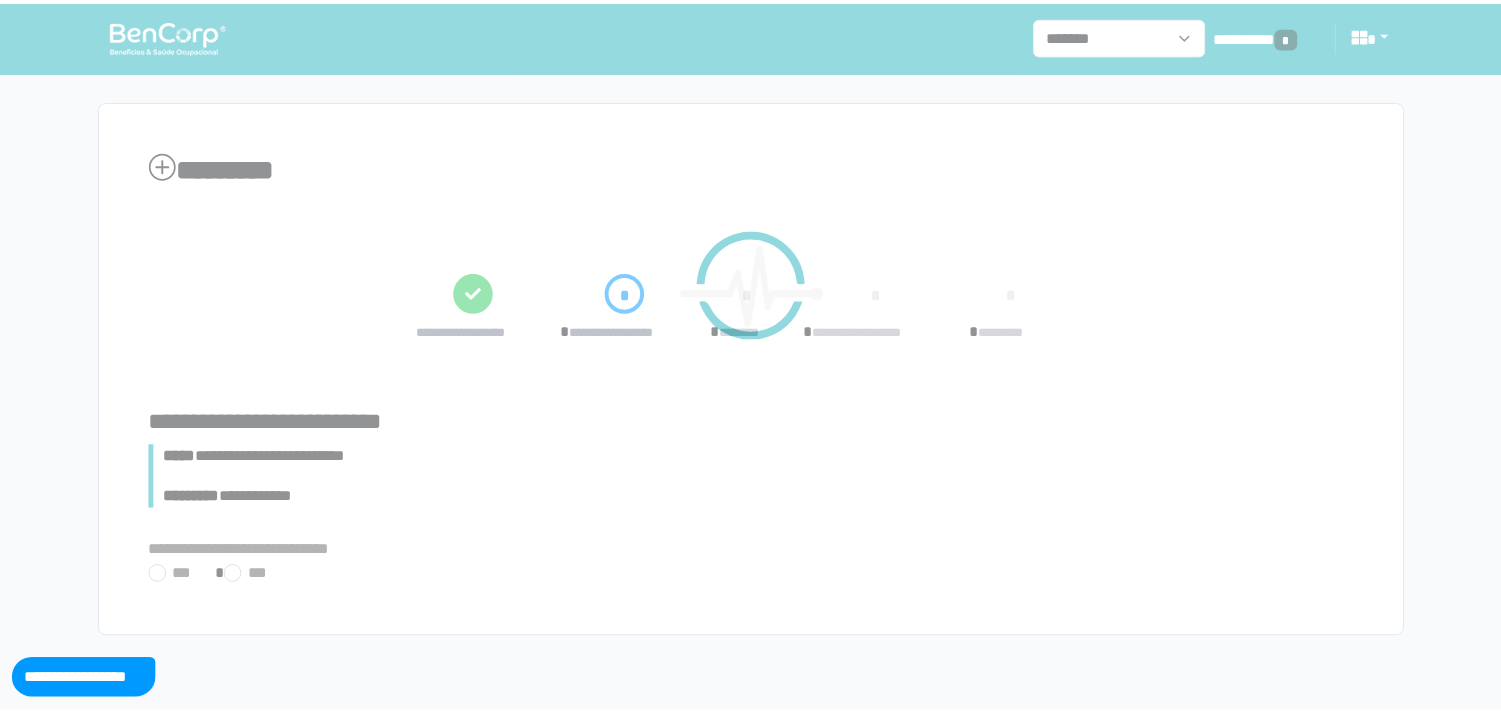 scroll, scrollTop: 0, scrollLeft: 0, axis: both 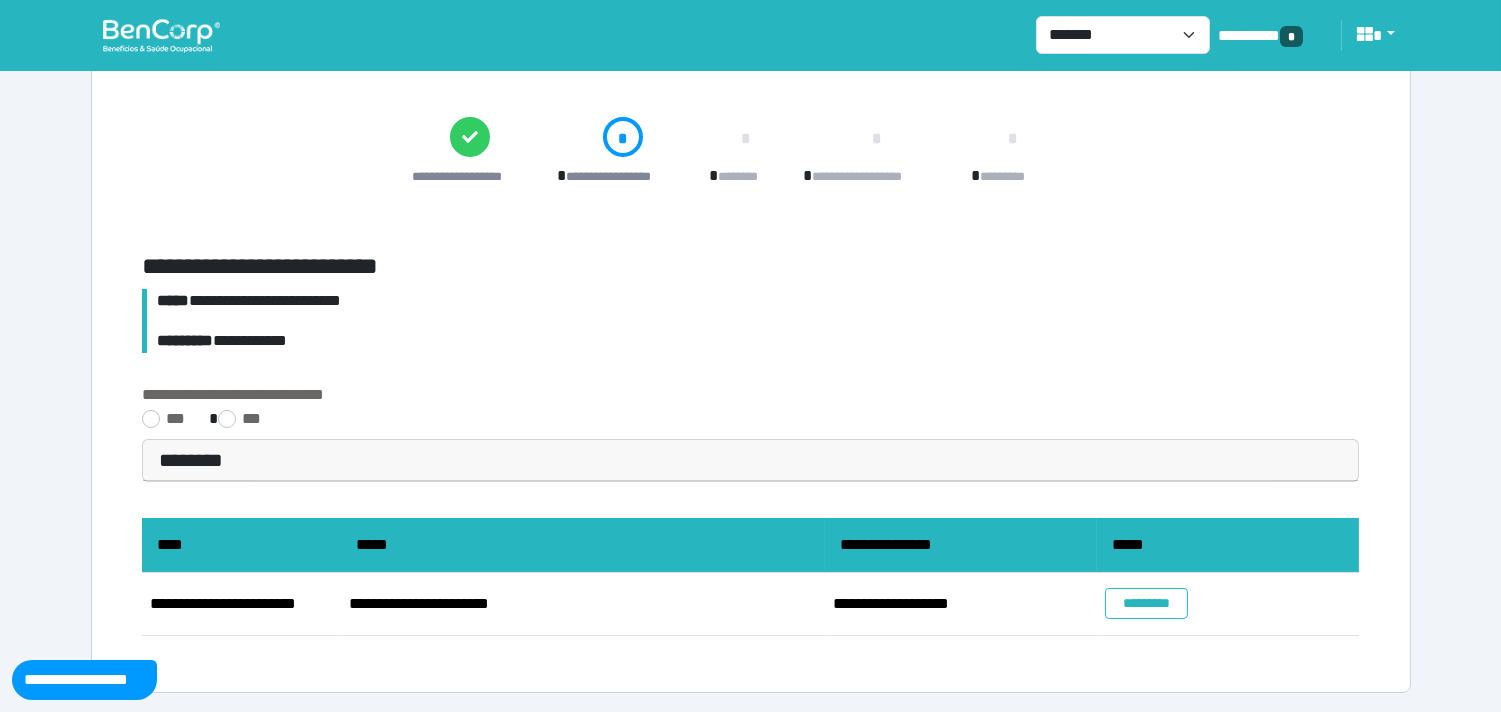 click on "*********" at bounding box center [1146, 603] 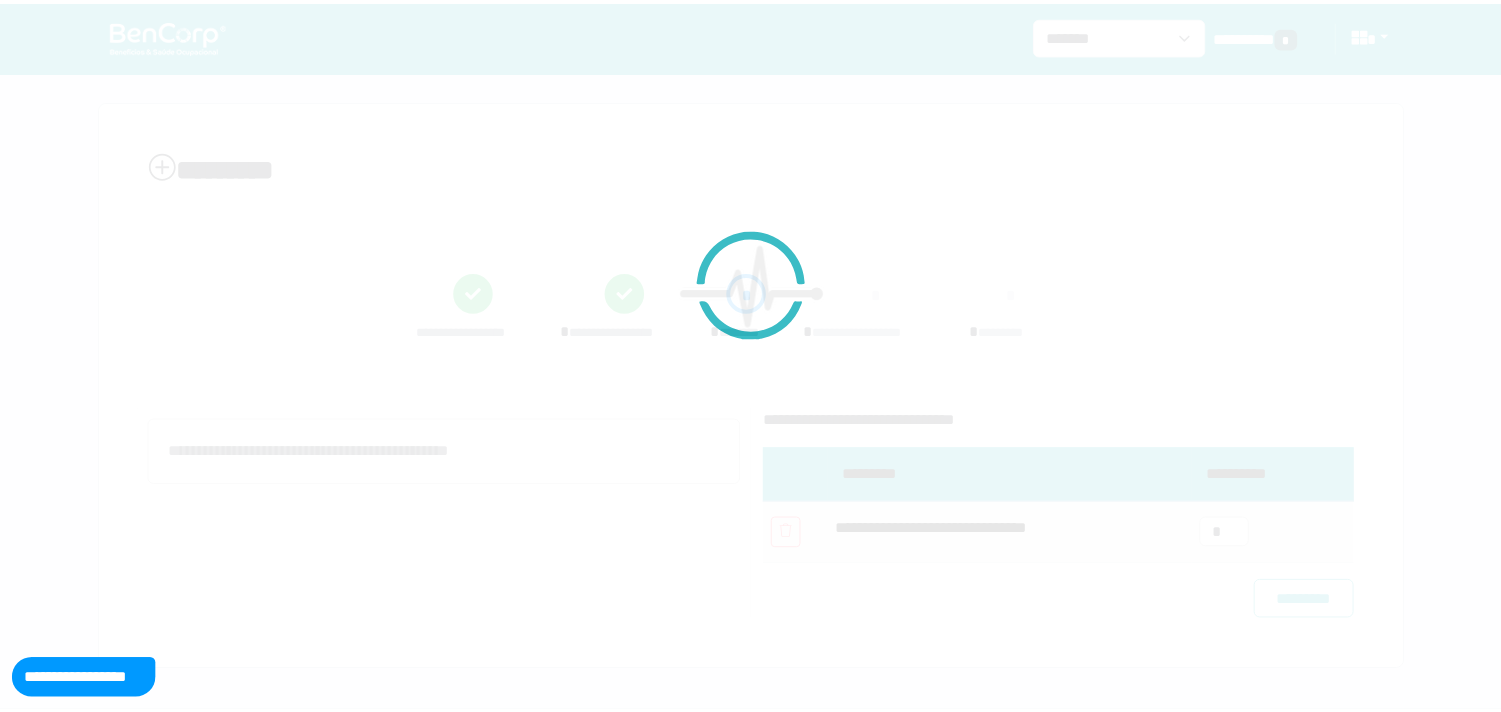 scroll, scrollTop: 0, scrollLeft: 0, axis: both 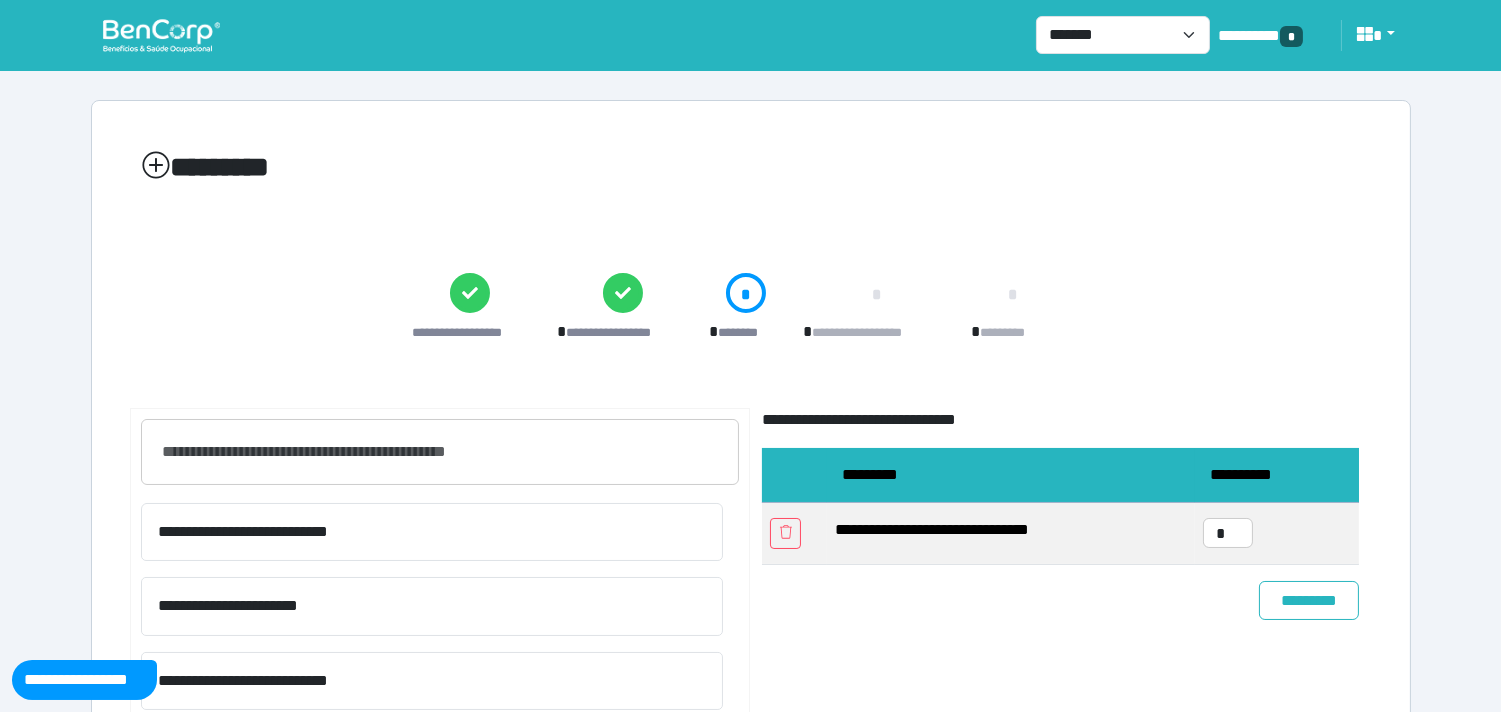 click on "**********" at bounding box center (1060, 857) 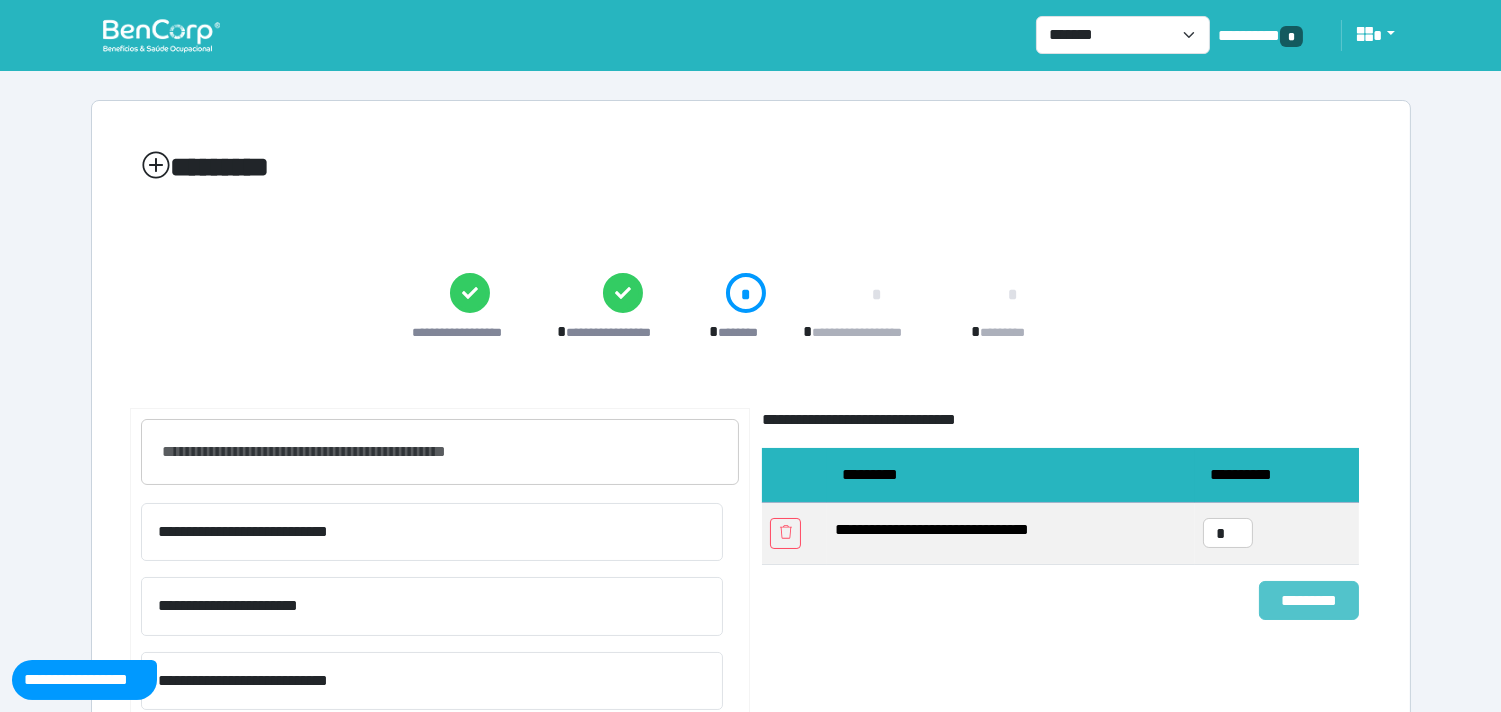 click on "*********" at bounding box center (1309, 600) 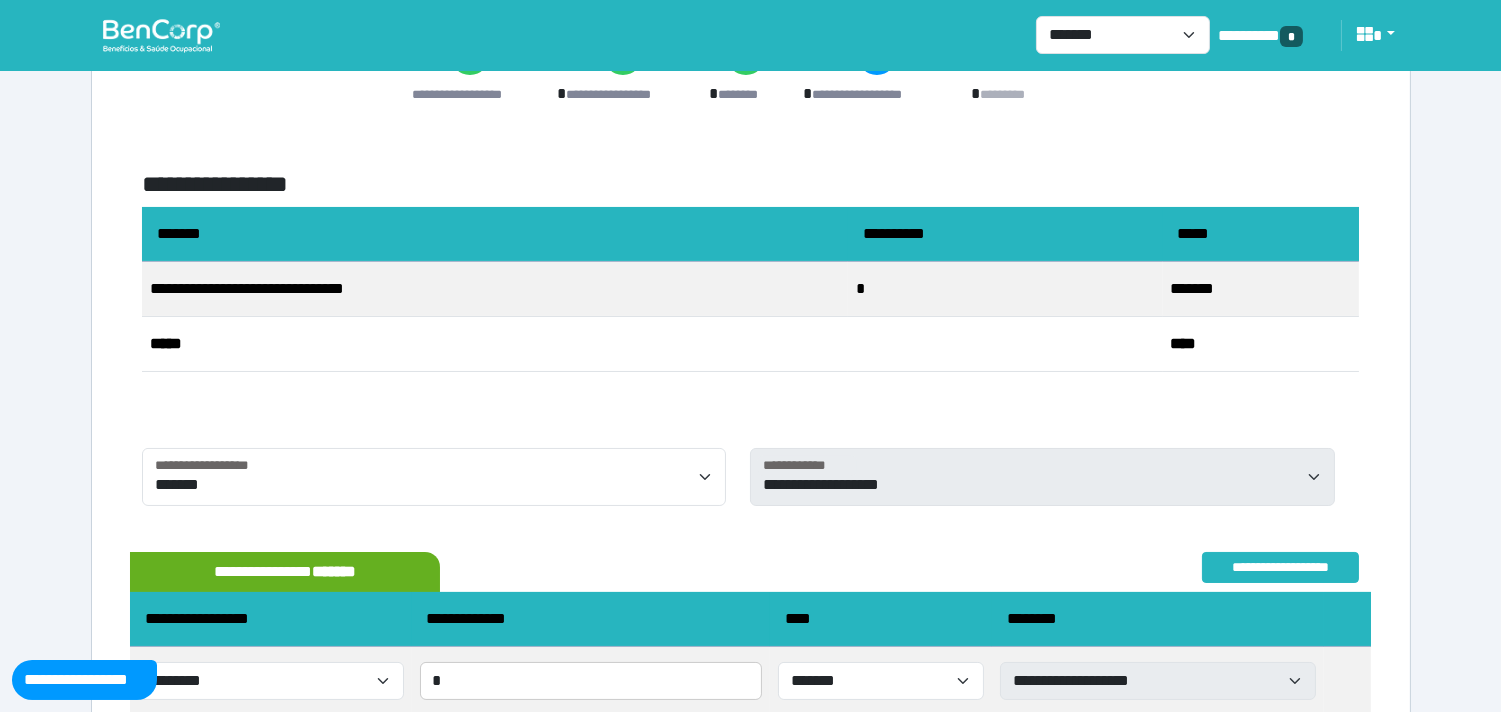 scroll, scrollTop: 405, scrollLeft: 0, axis: vertical 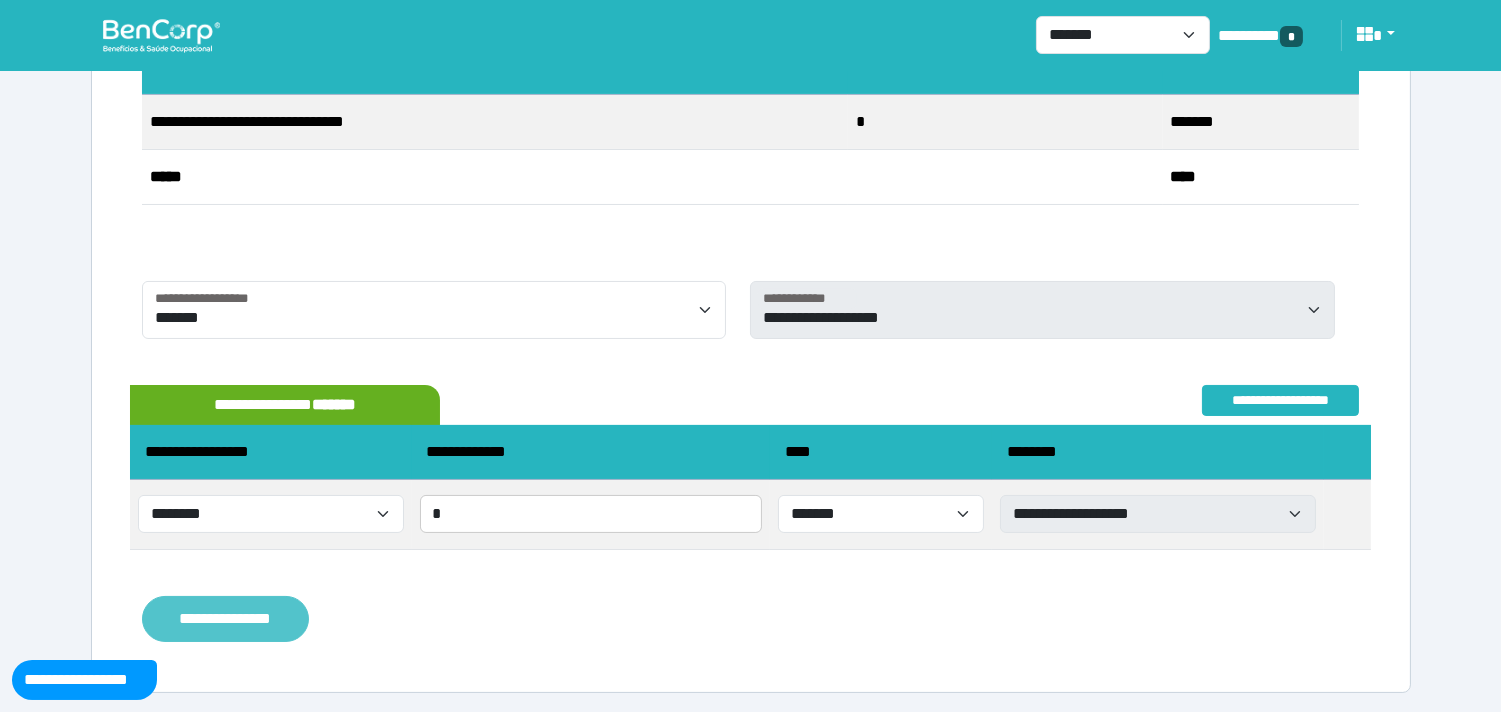 click on "**********" at bounding box center (225, 619) 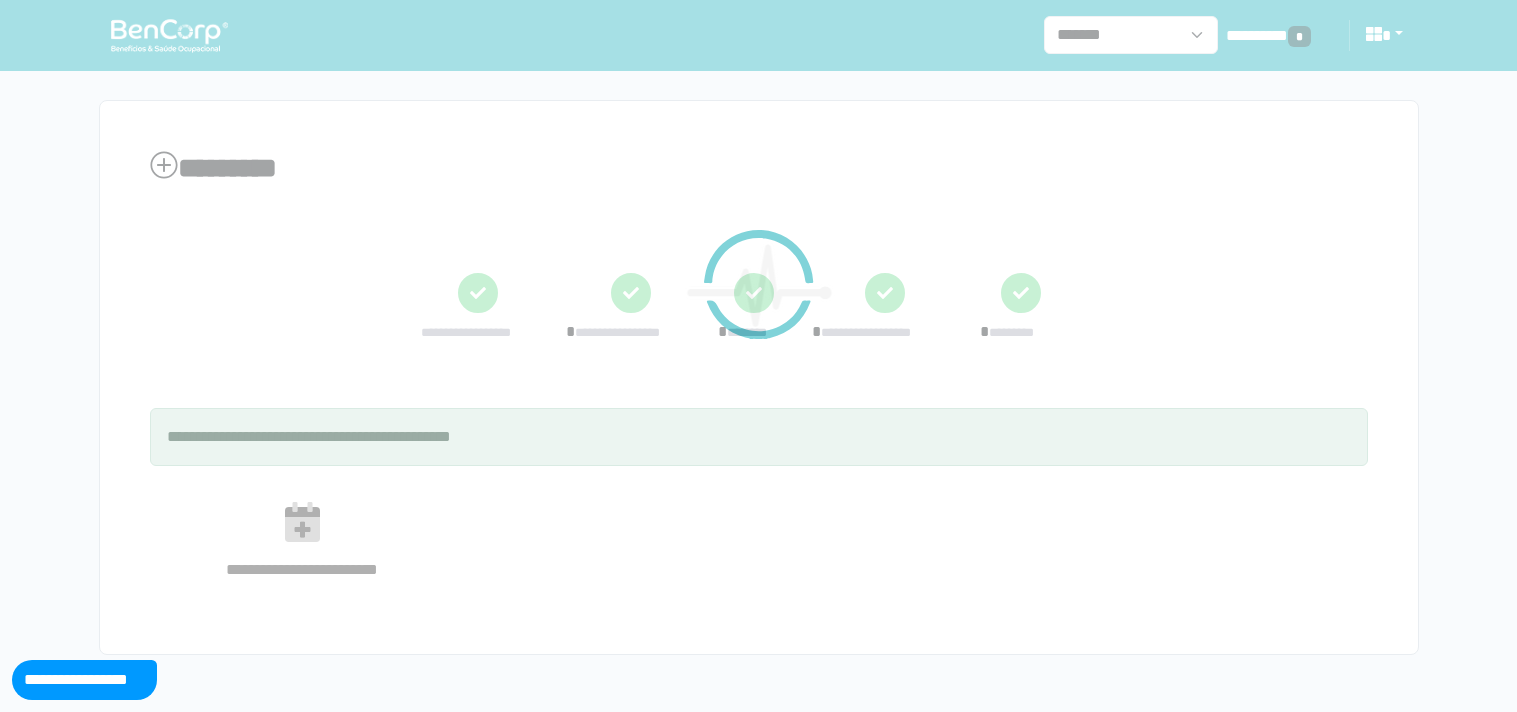 scroll, scrollTop: 0, scrollLeft: 0, axis: both 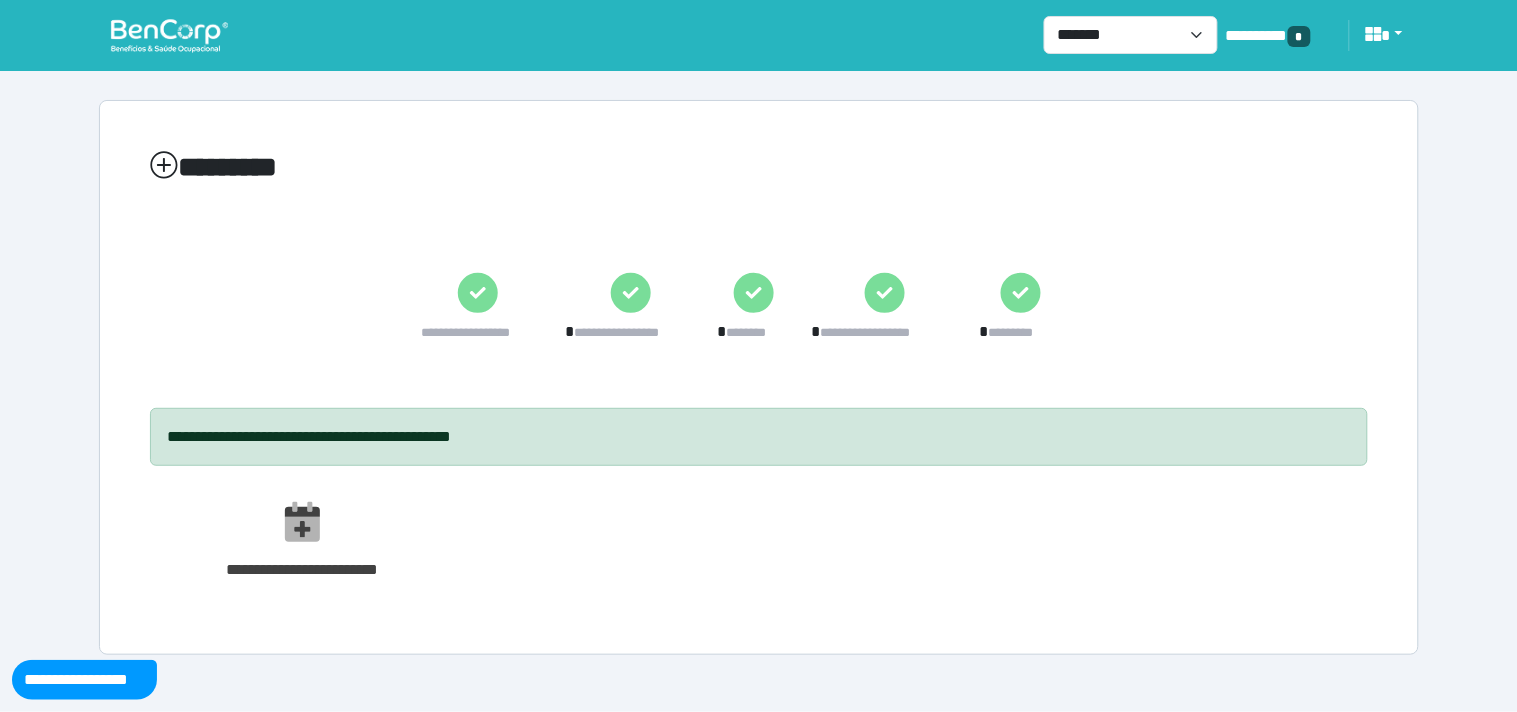 click at bounding box center (169, 35) 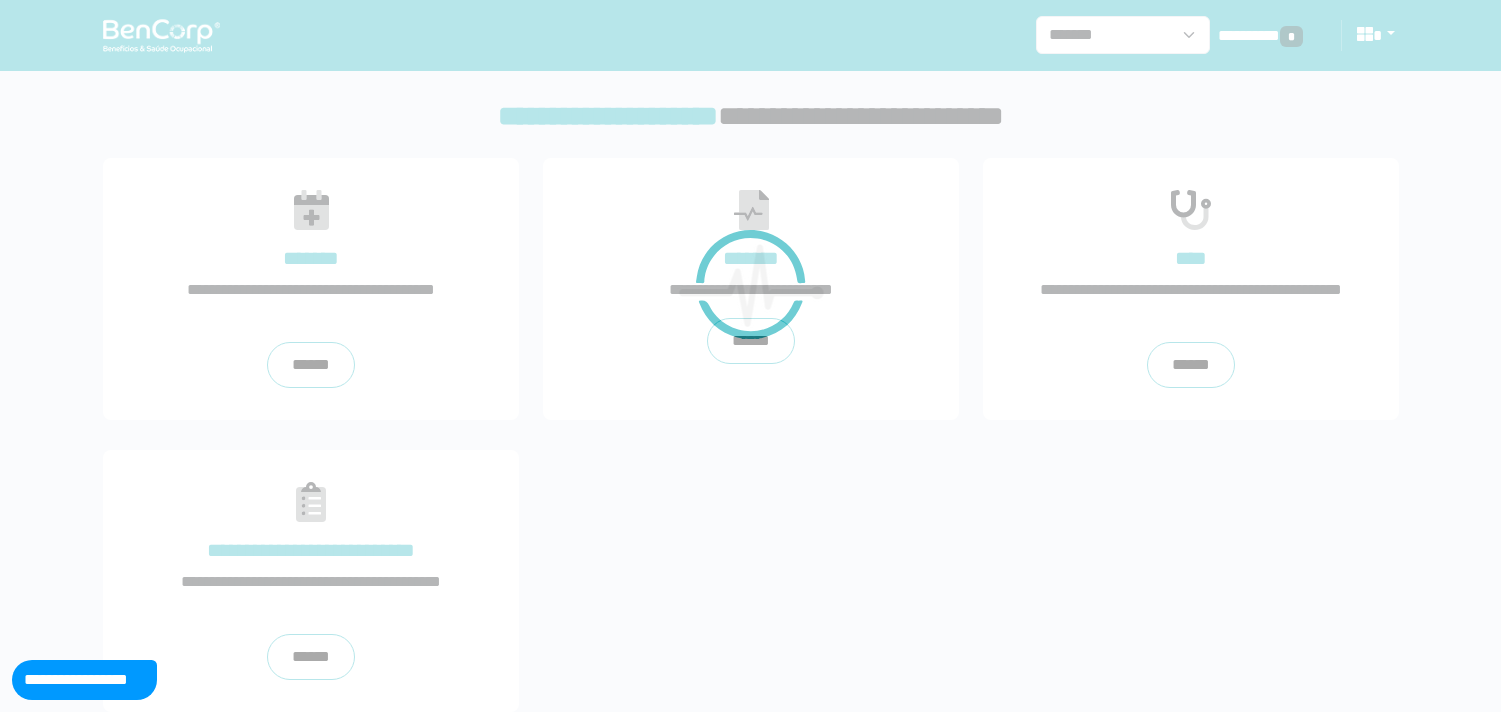 scroll, scrollTop: 0, scrollLeft: 0, axis: both 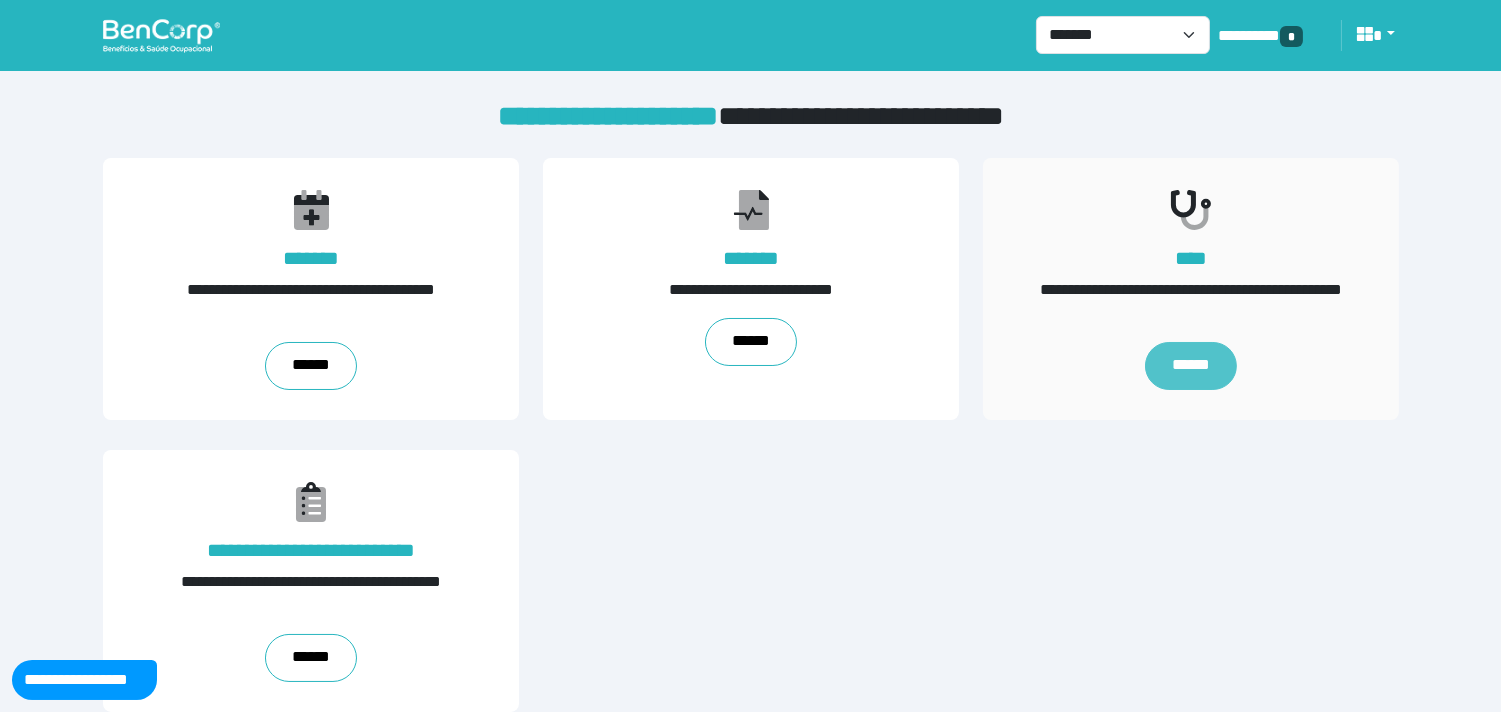 click on "******" at bounding box center (1191, 366) 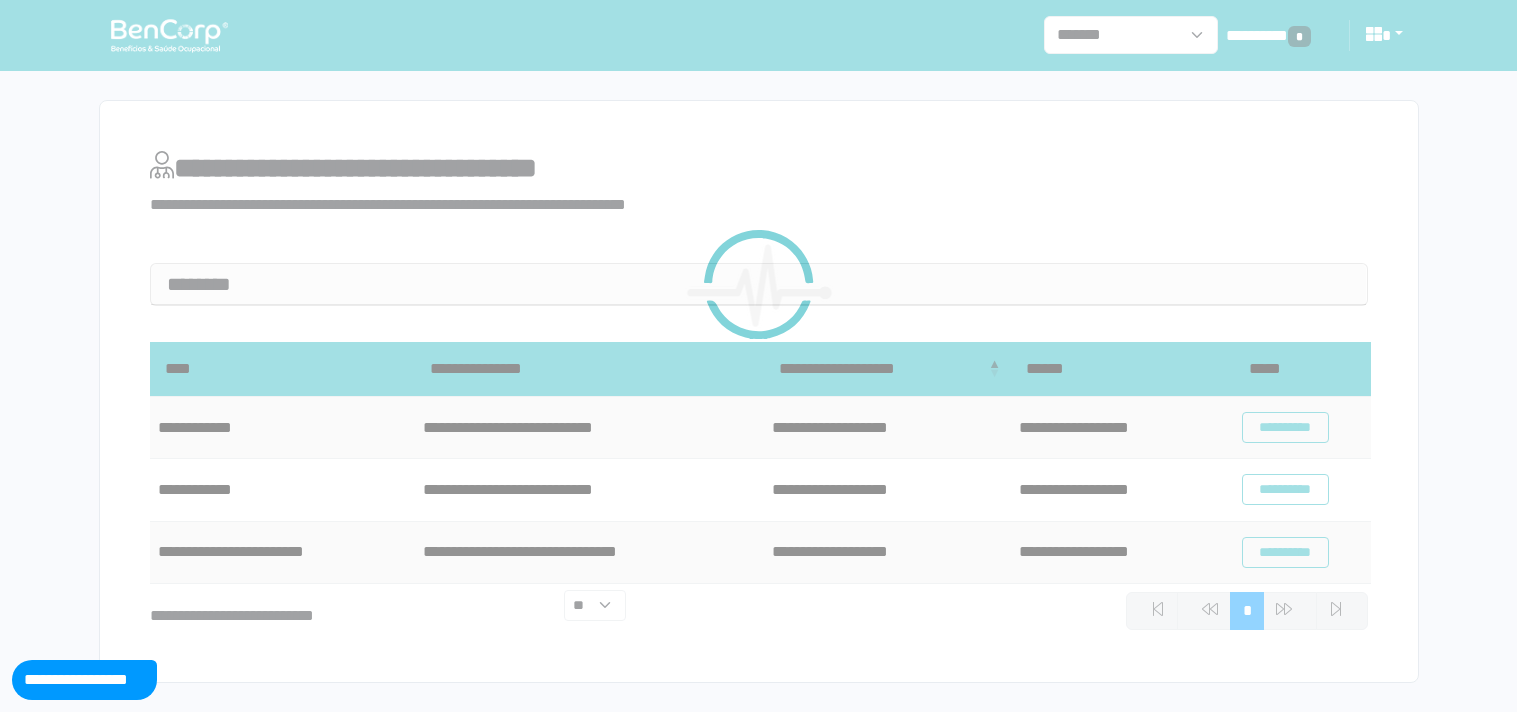 scroll, scrollTop: 0, scrollLeft: 0, axis: both 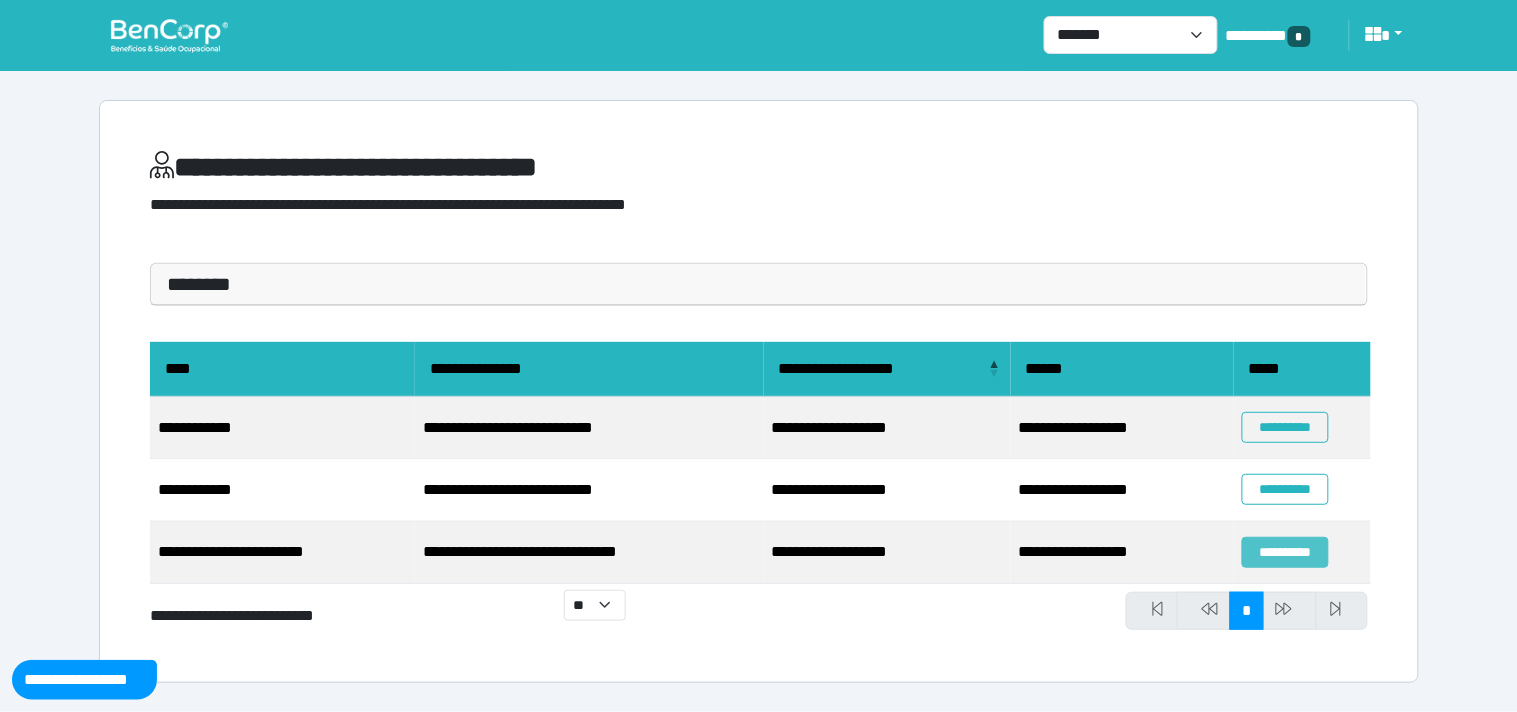 click on "**********" at bounding box center [1285, 552] 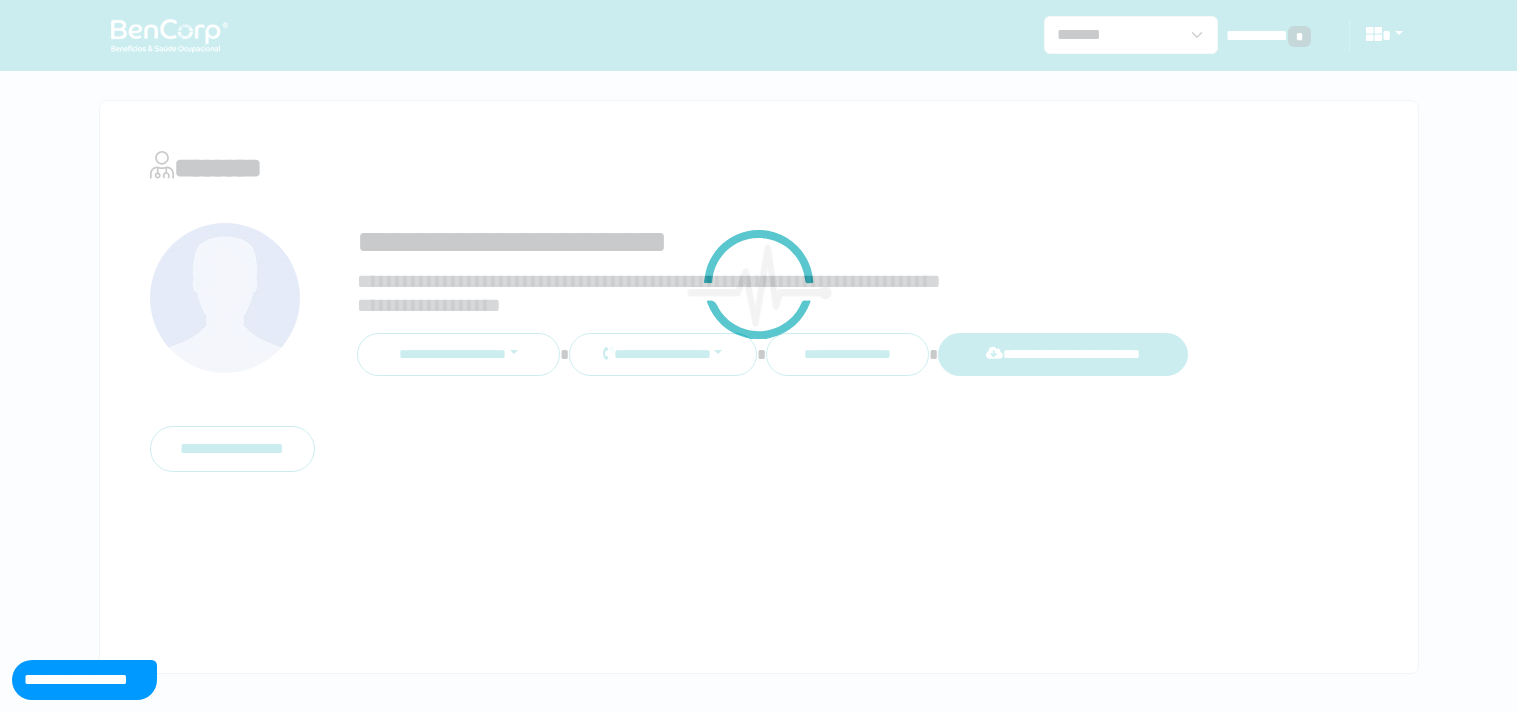 scroll, scrollTop: 0, scrollLeft: 0, axis: both 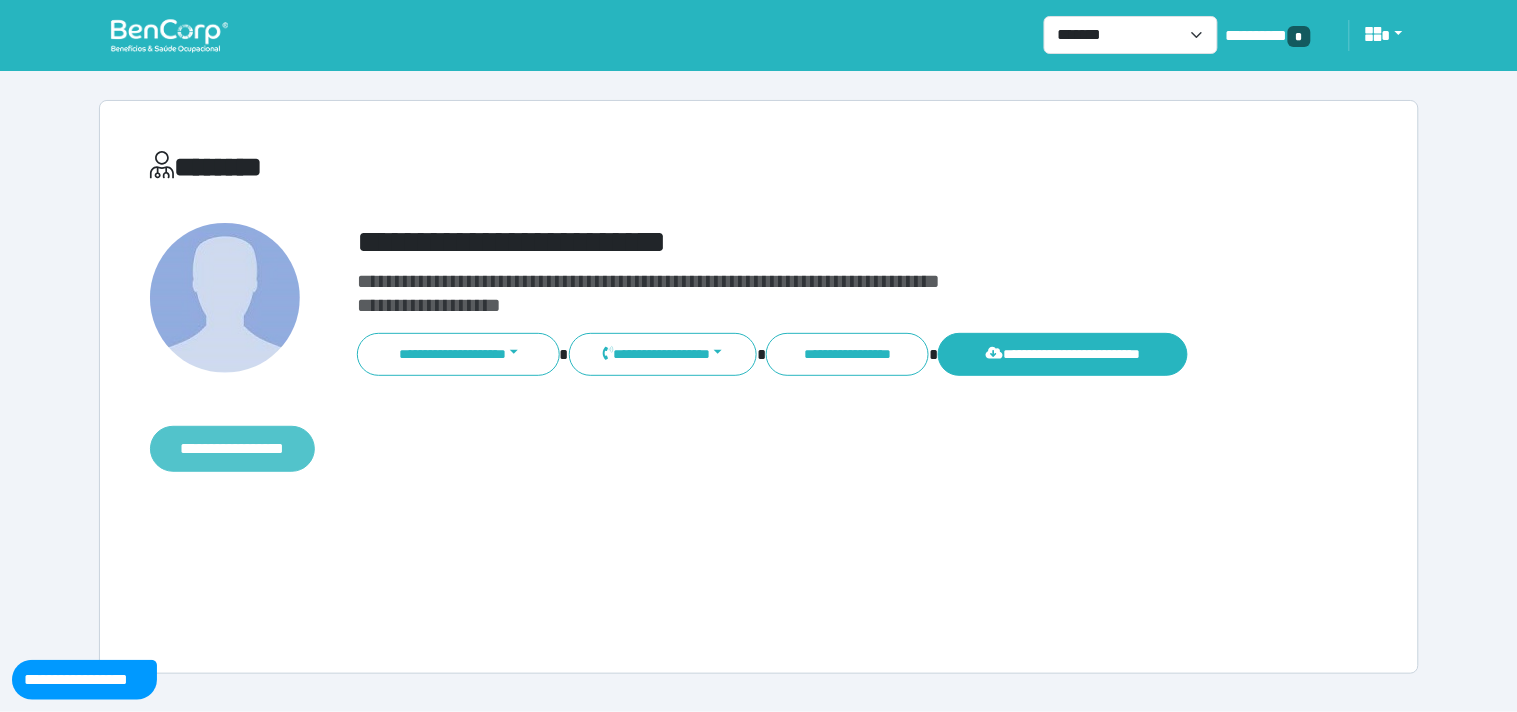 click on "**********" at bounding box center [232, 449] 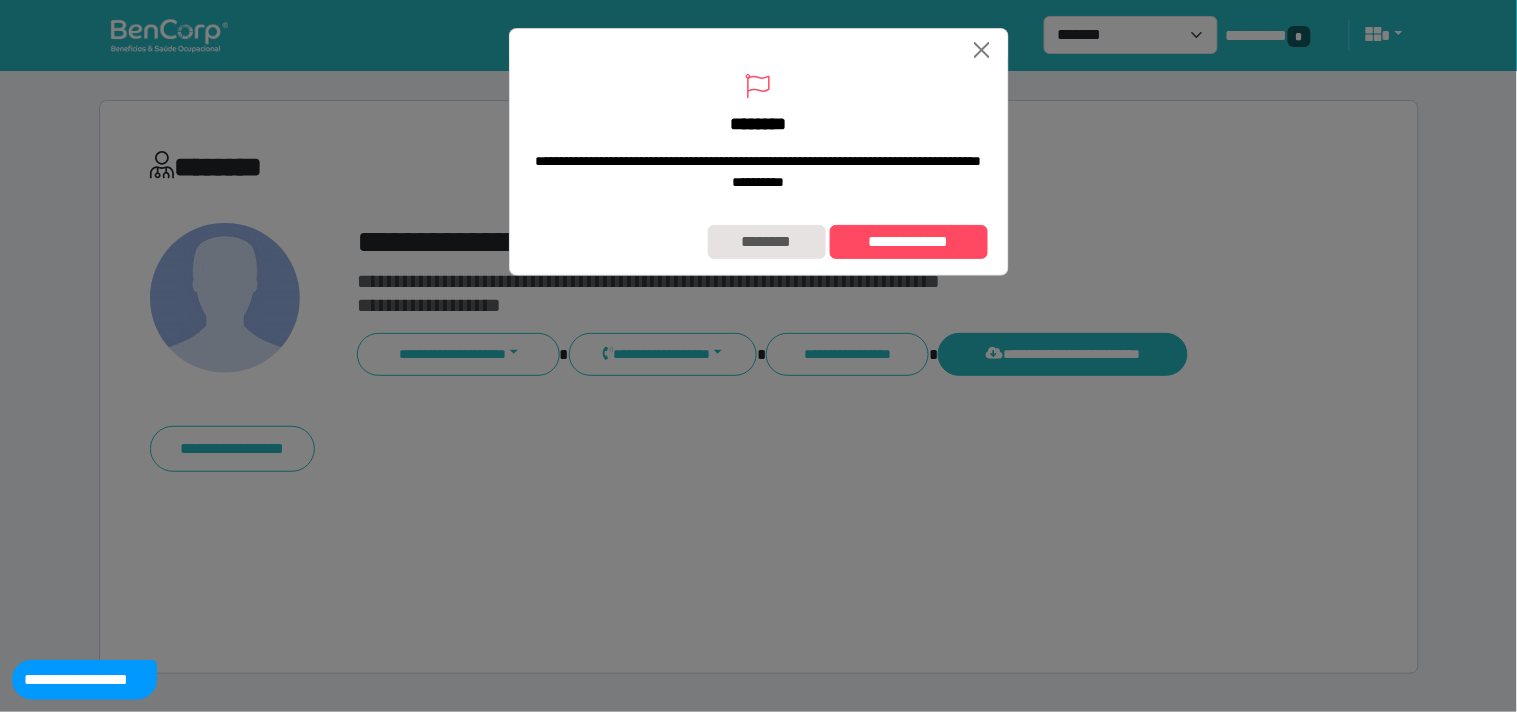 click on "**********" at bounding box center [759, 242] 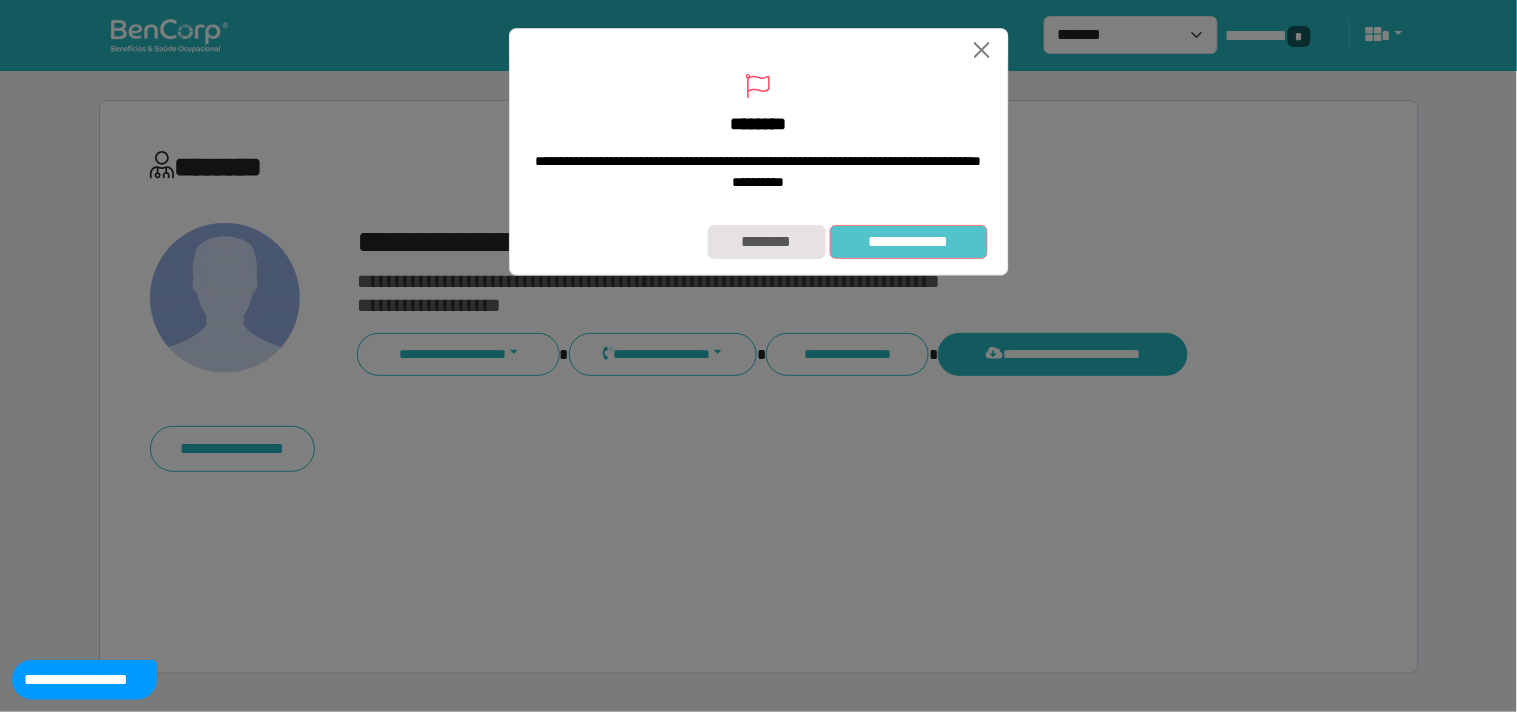 click on "**********" at bounding box center [909, 242] 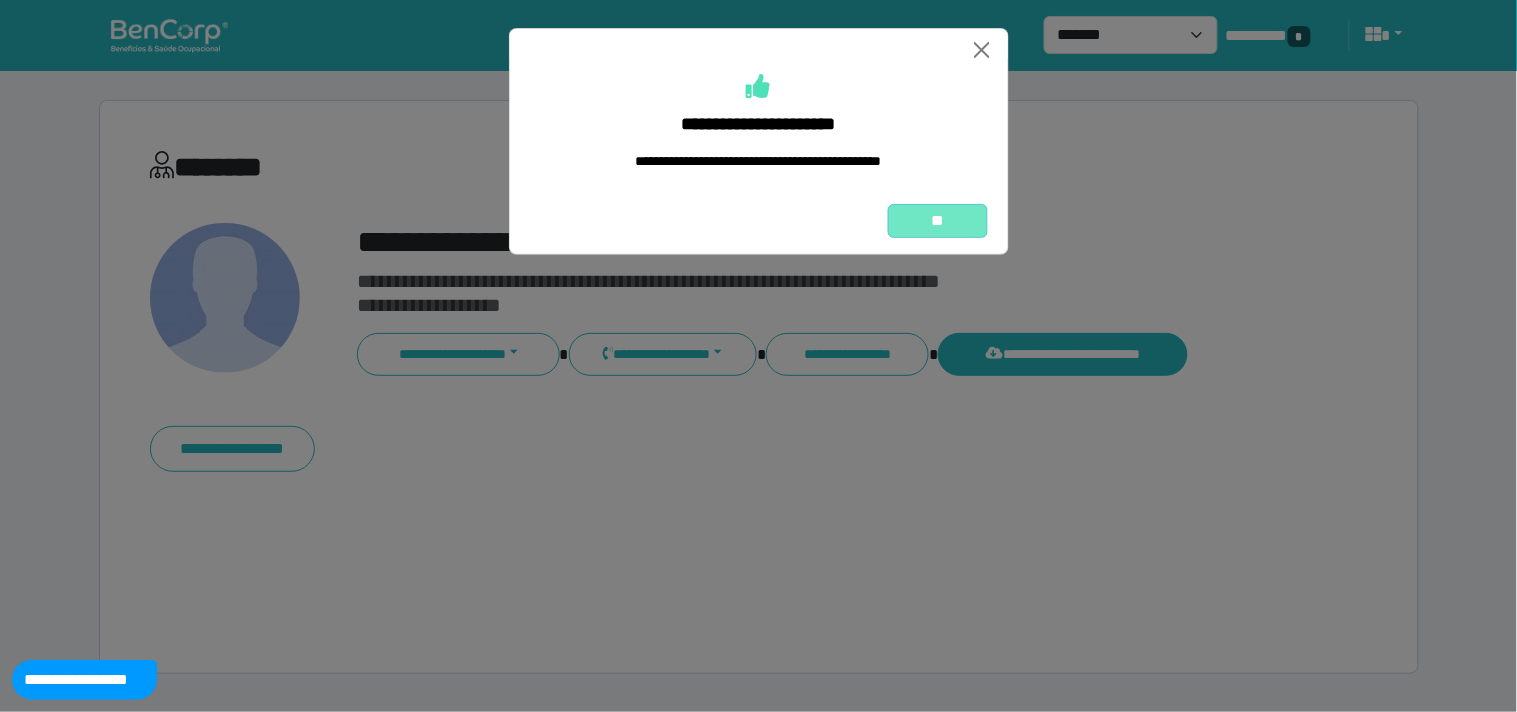 click on "**" at bounding box center [938, 221] 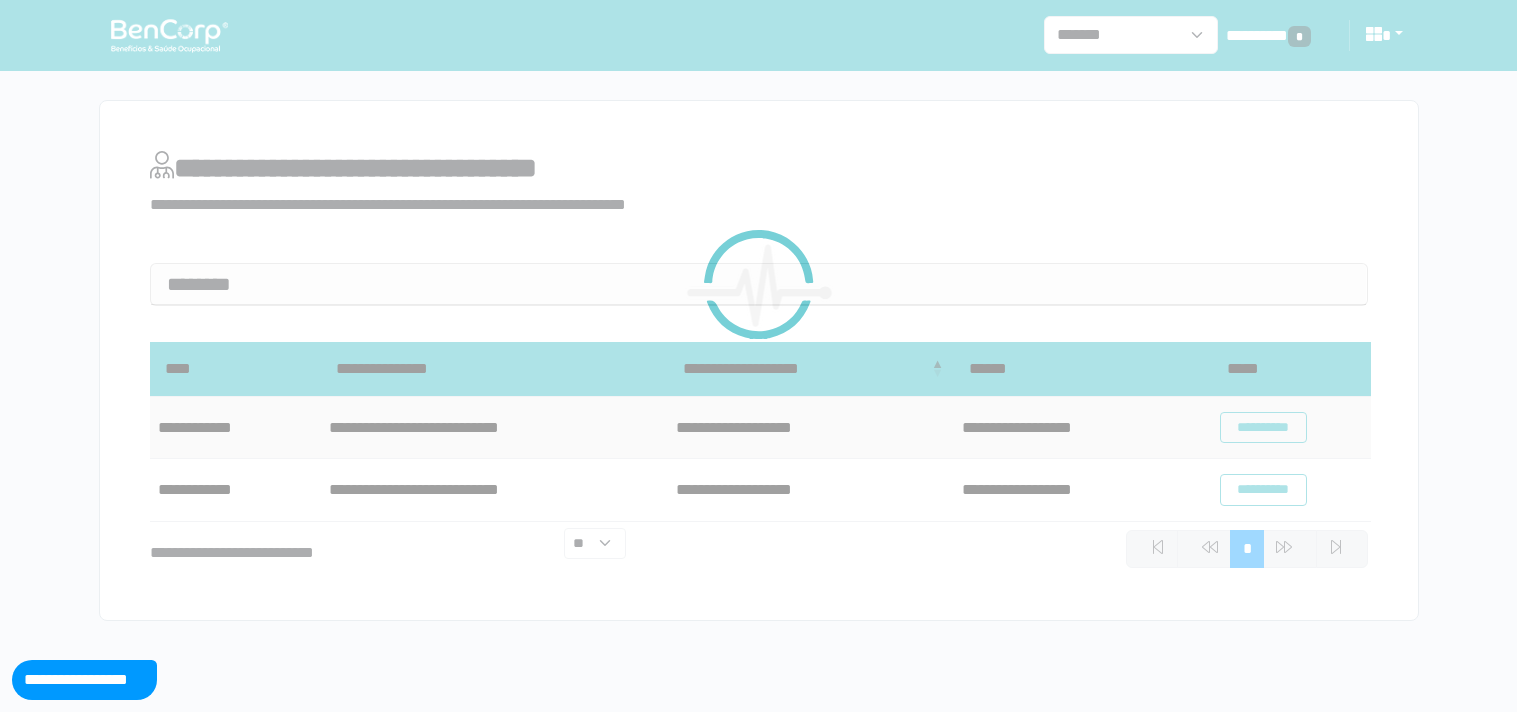 scroll, scrollTop: 0, scrollLeft: 0, axis: both 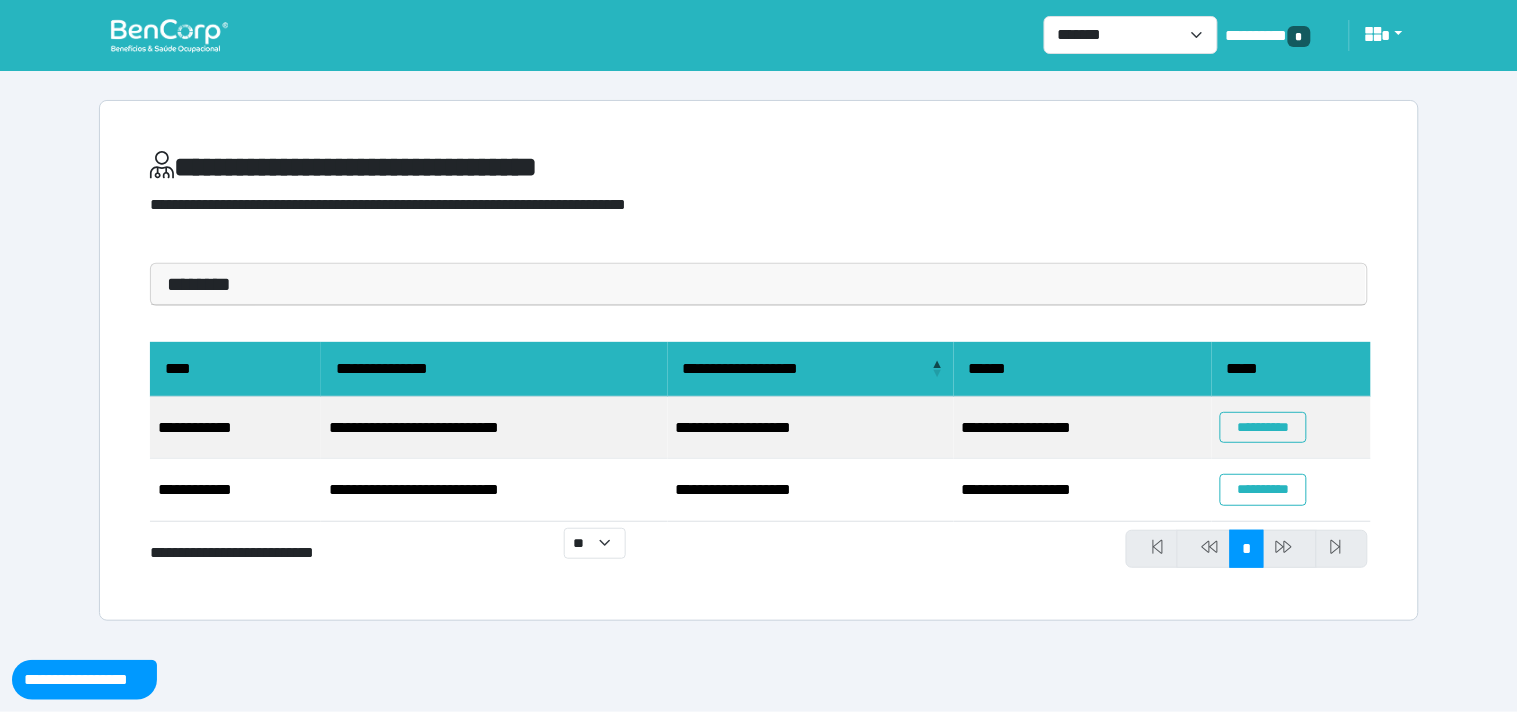 drag, startPoint x: 171, startPoint y: 28, endPoint x: 225, endPoint y: 60, distance: 62.76942 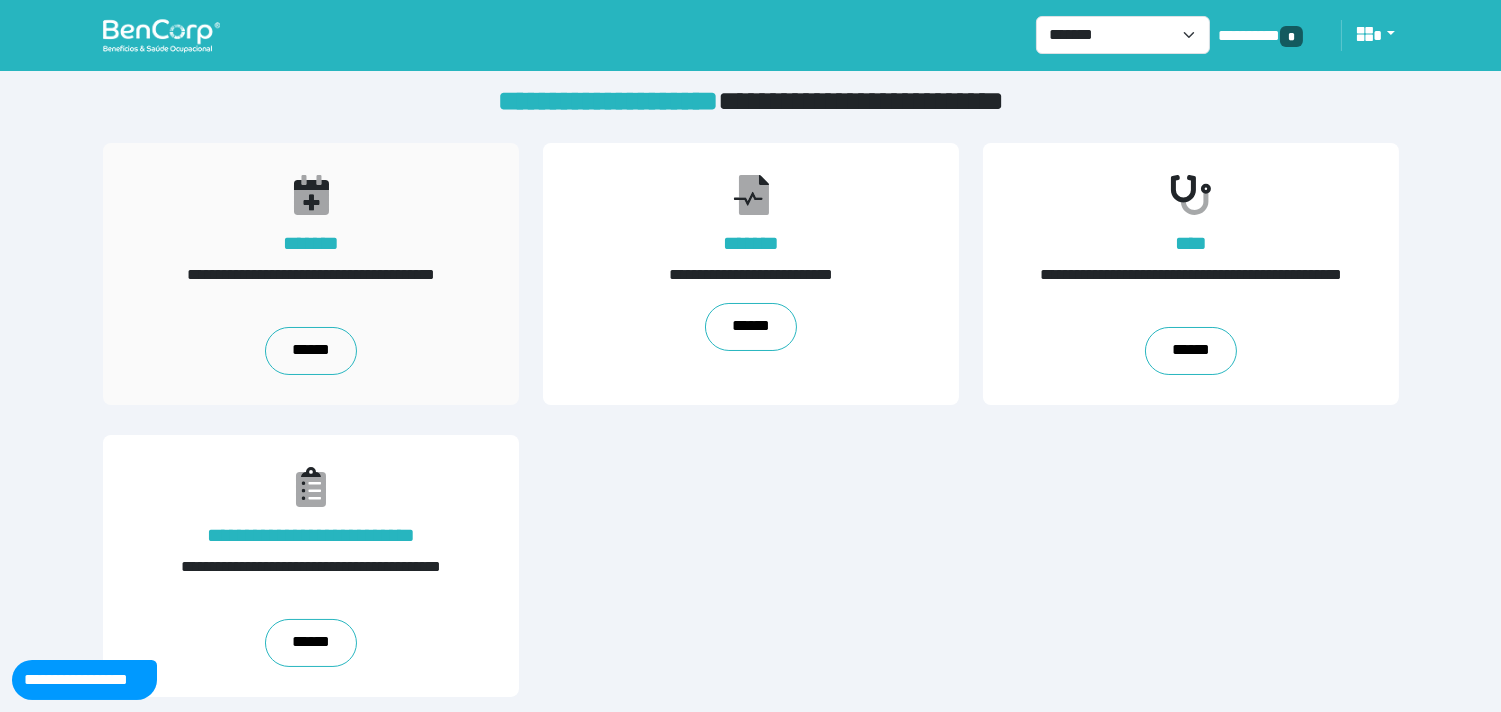 scroll, scrollTop: 20, scrollLeft: 0, axis: vertical 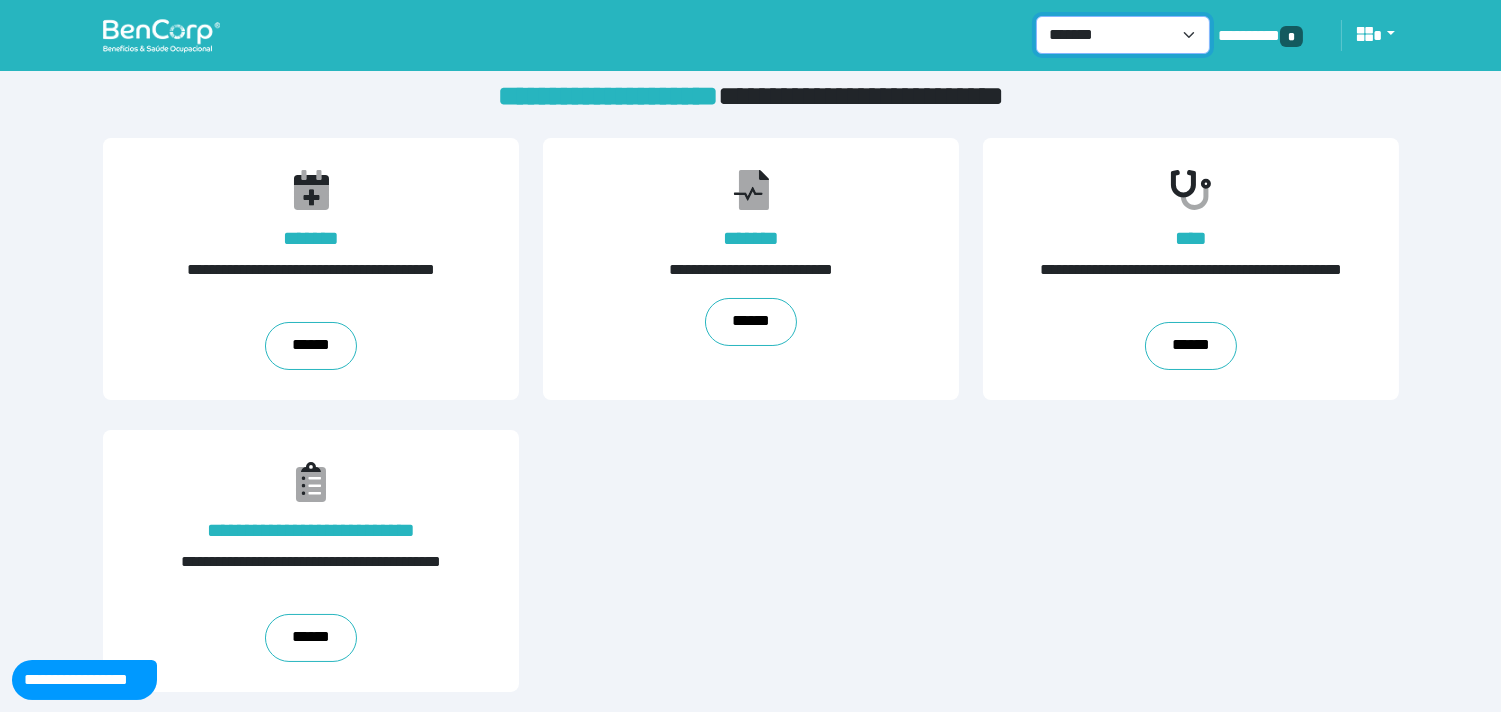 click on "**********" at bounding box center [1123, 35] 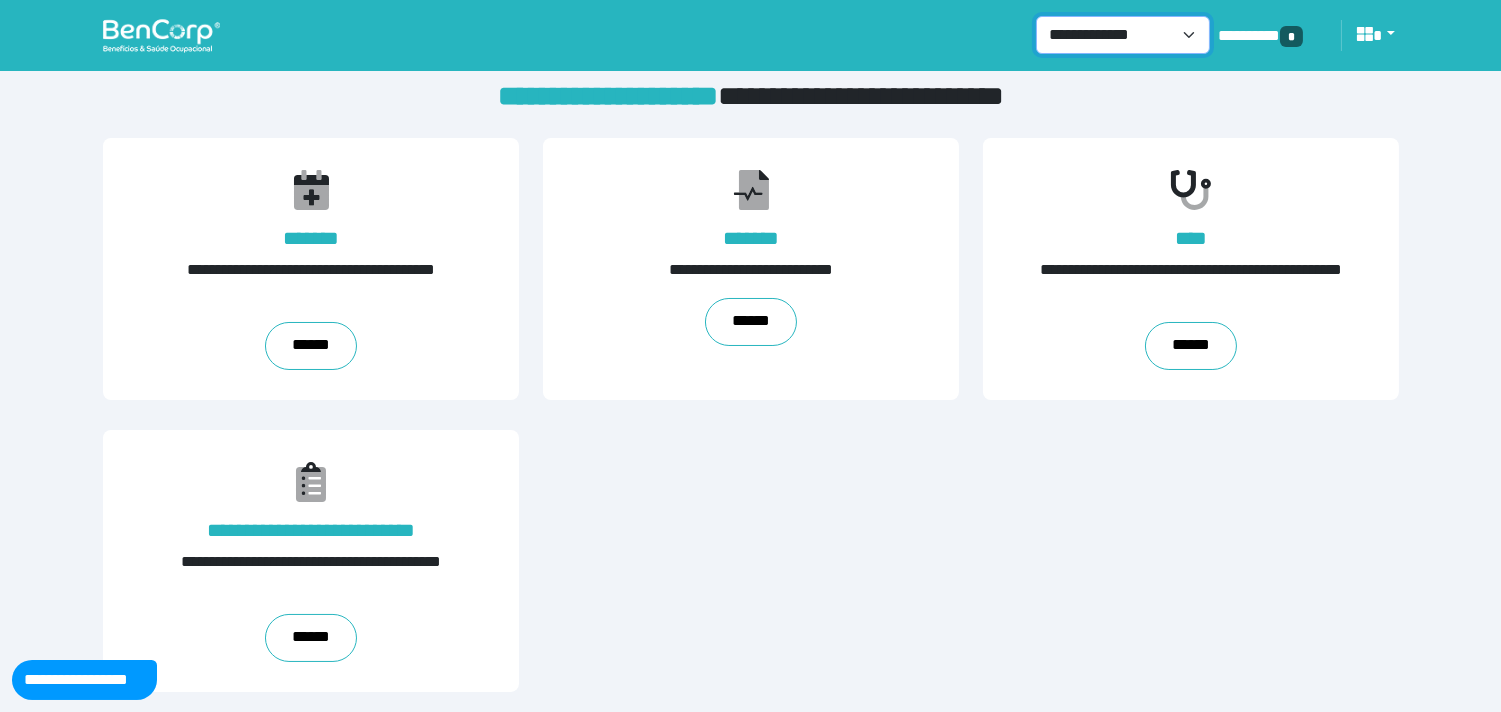 click on "**********" at bounding box center (1123, 35) 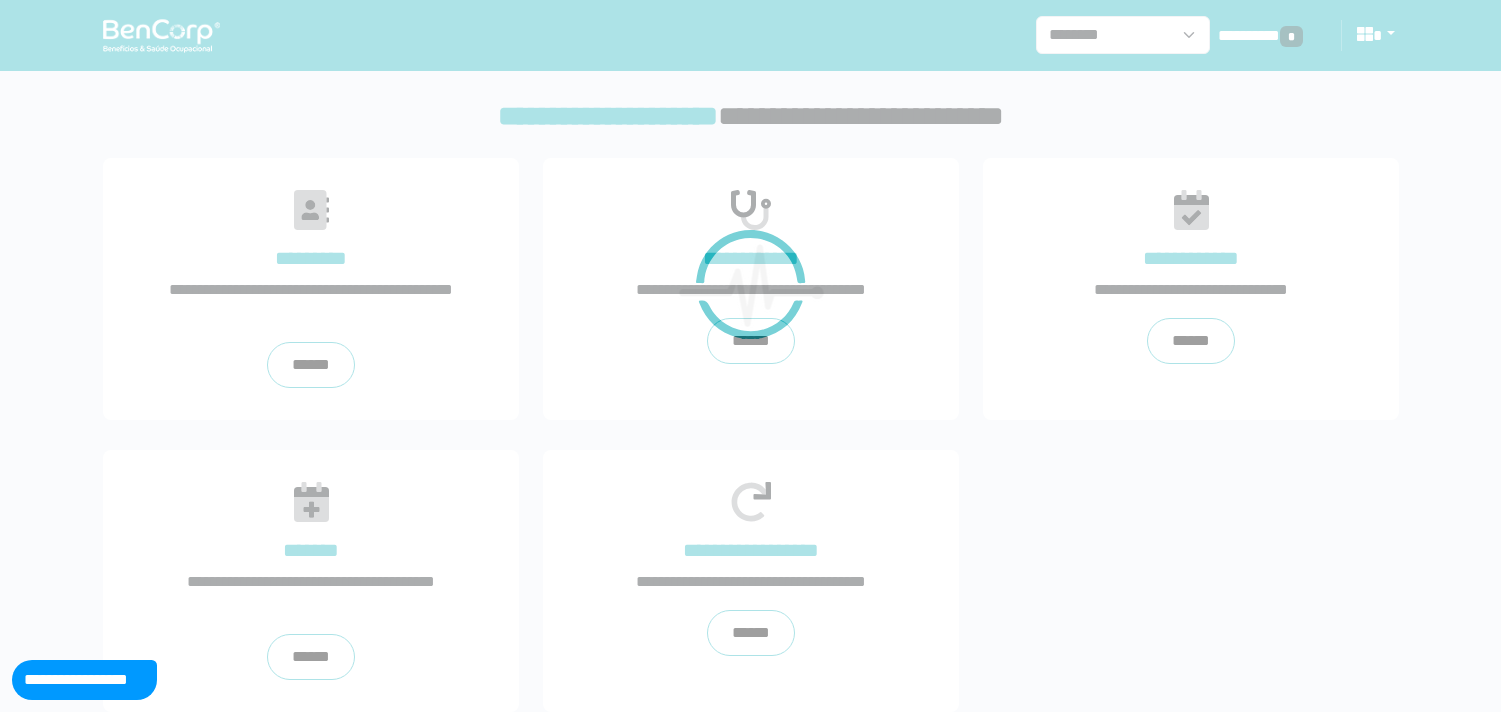 scroll, scrollTop: 0, scrollLeft: 0, axis: both 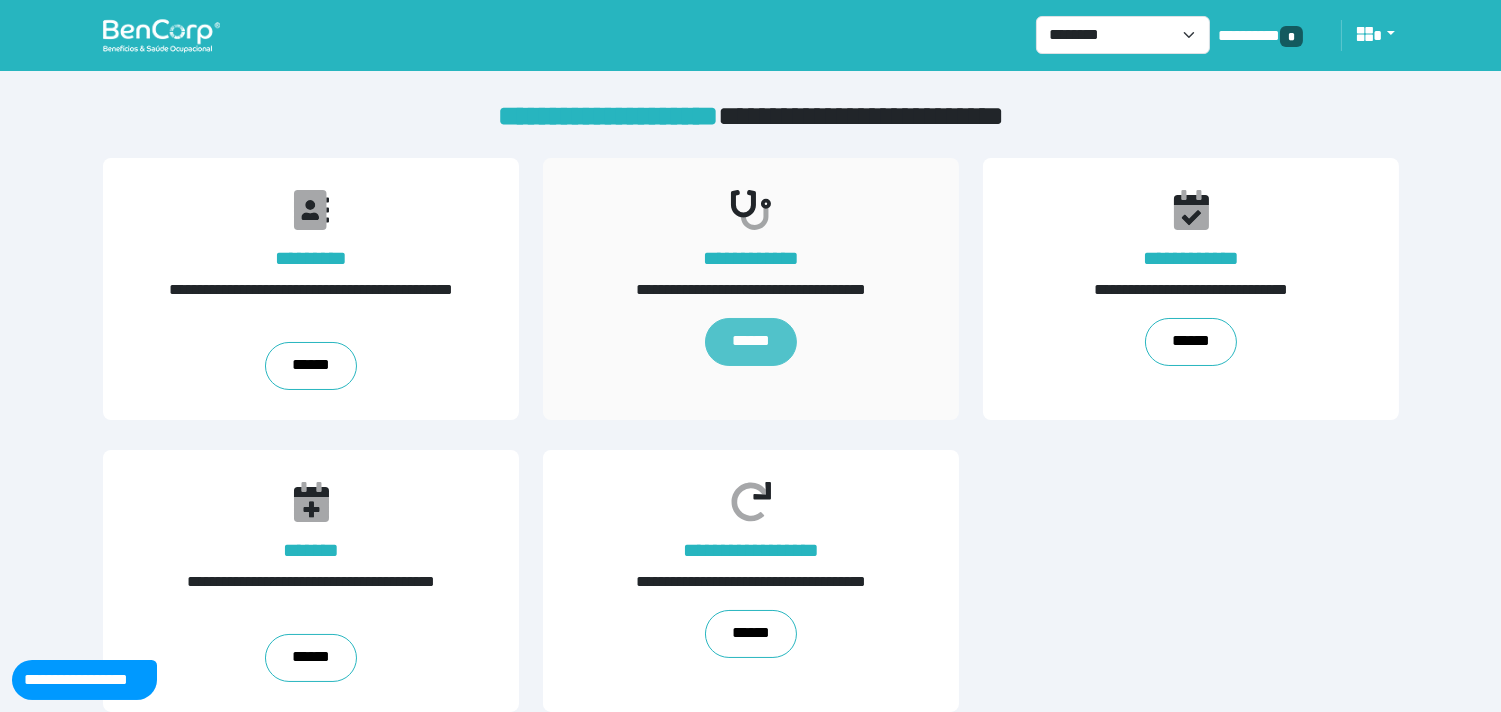 click on "******" at bounding box center [750, 342] 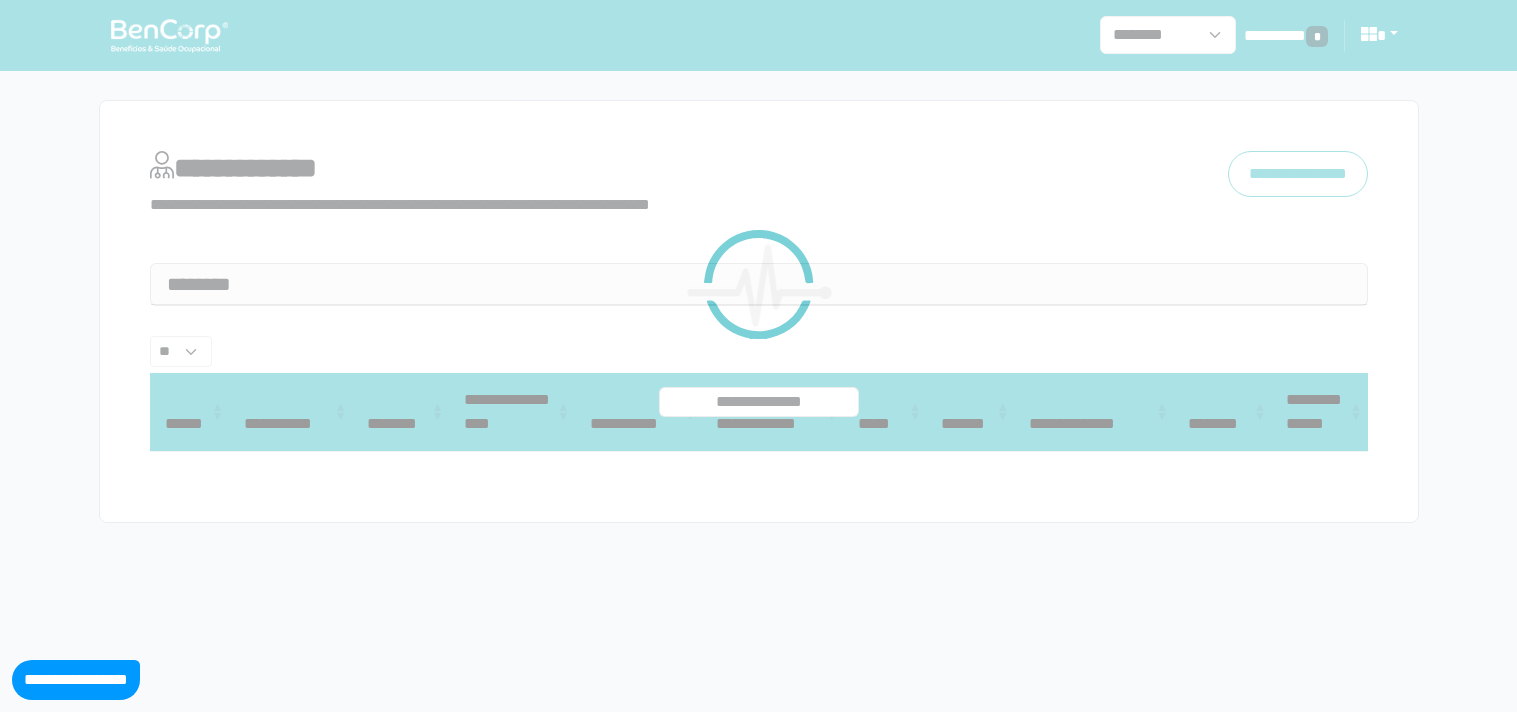 select 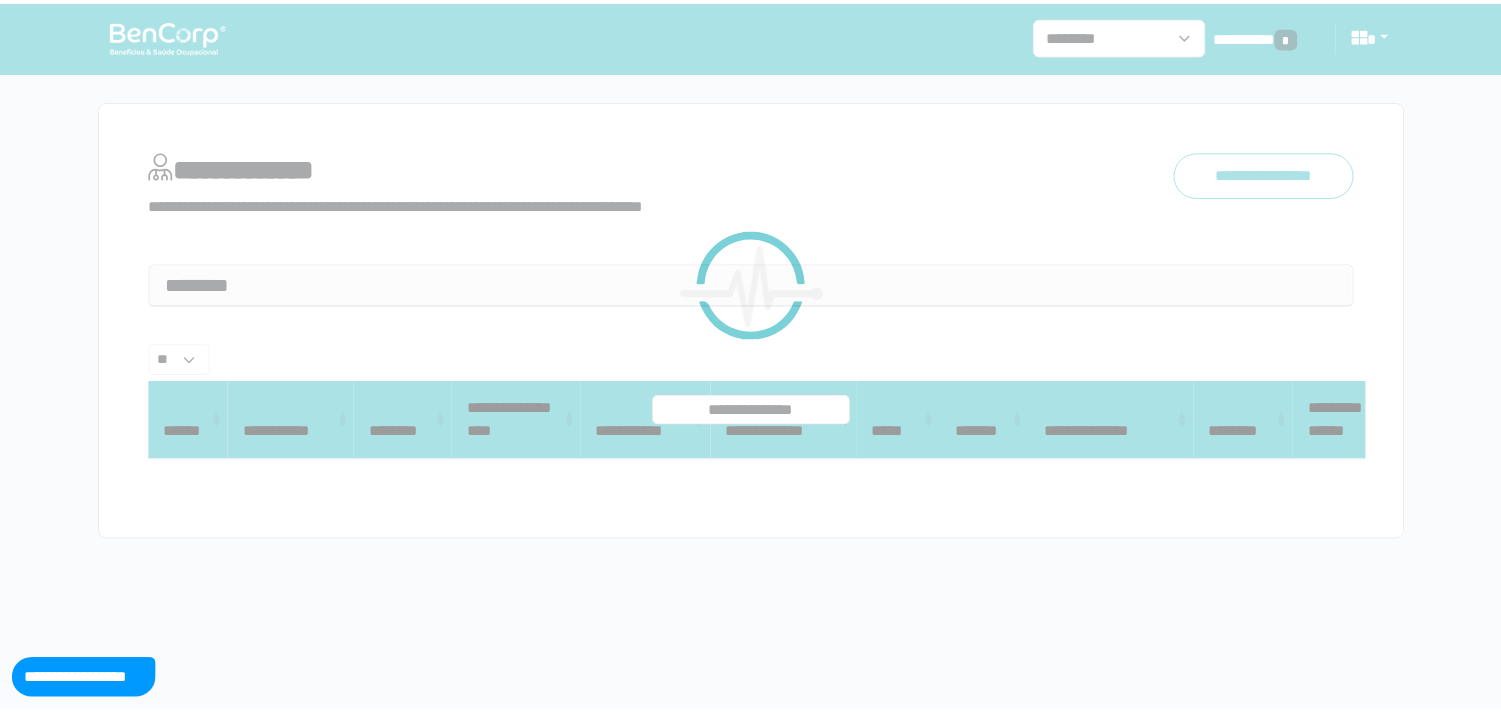 scroll, scrollTop: 0, scrollLeft: 0, axis: both 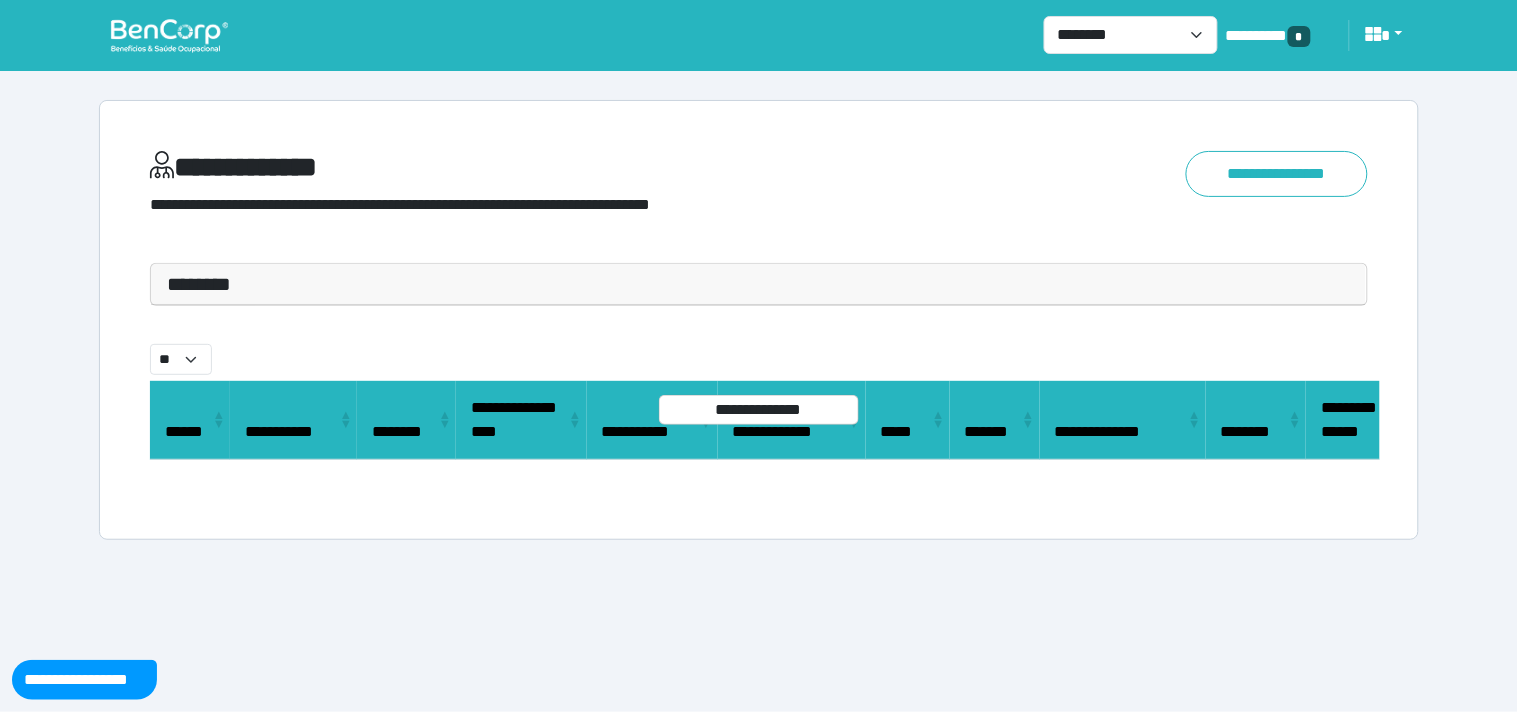 drag, startPoint x: 395, startPoint y: 254, endPoint x: 373, endPoint y: 271, distance: 27.802877 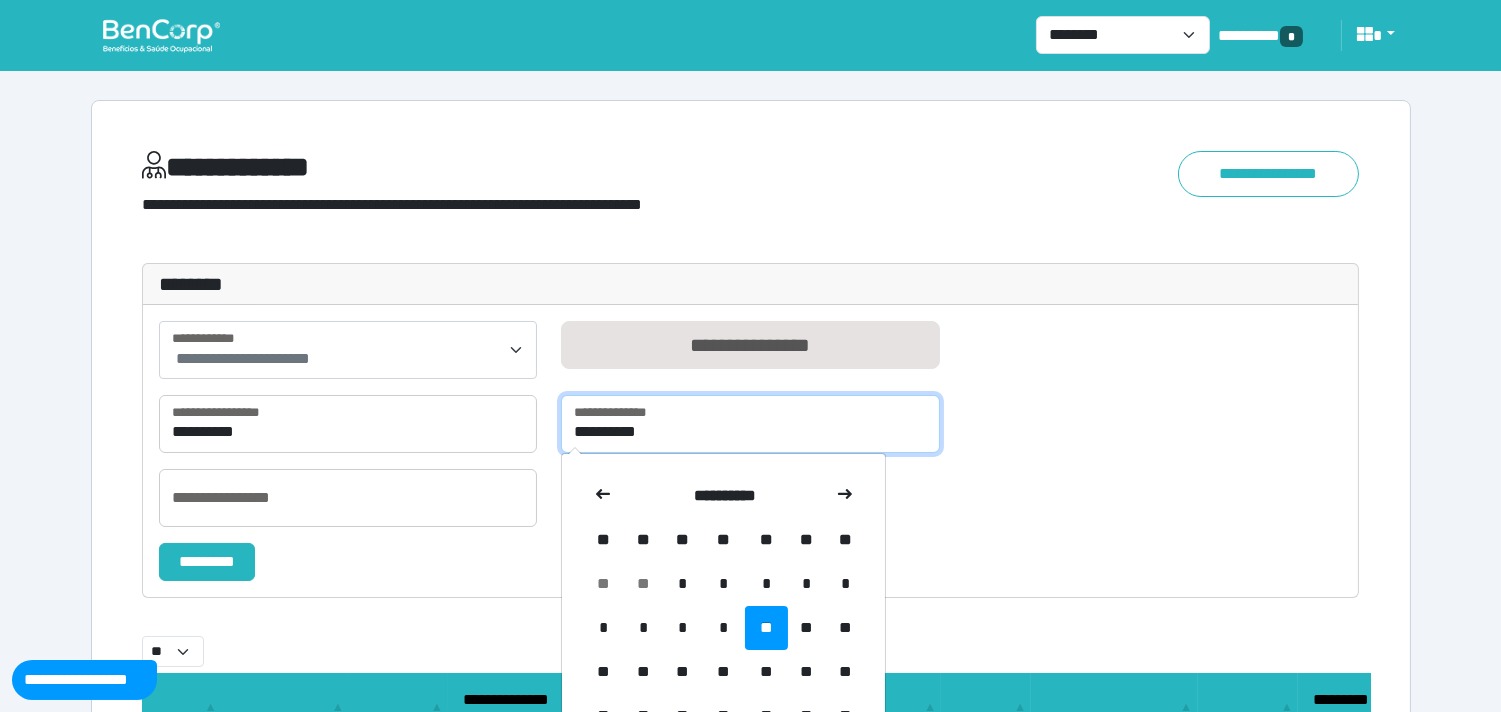 click on "**********" at bounding box center (750, 424) 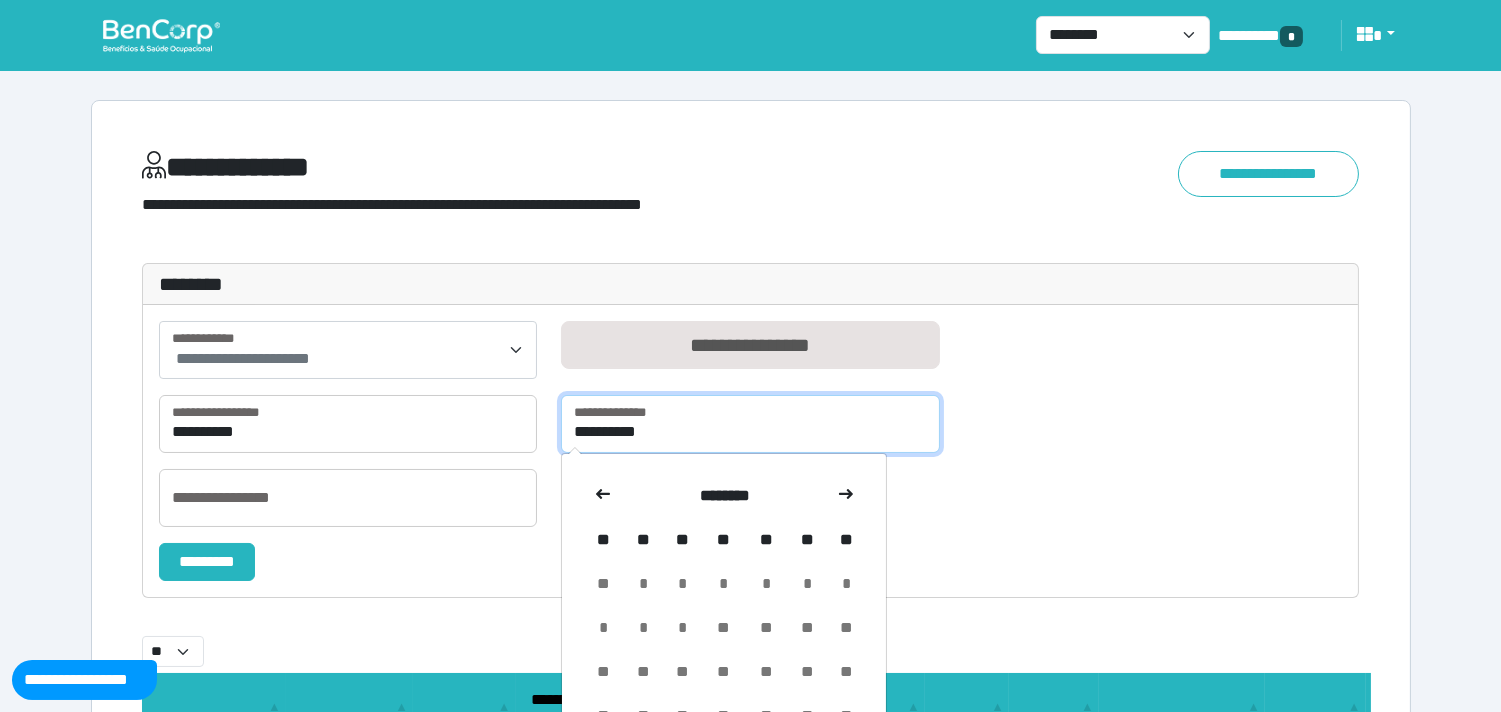 type on "********" 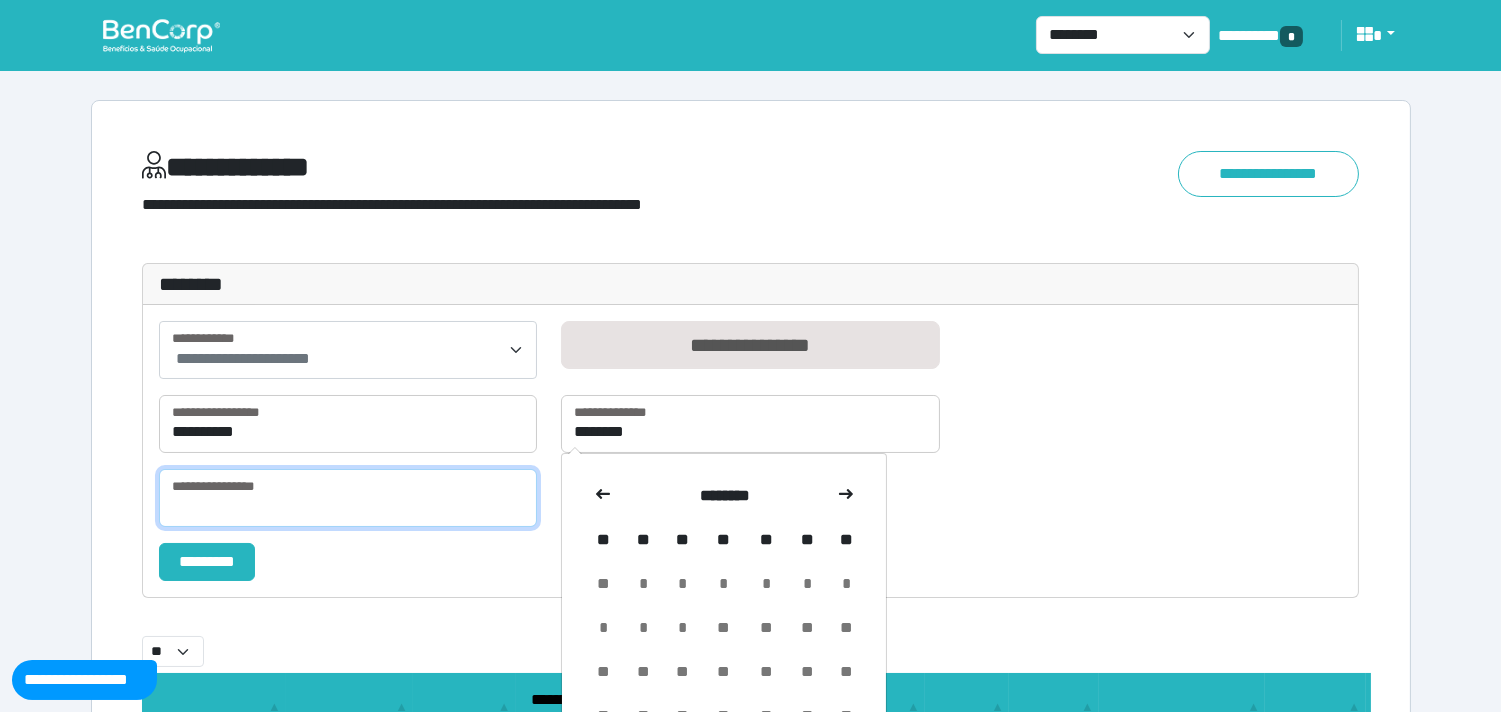 click at bounding box center (348, 498) 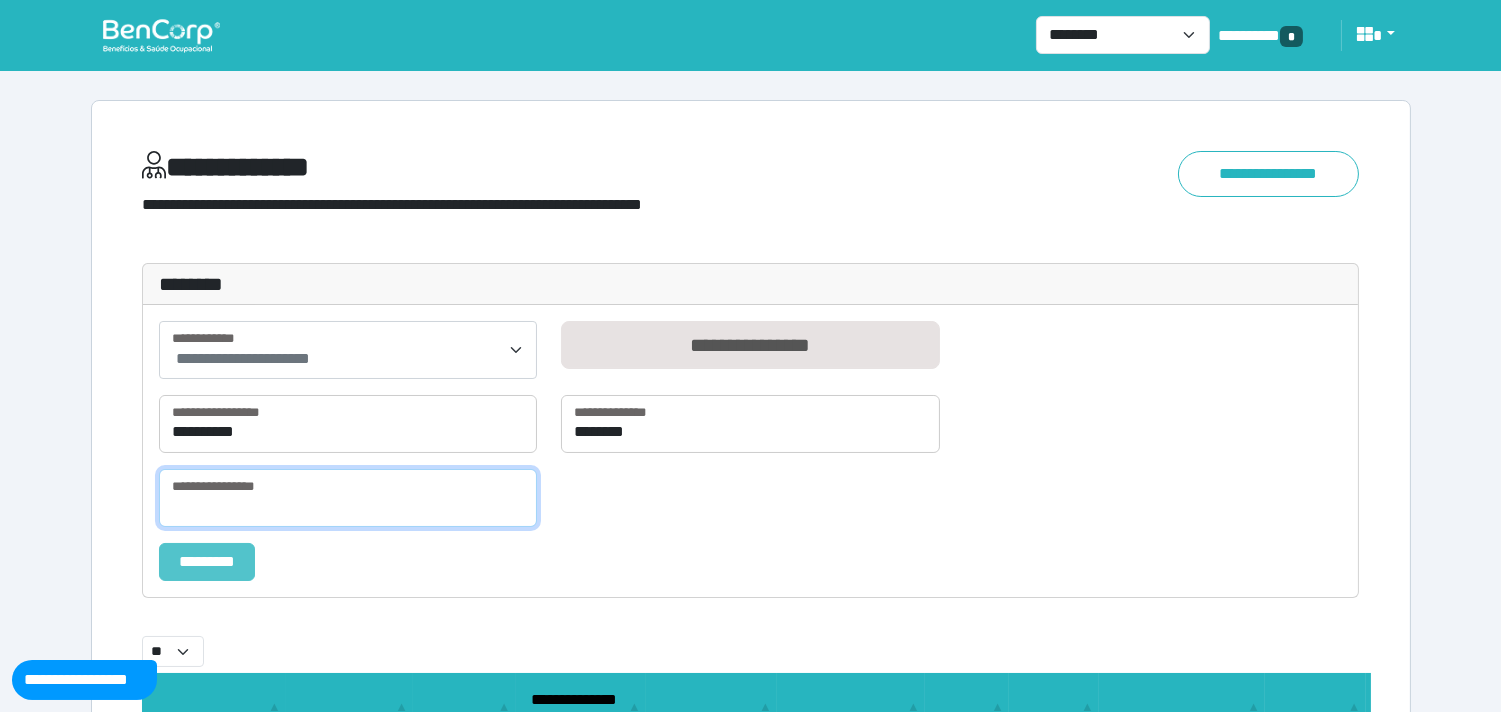 paste on "**********" 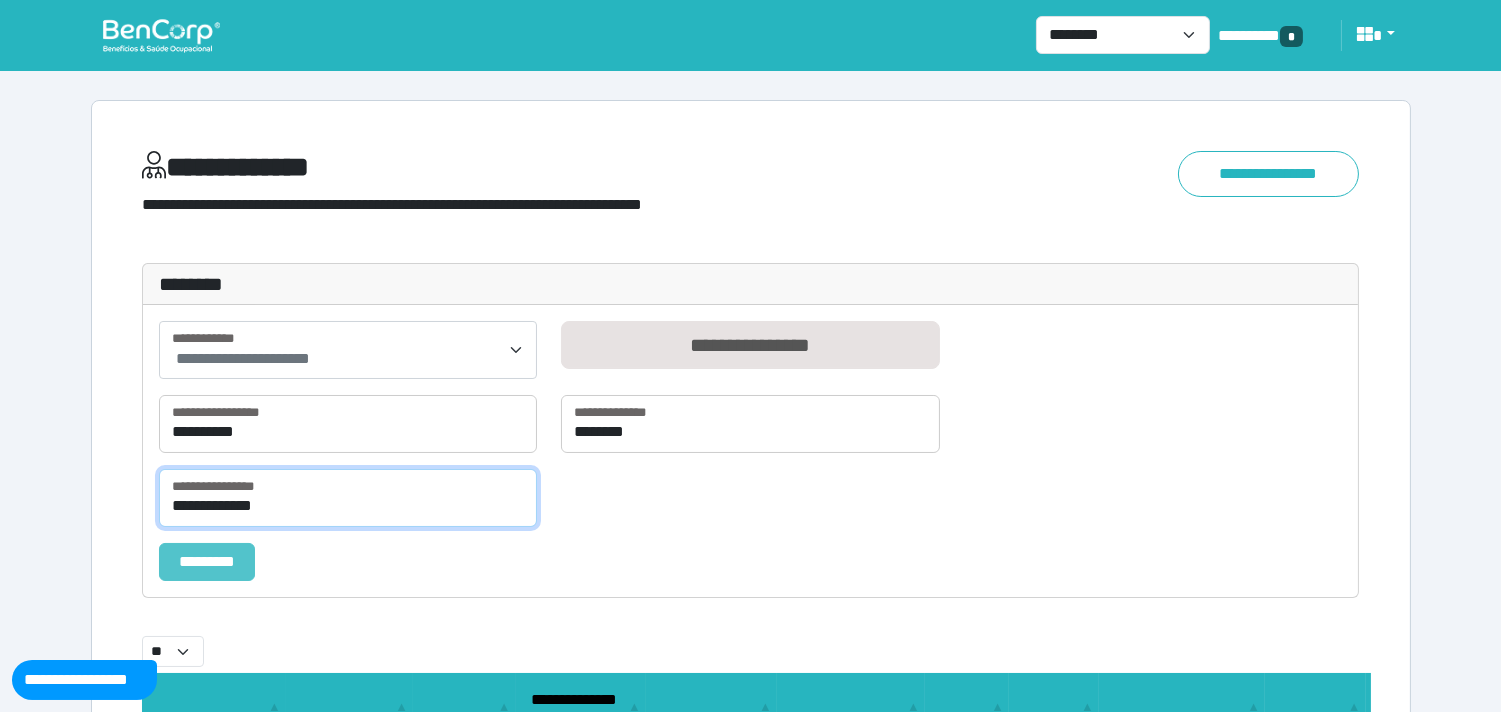 type on "**********" 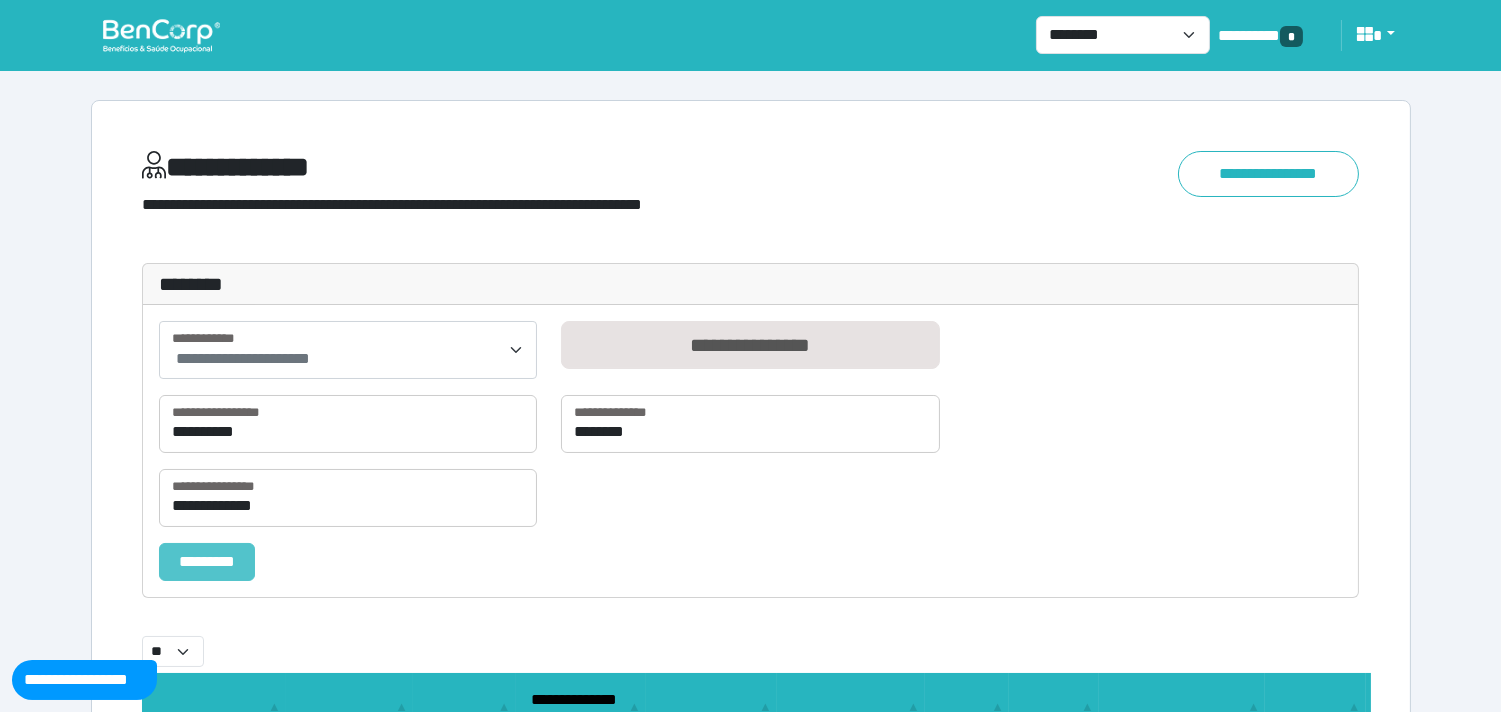 click on "*********" at bounding box center [207, 562] 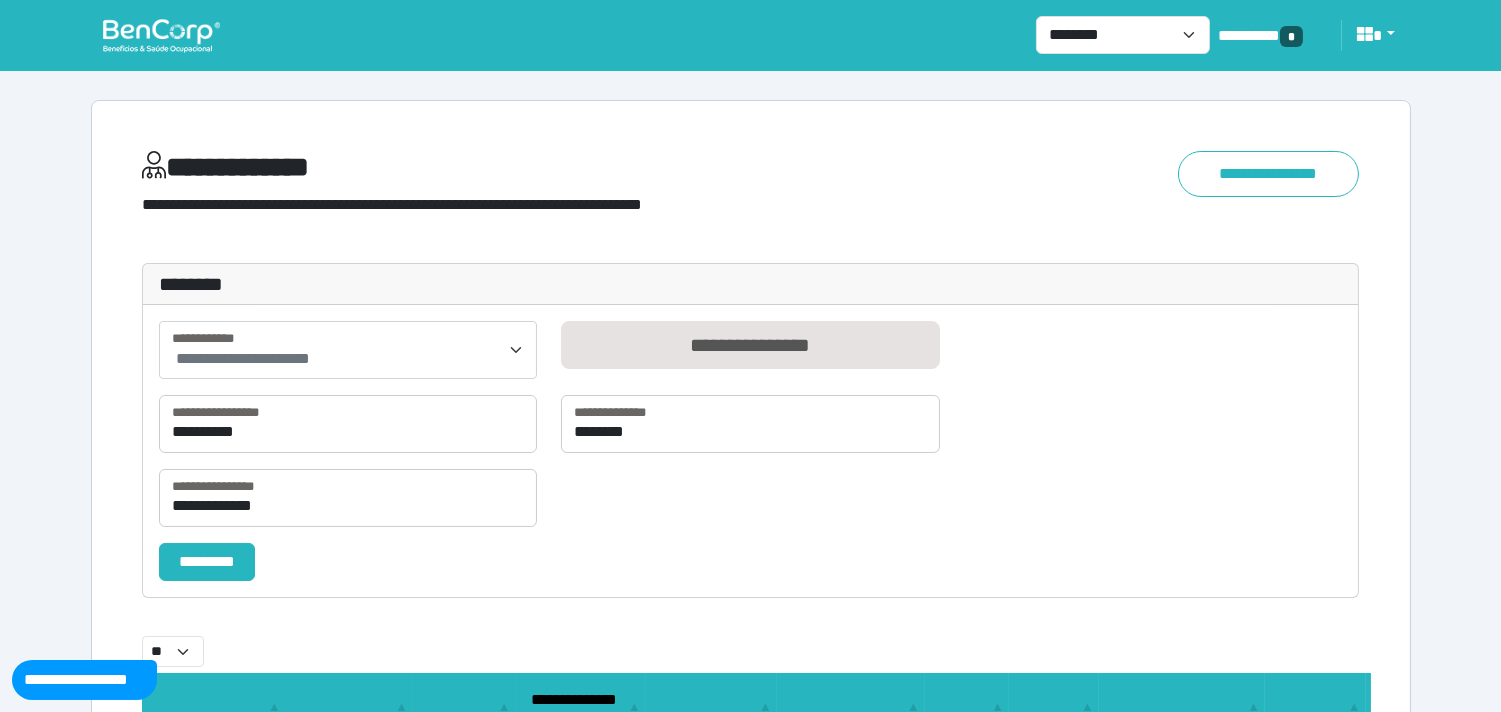 select on "**" 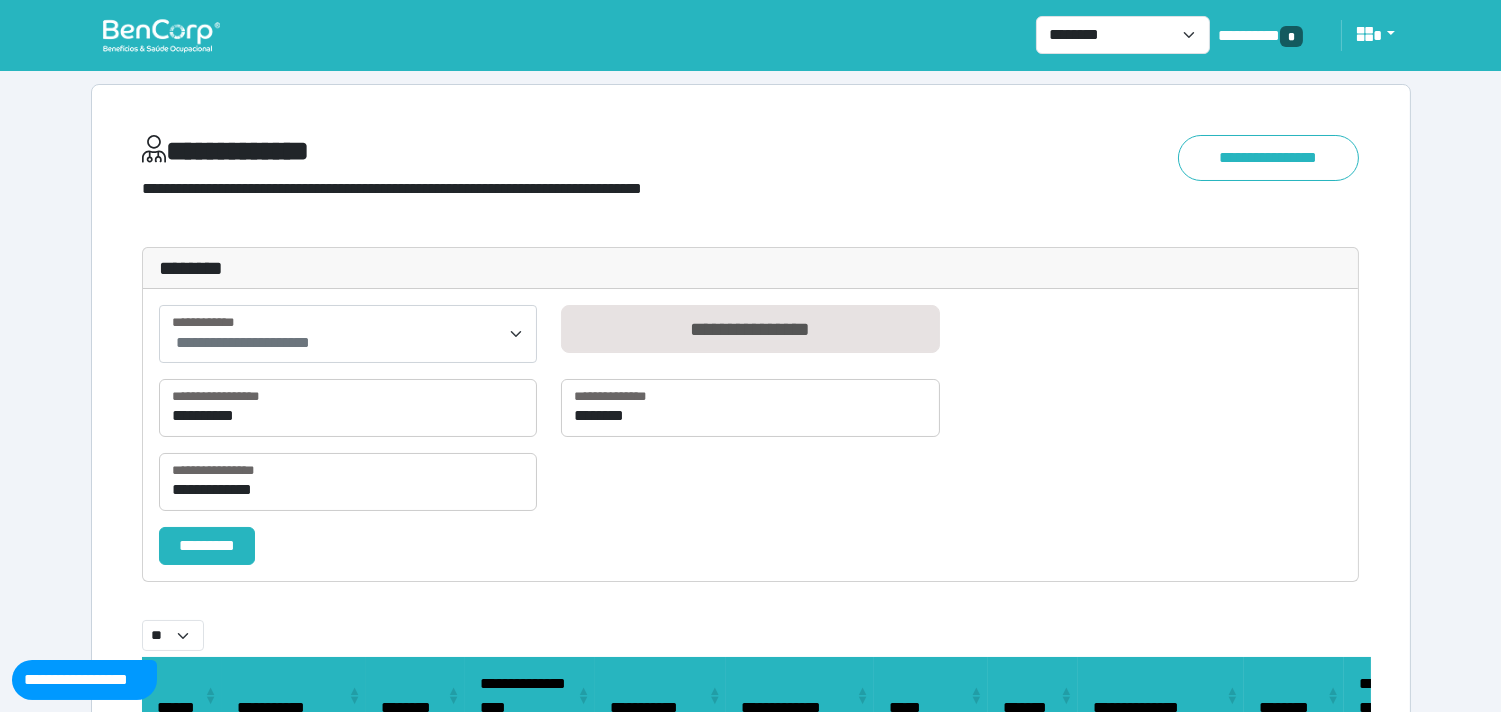 scroll, scrollTop: 271, scrollLeft: 0, axis: vertical 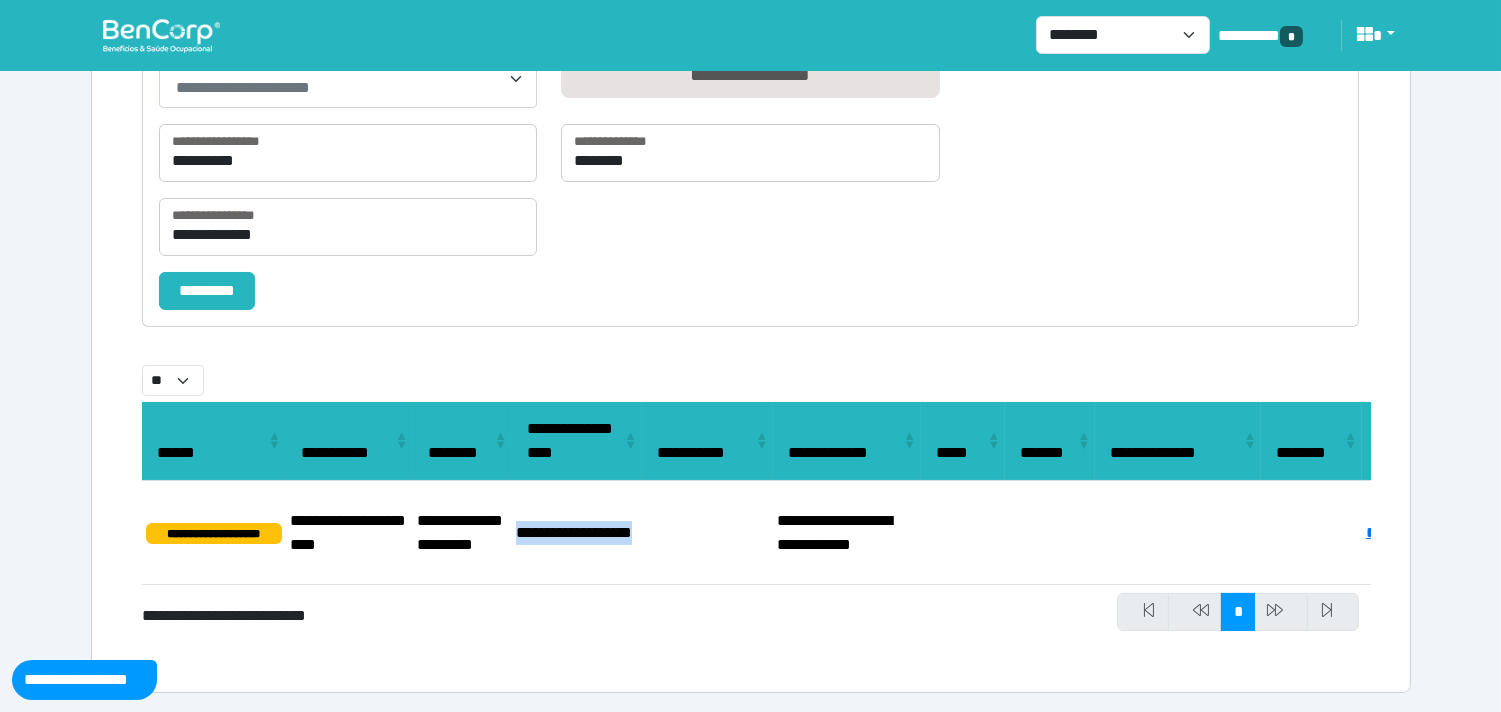 drag, startPoint x: 597, startPoint y: 538, endPoint x: 514, endPoint y: 506, distance: 88.95505 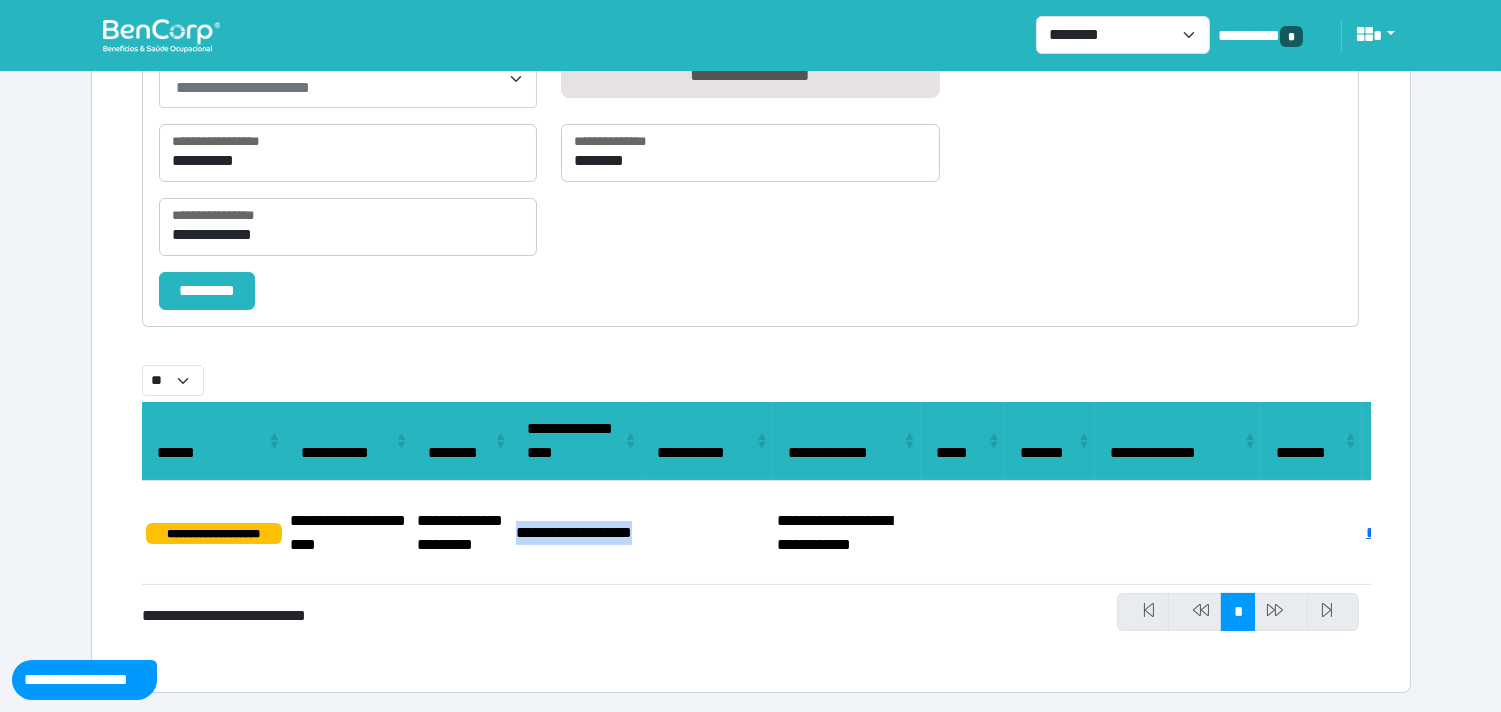 copy on "**********" 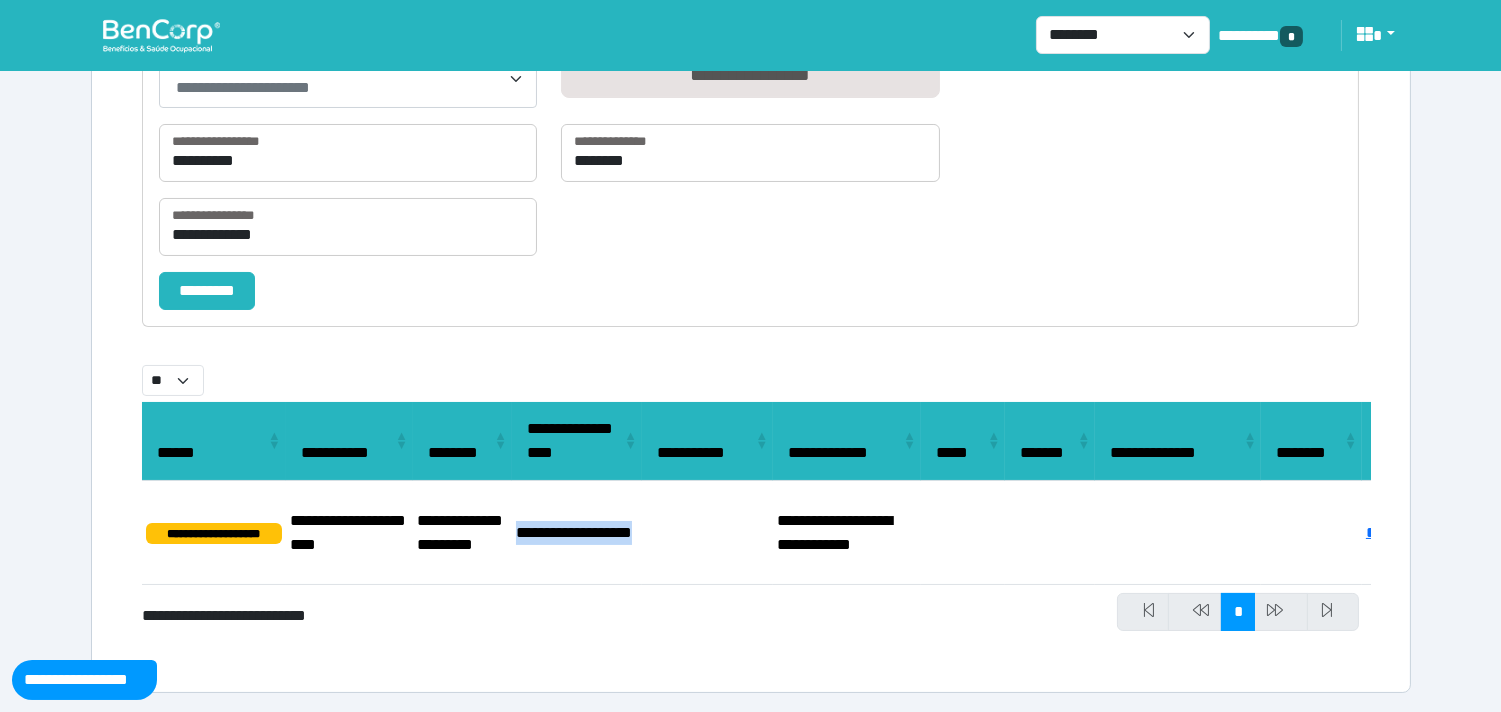 scroll, scrollTop: 0, scrollLeft: 181, axis: horizontal 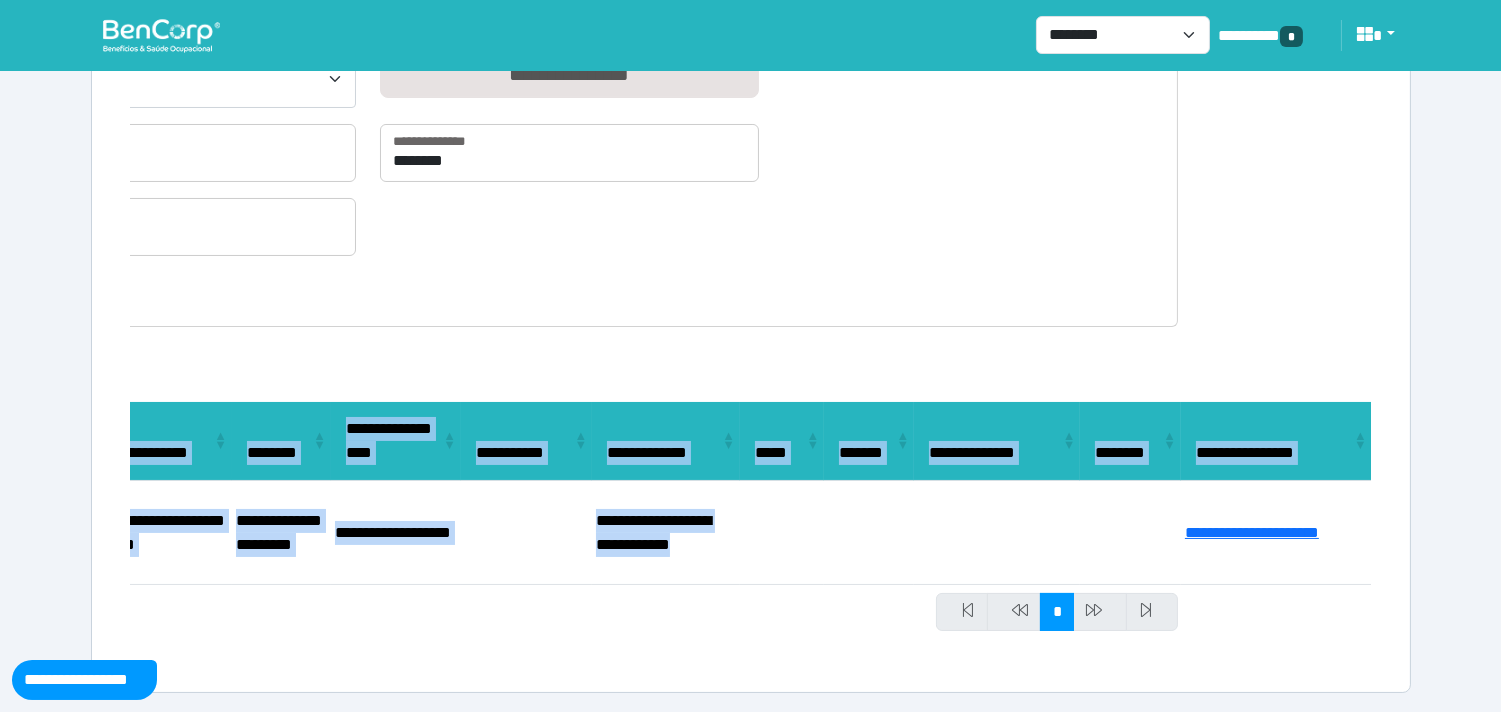 drag, startPoint x: 1156, startPoint y: 524, endPoint x: 1393, endPoint y: 520, distance: 237.03375 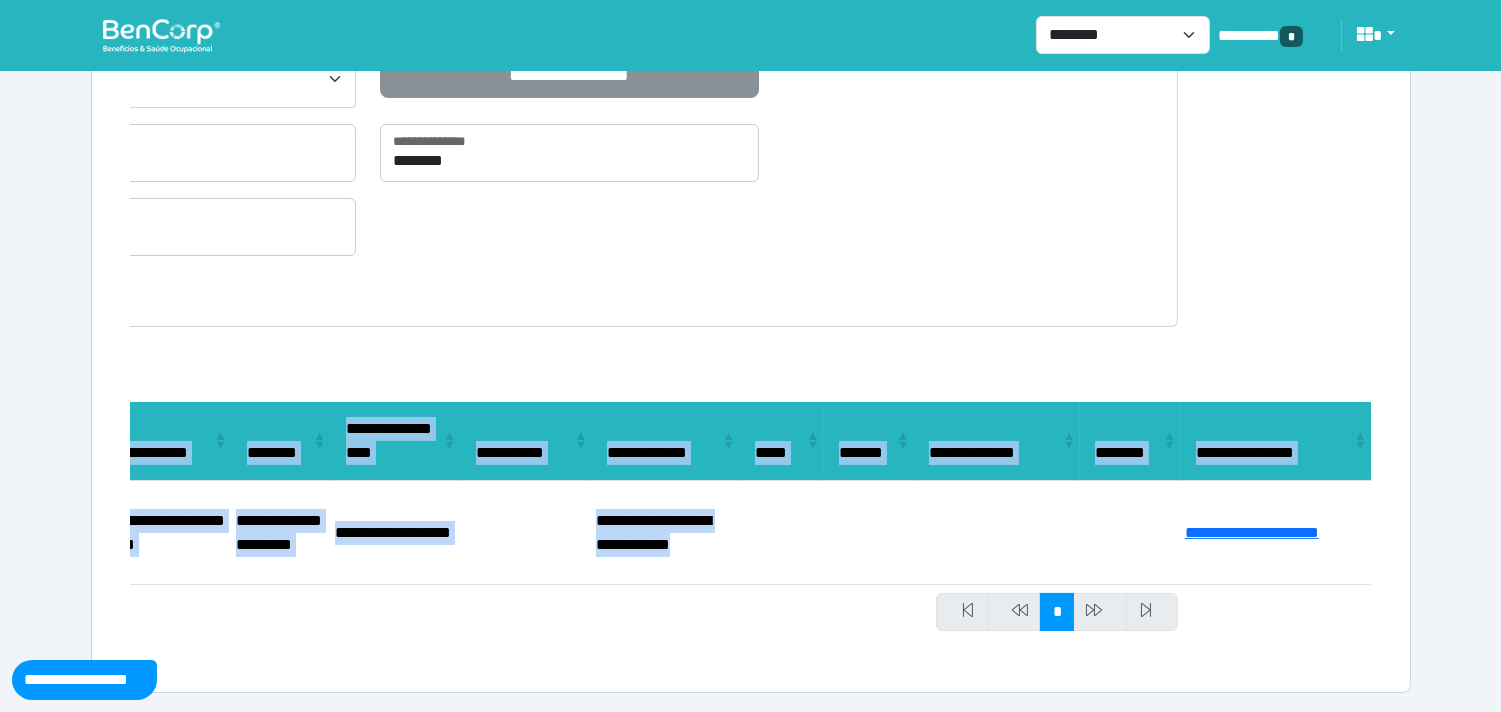 copy on "**********" 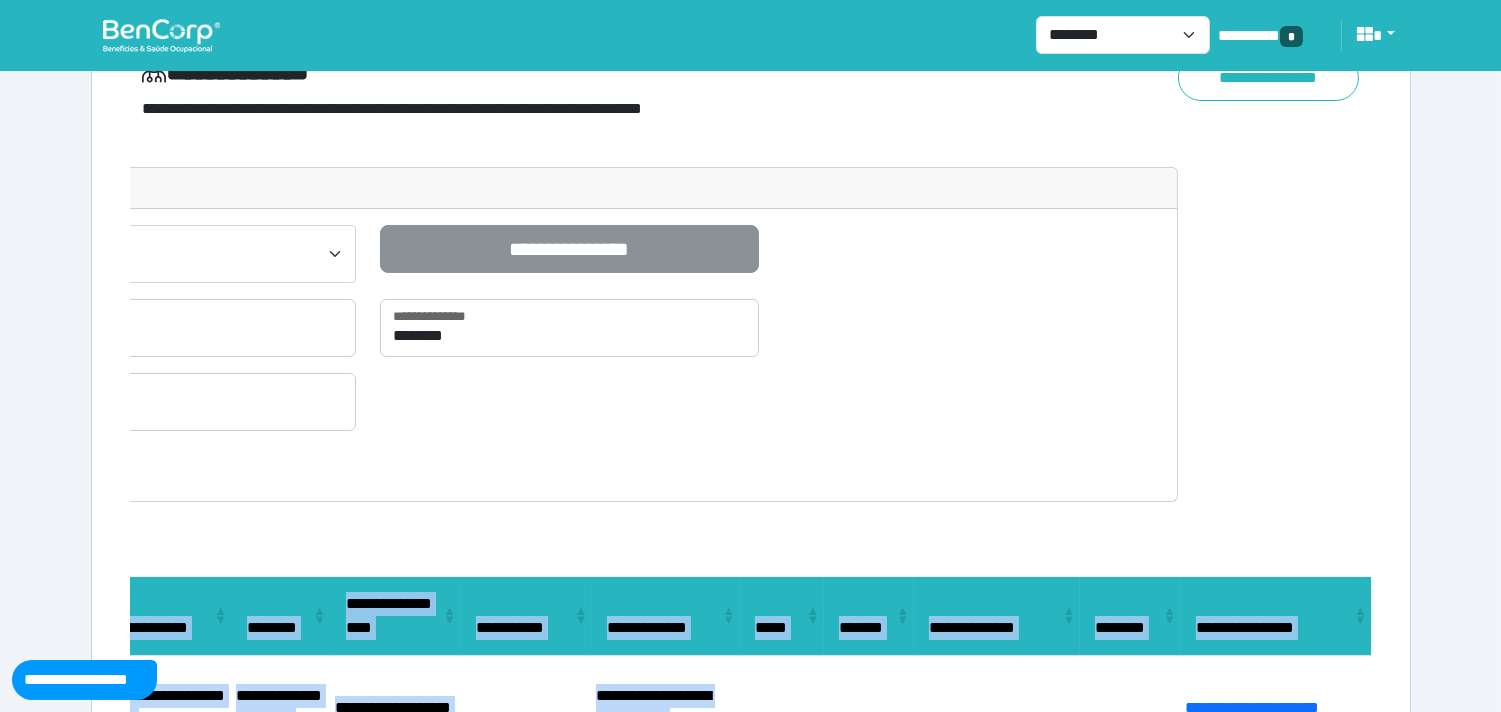 scroll, scrollTop: 0, scrollLeft: 0, axis: both 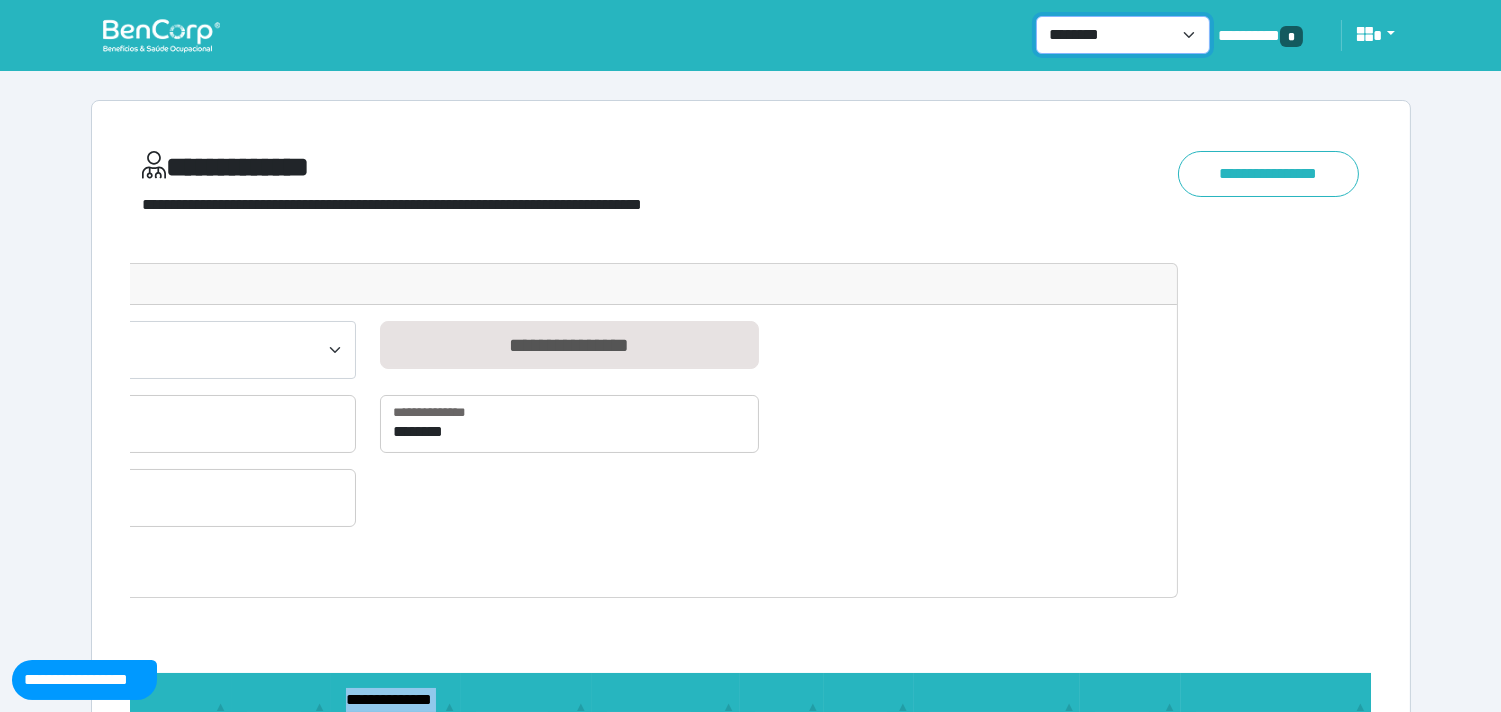 click on "**********" at bounding box center [1123, 35] 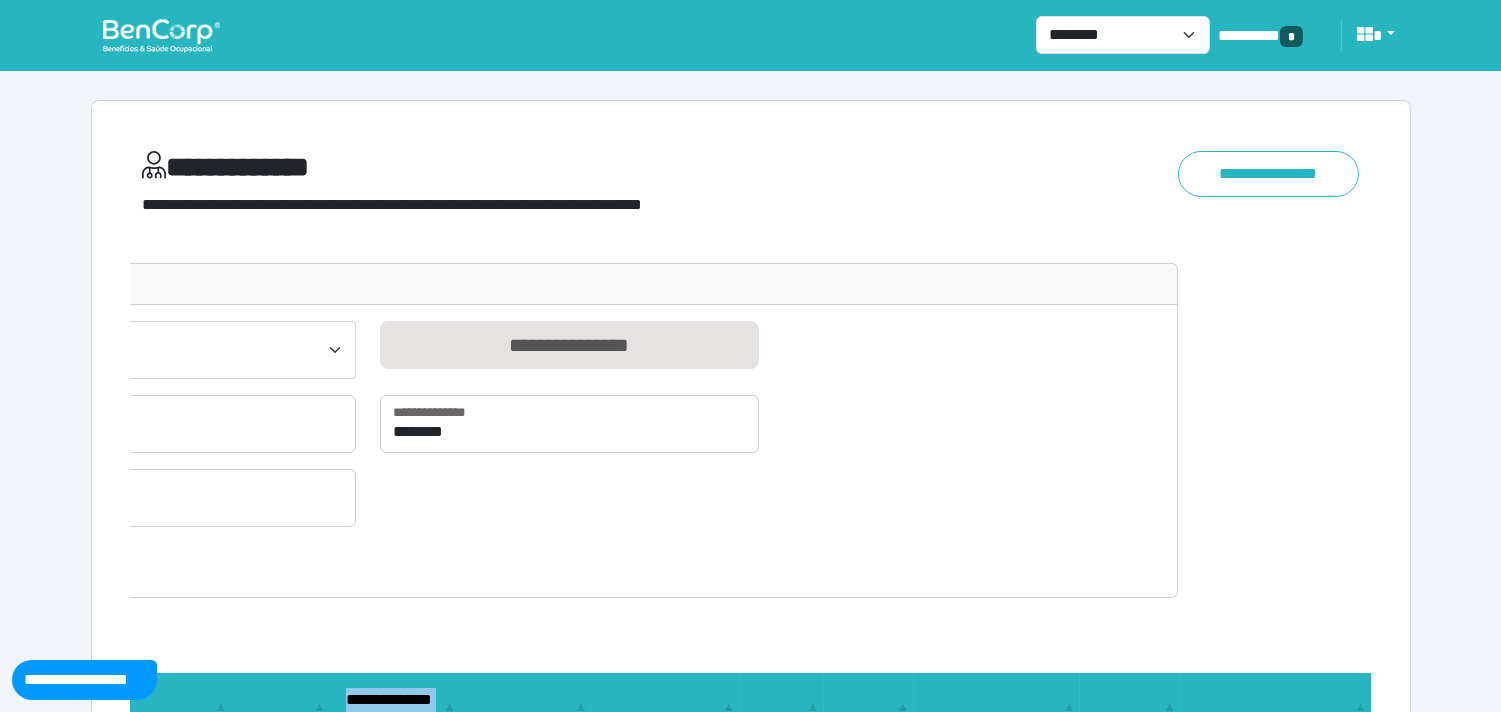 click at bounding box center (161, 35) 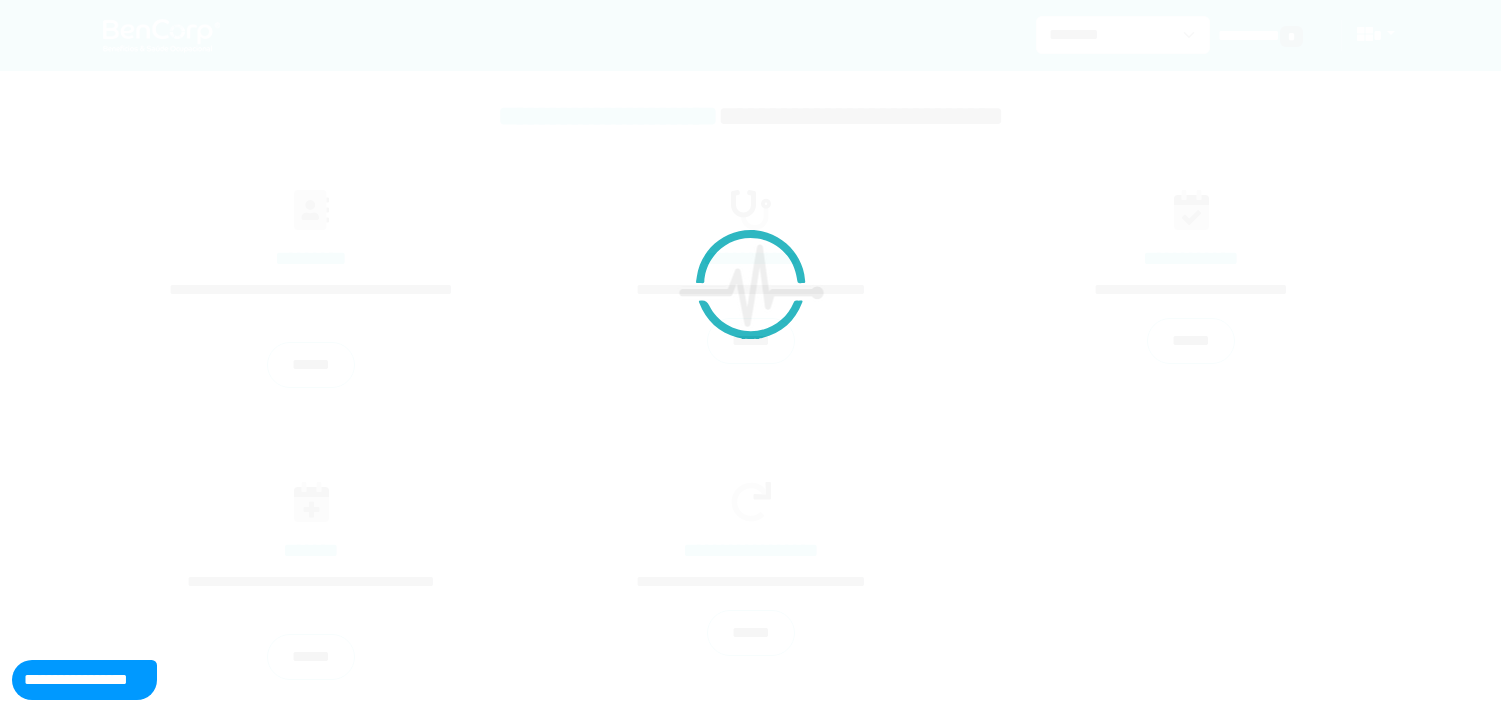 scroll, scrollTop: 0, scrollLeft: 0, axis: both 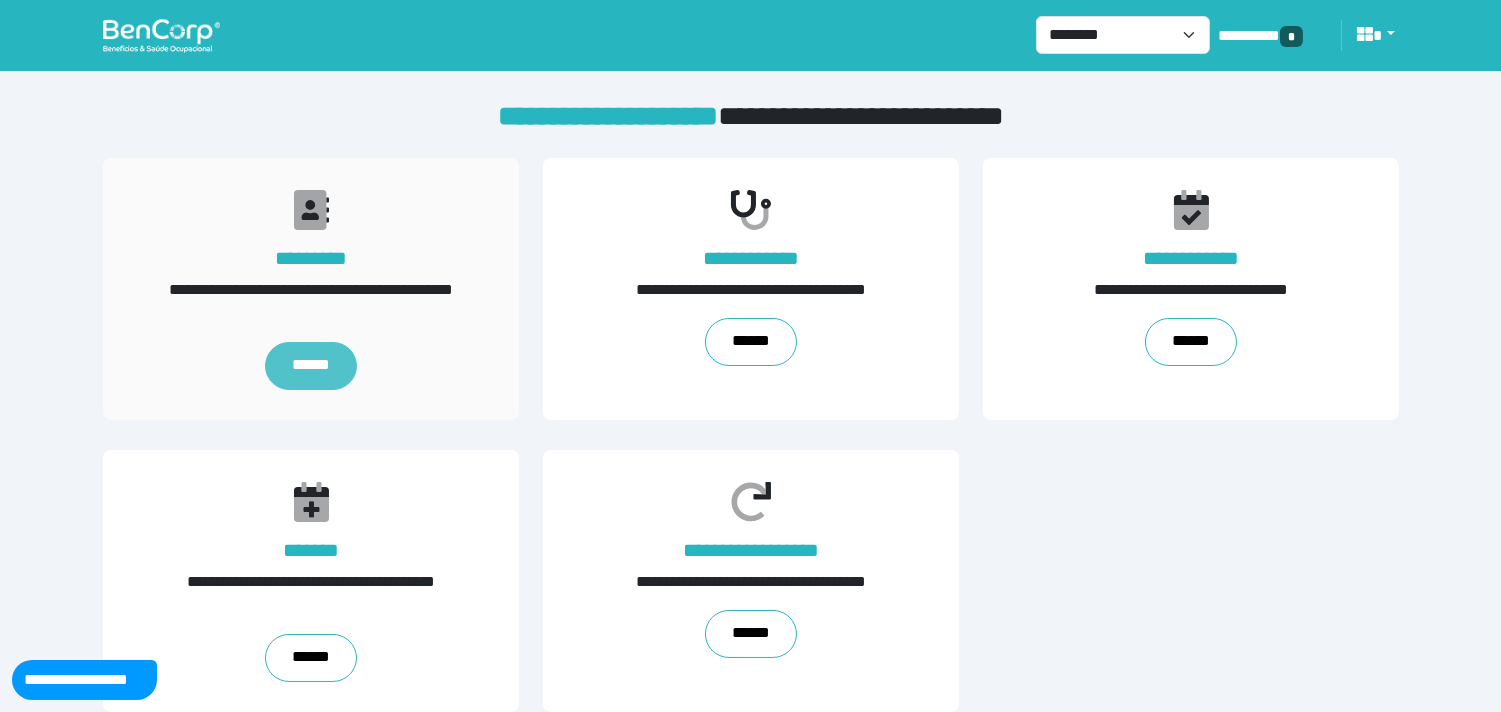 click on "******" at bounding box center [311, 366] 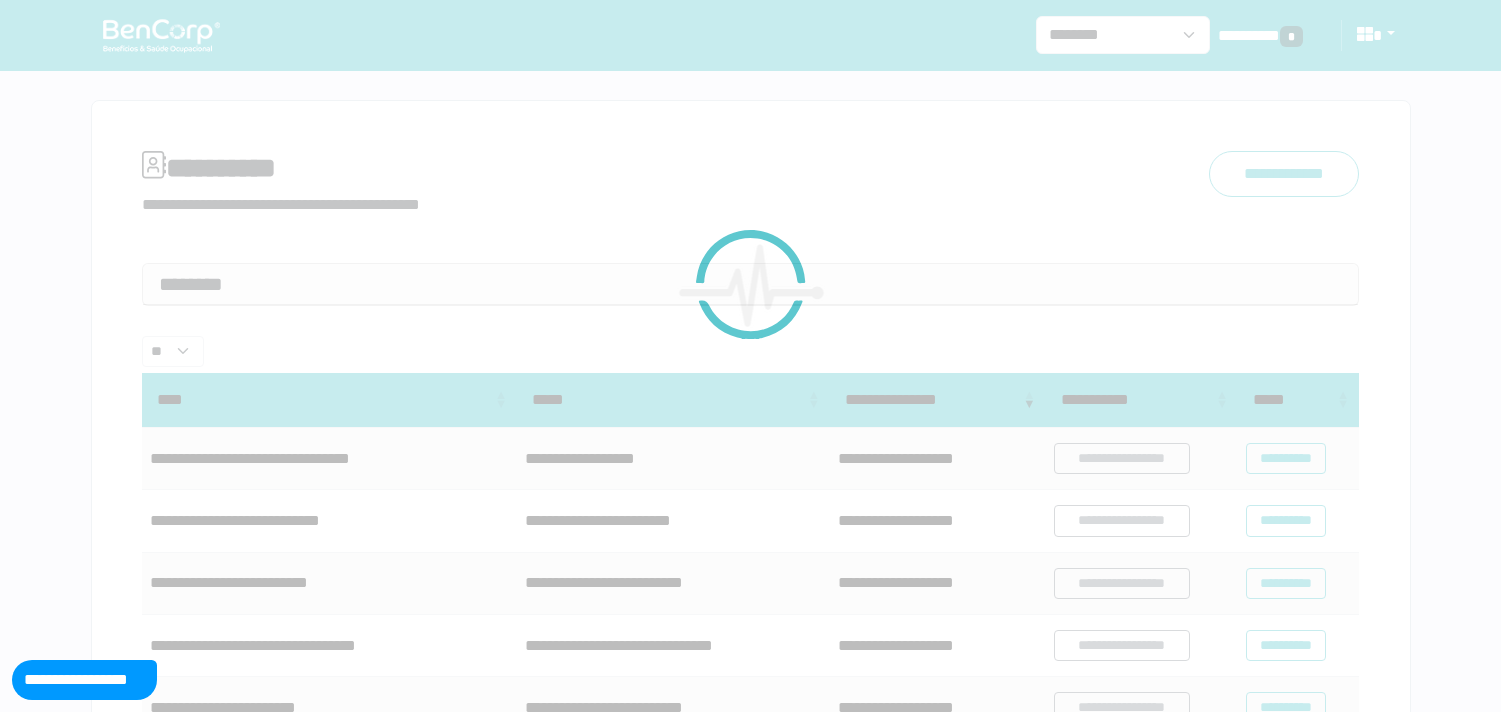 scroll, scrollTop: 0, scrollLeft: 0, axis: both 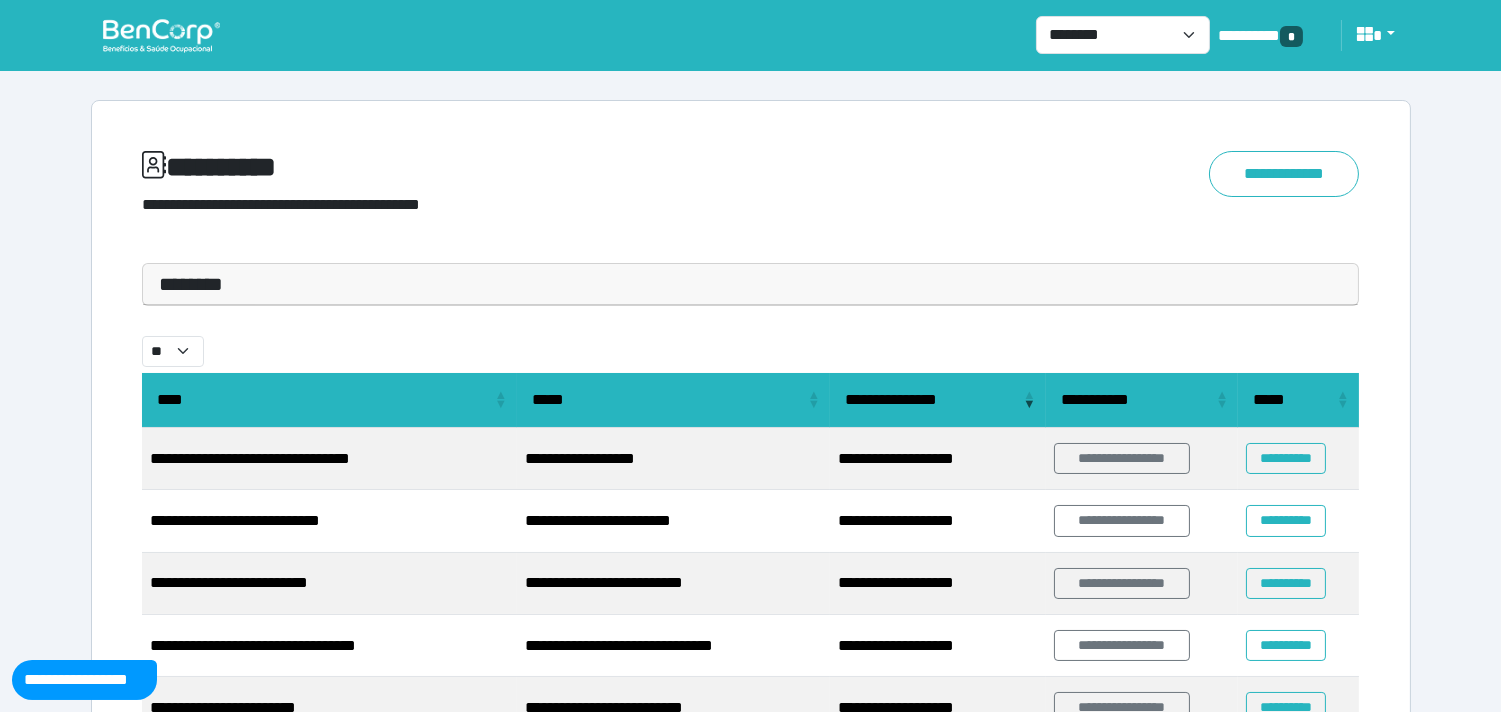 click on "********" at bounding box center [751, 284] 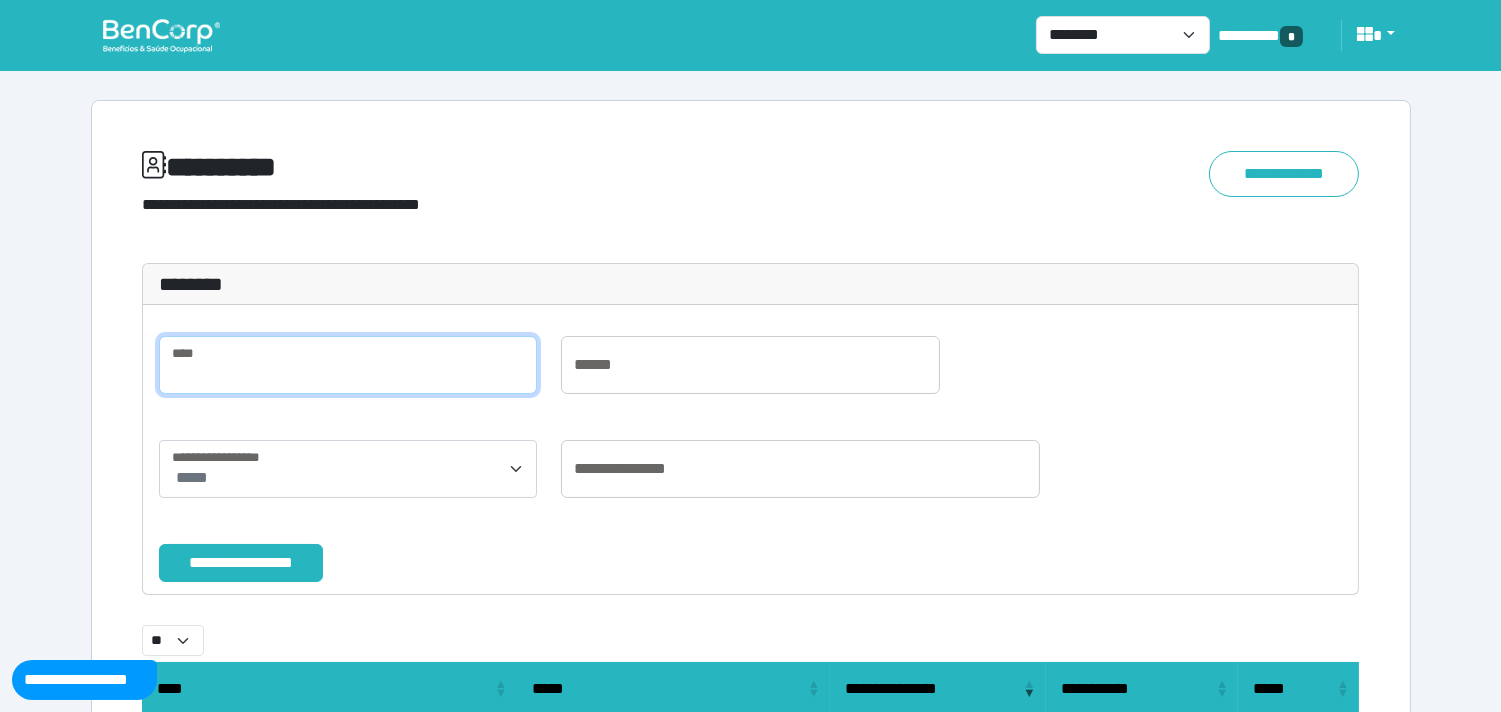 click at bounding box center (348, 365) 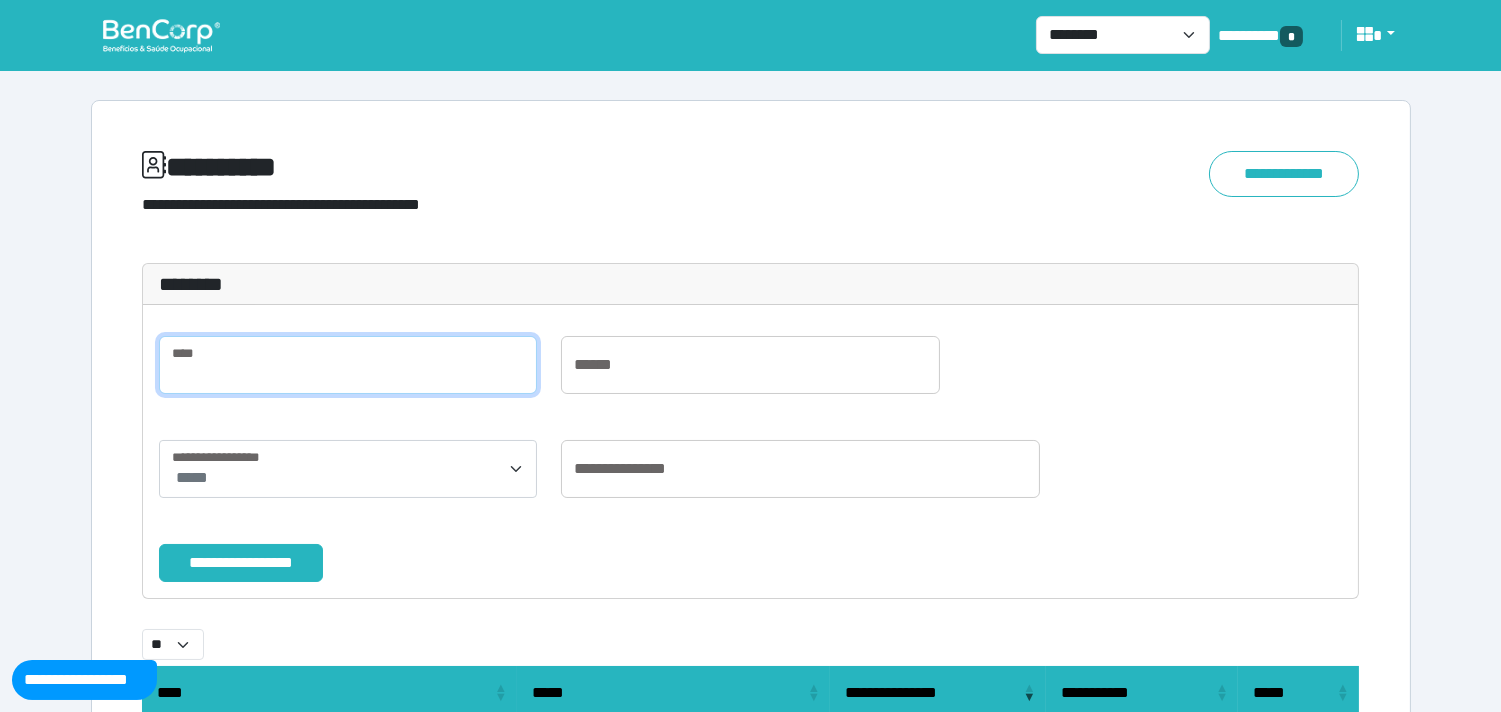 paste on "**********" 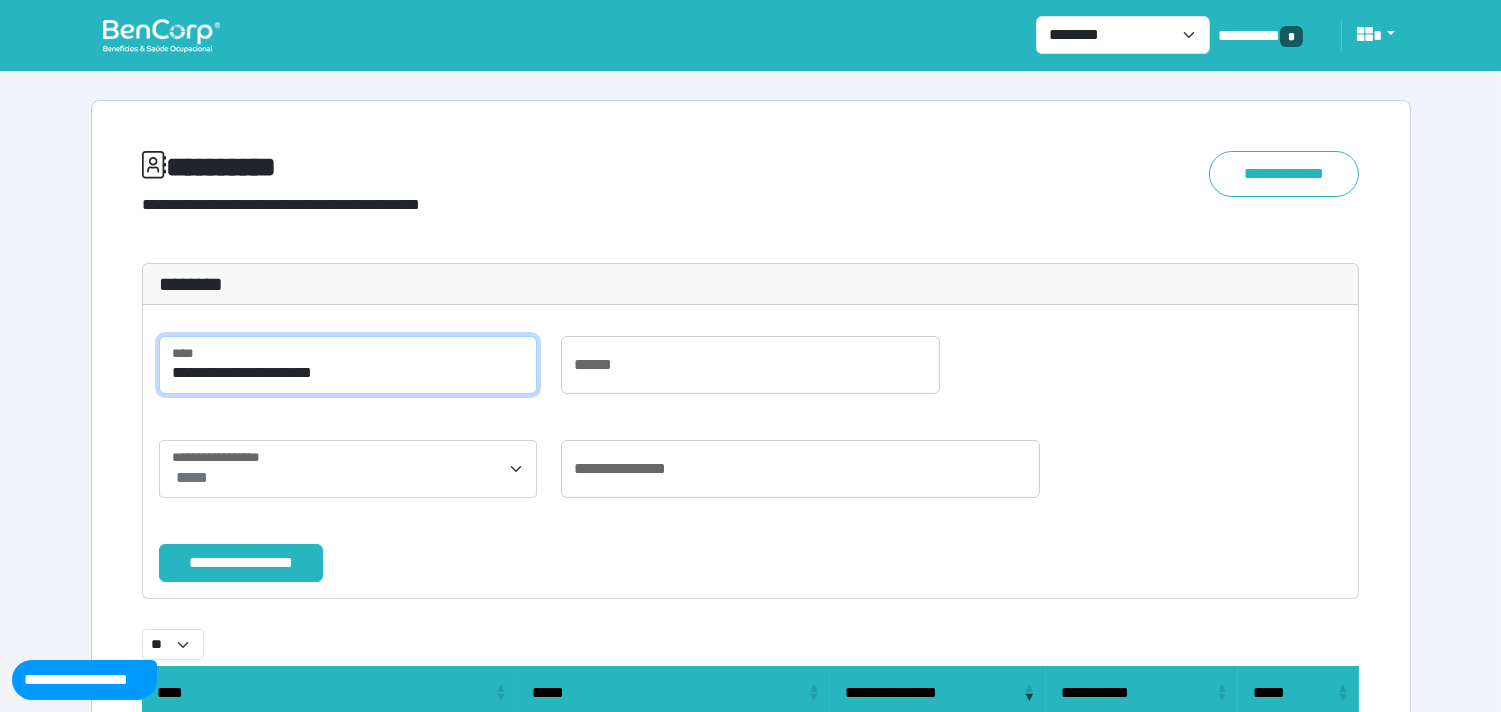 drag, startPoint x: 402, startPoint y: 376, endPoint x: 67, endPoint y: 354, distance: 335.72162 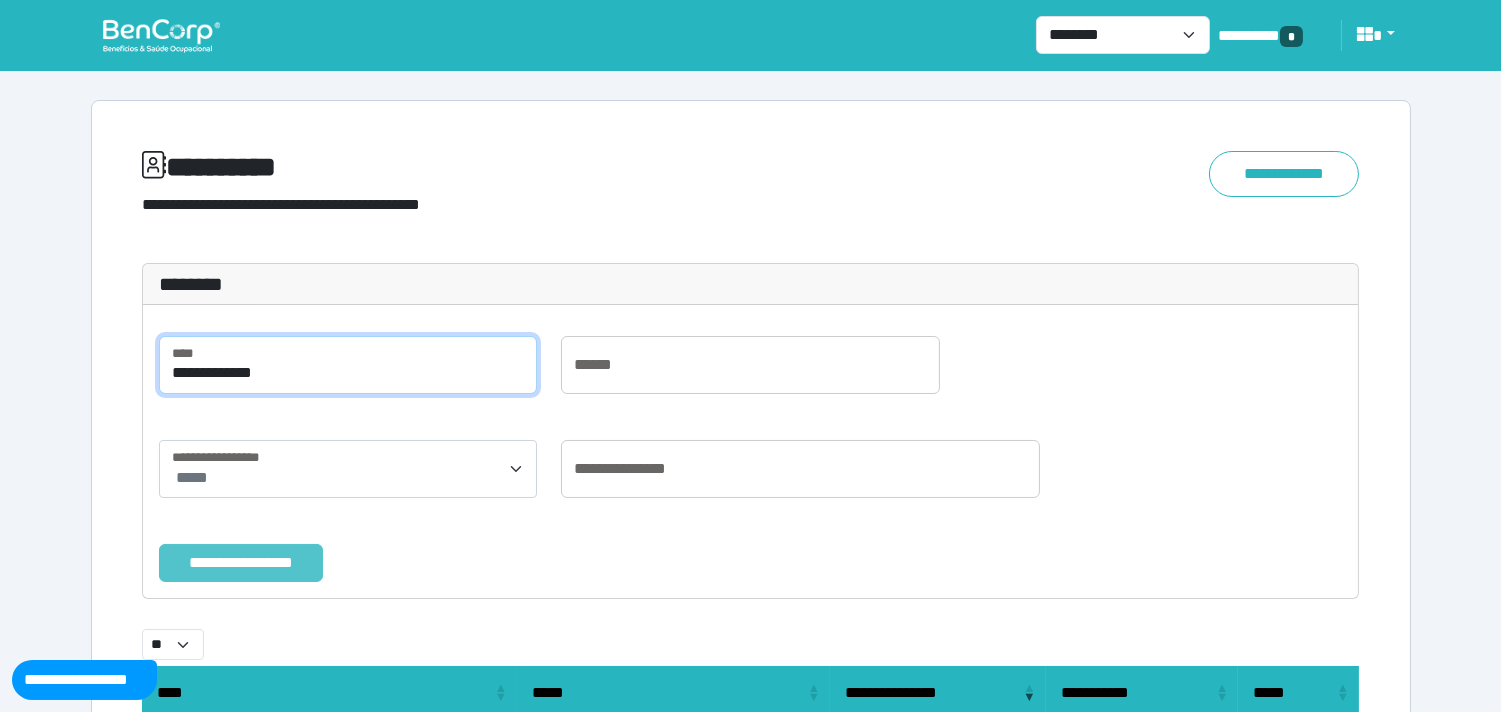 type on "**********" 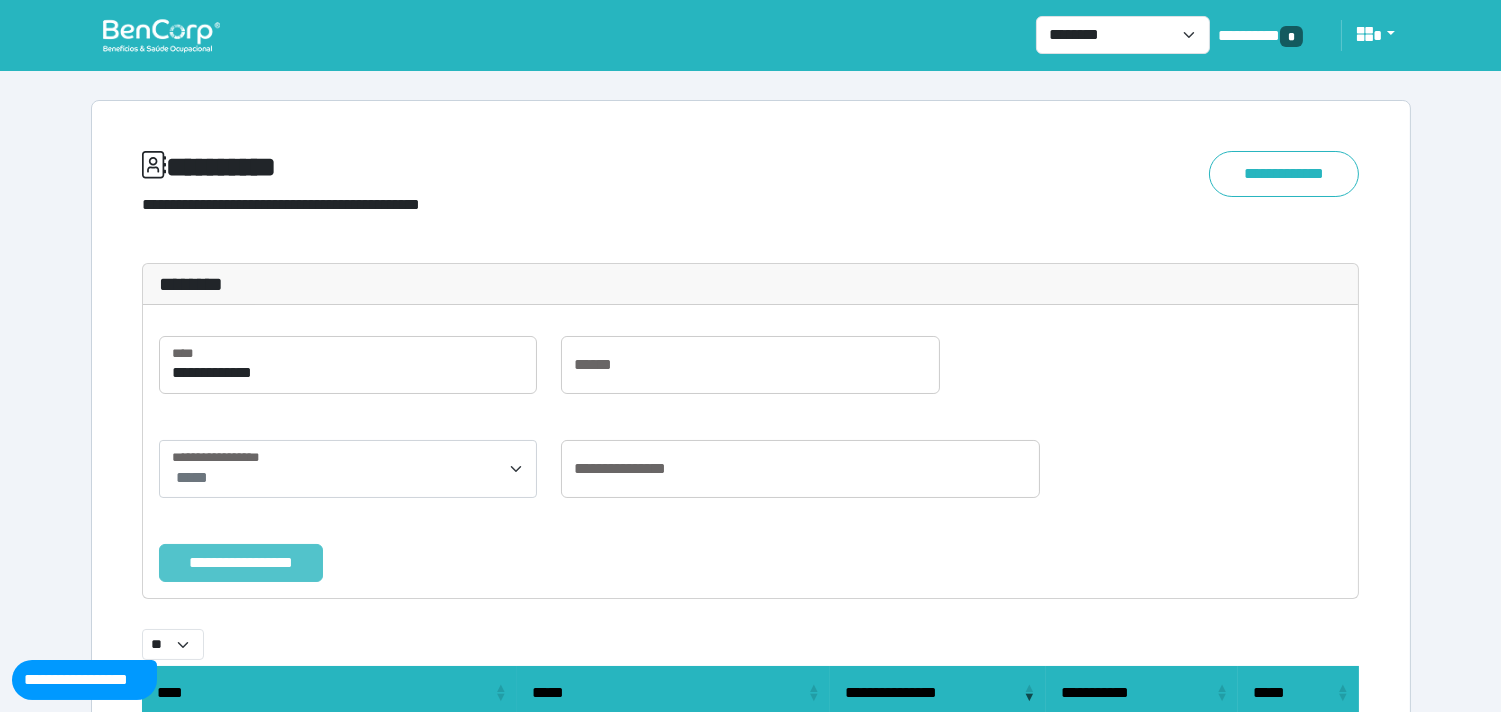 click on "**********" at bounding box center (241, 563) 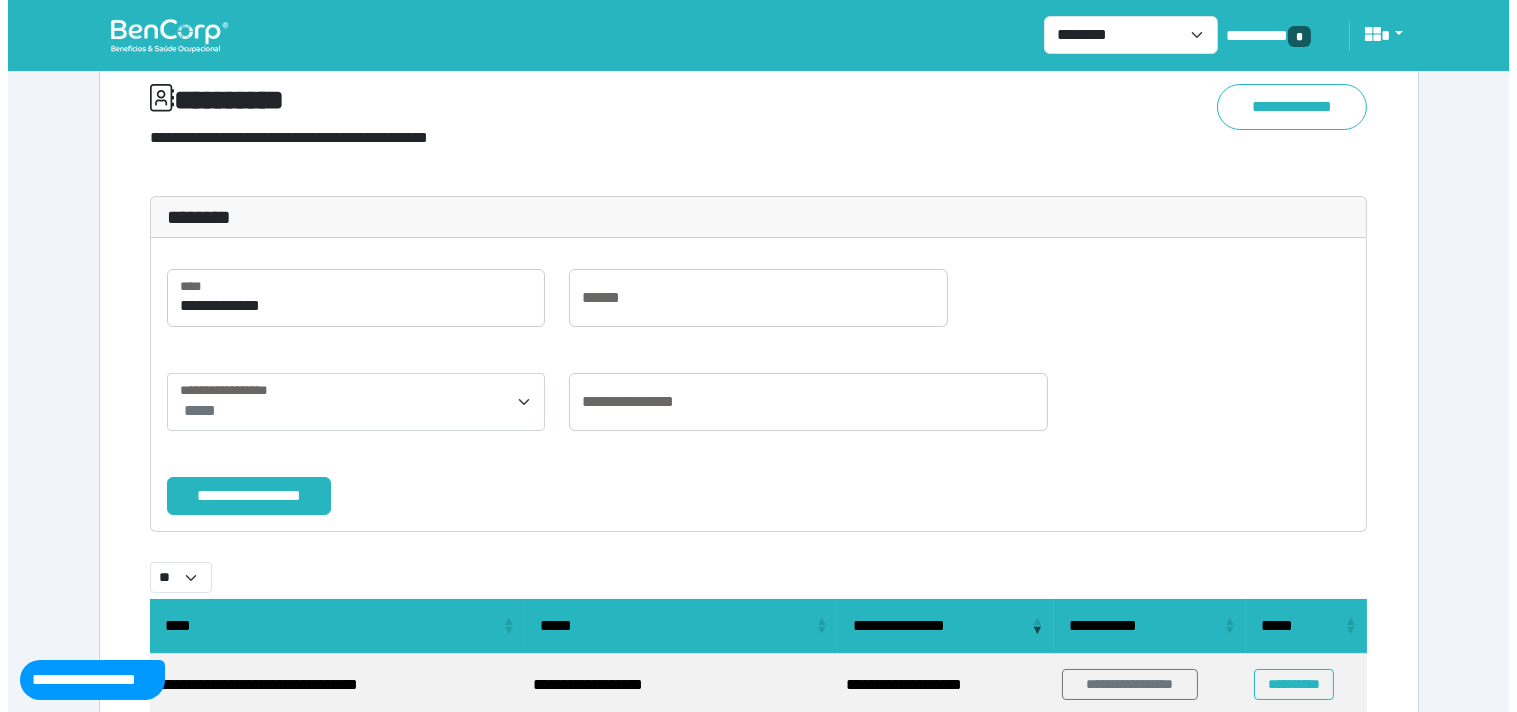 scroll, scrollTop: 191, scrollLeft: 0, axis: vertical 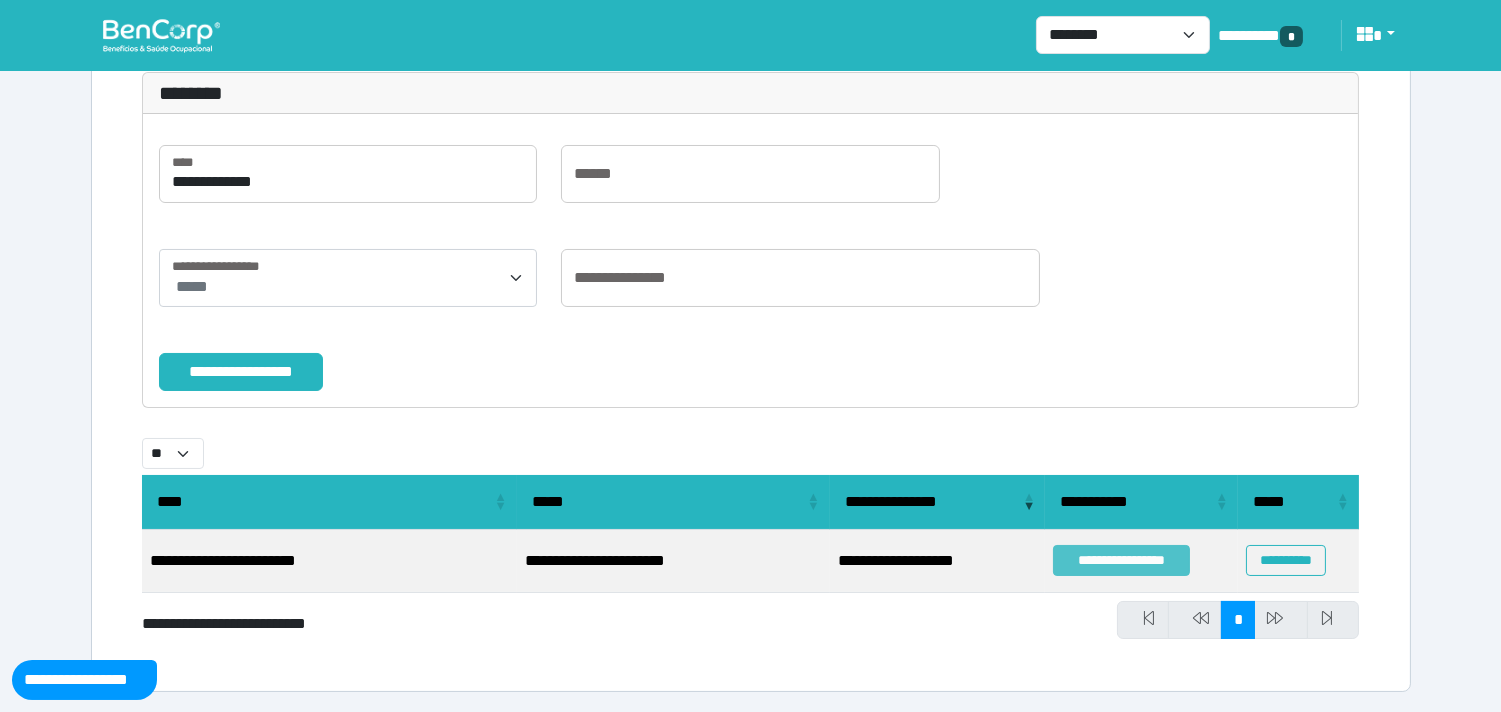click on "**********" at bounding box center [1121, 560] 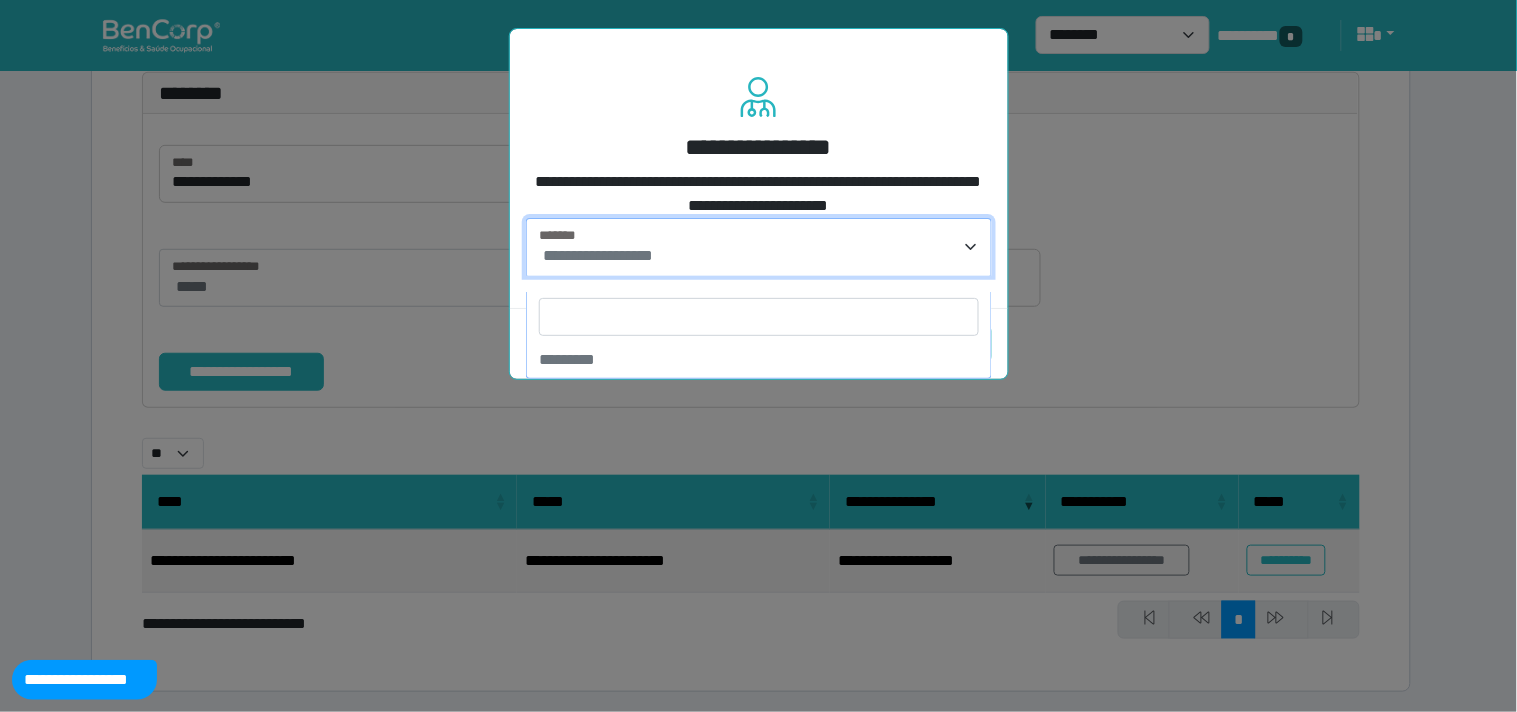 click on "**********" at bounding box center (759, 247) 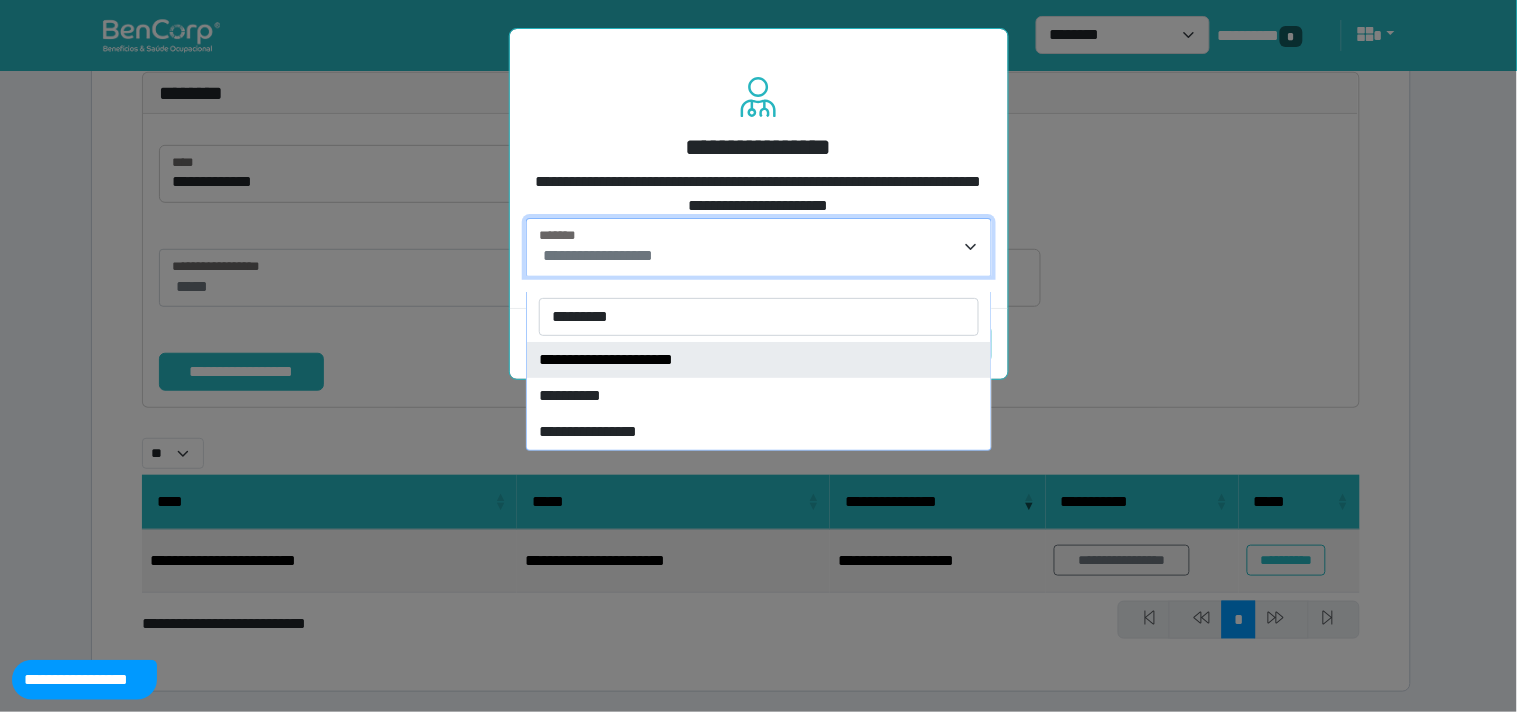 type on "*********" 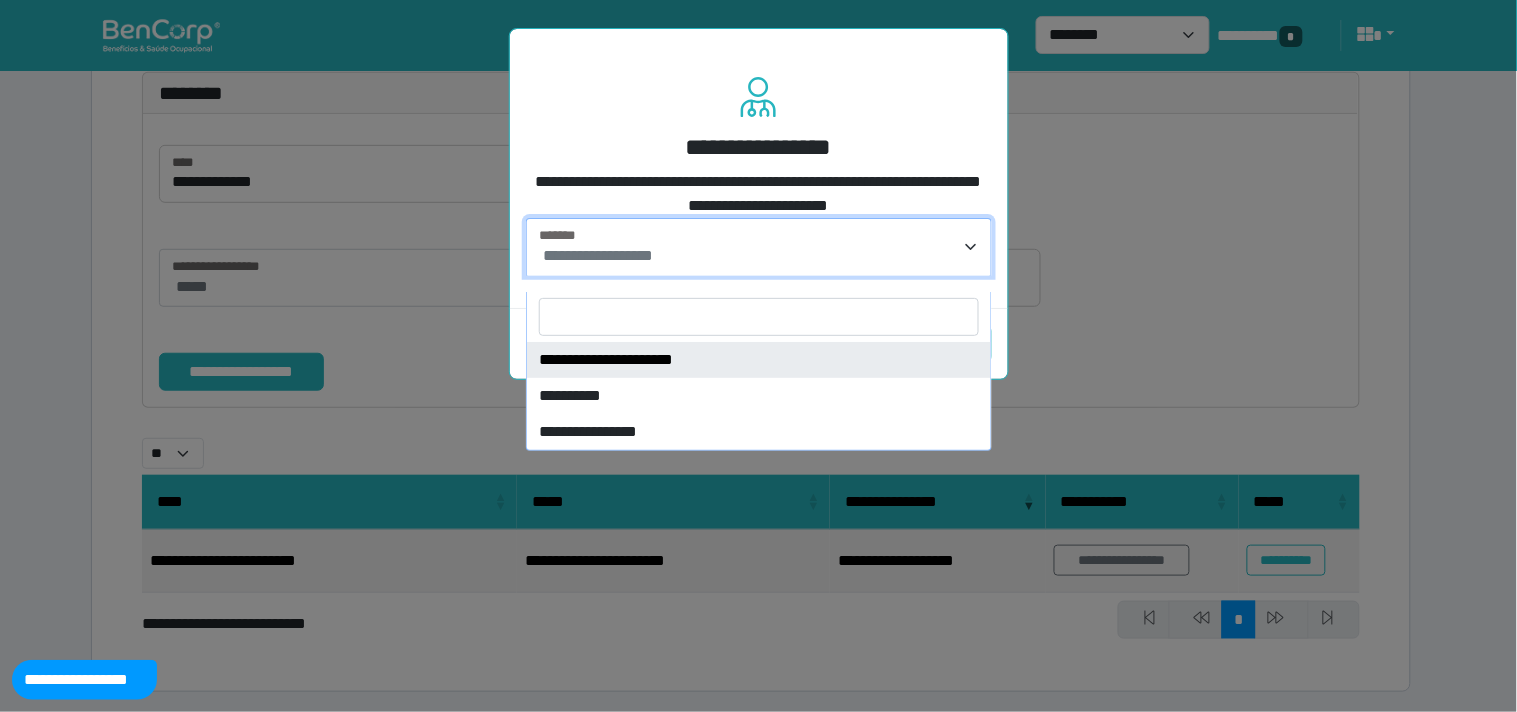 select on "****" 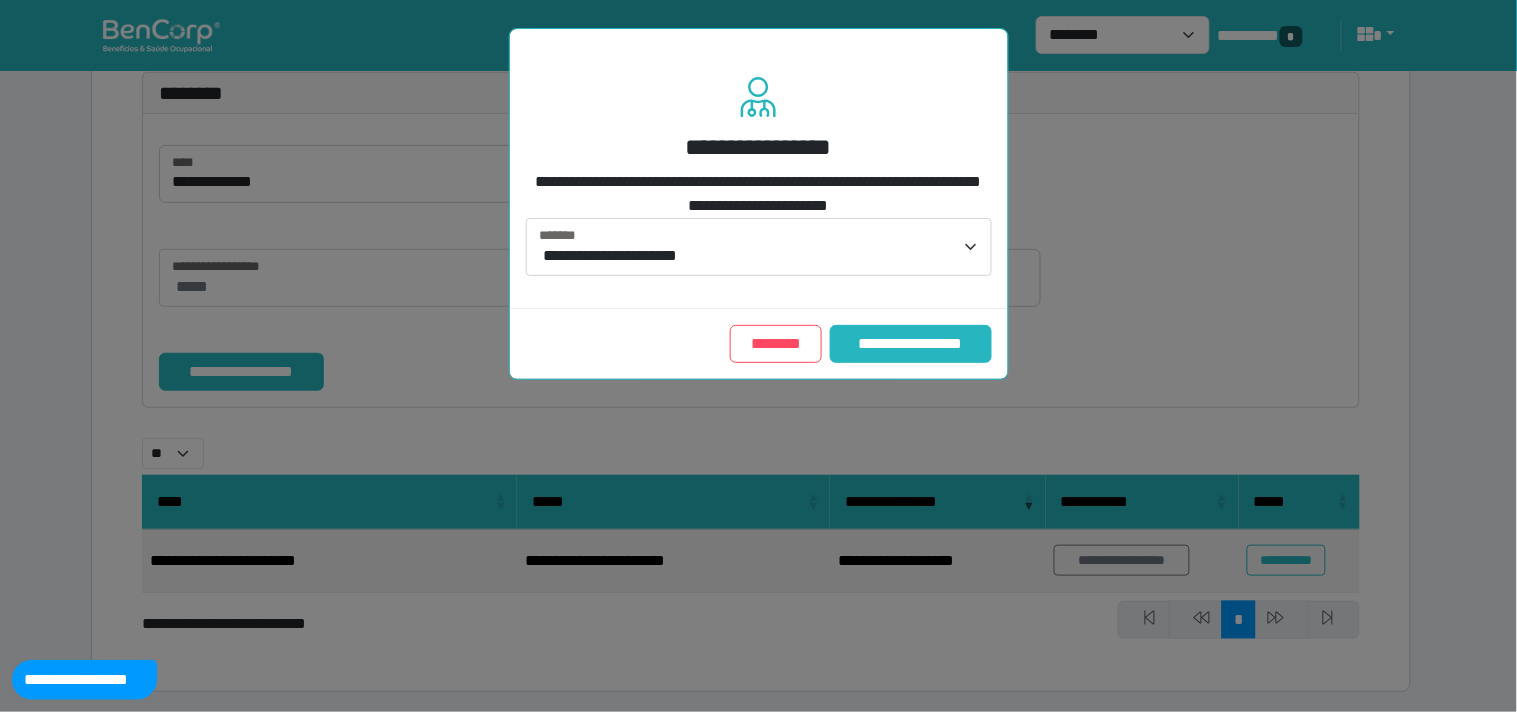 drag, startPoint x: 943, startPoint y: 354, endPoint x: 494, endPoint y: 11, distance: 565.0221 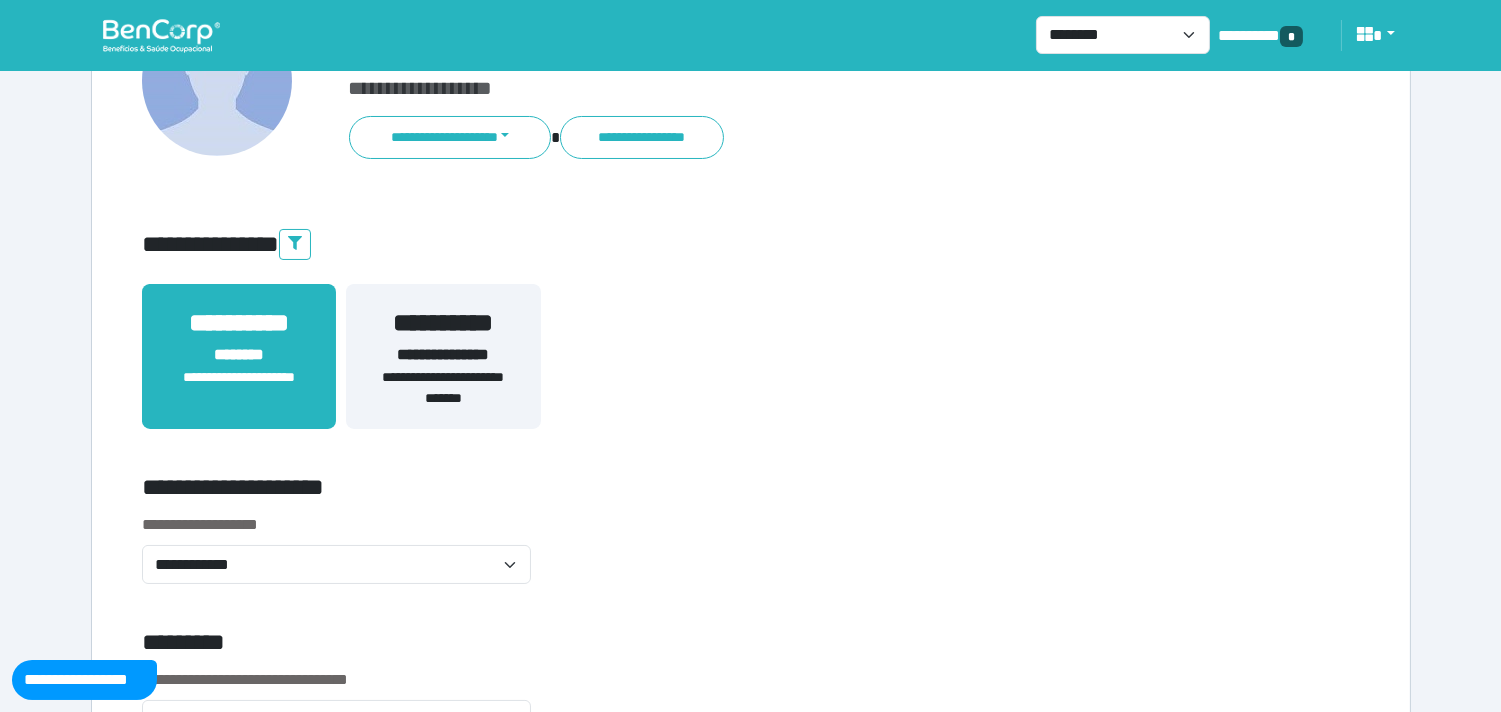 scroll, scrollTop: 666, scrollLeft: 0, axis: vertical 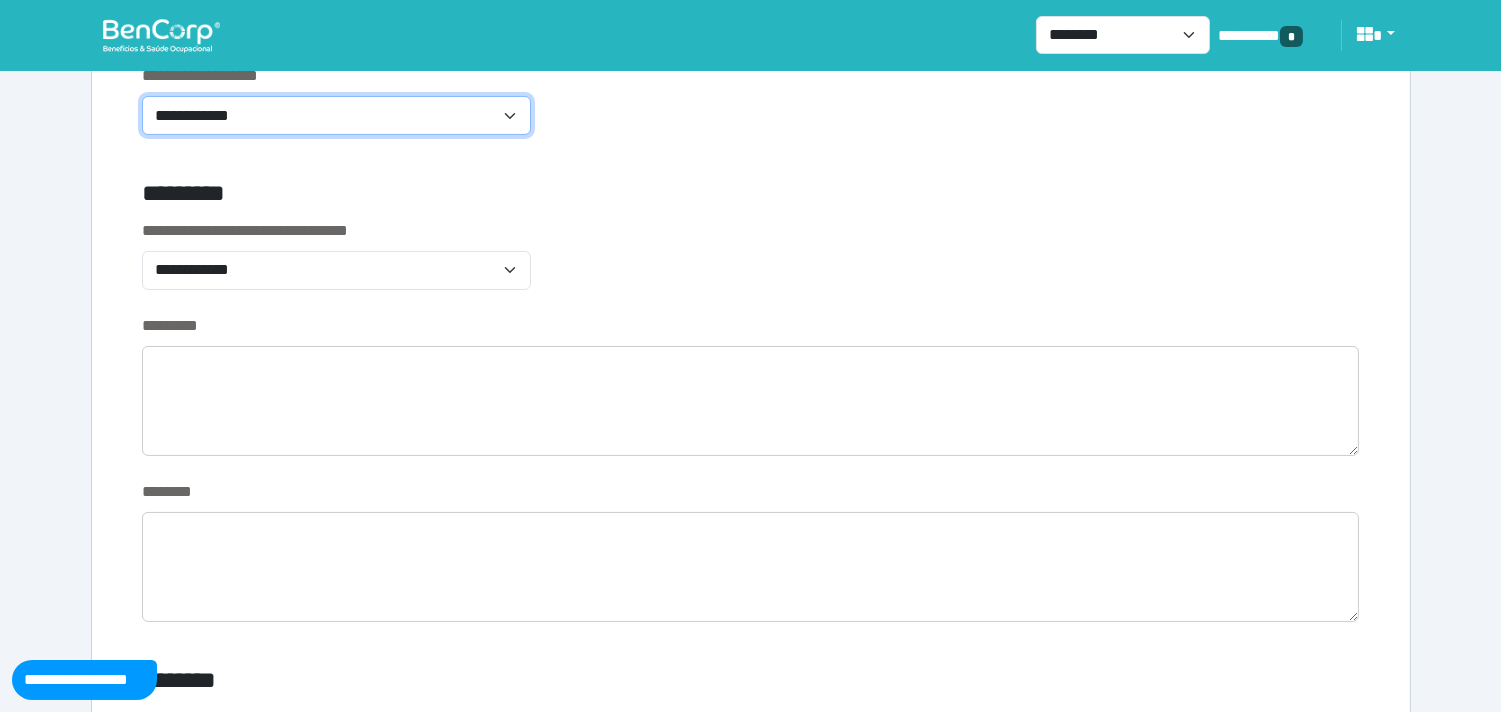click on "**********" at bounding box center (337, 115) 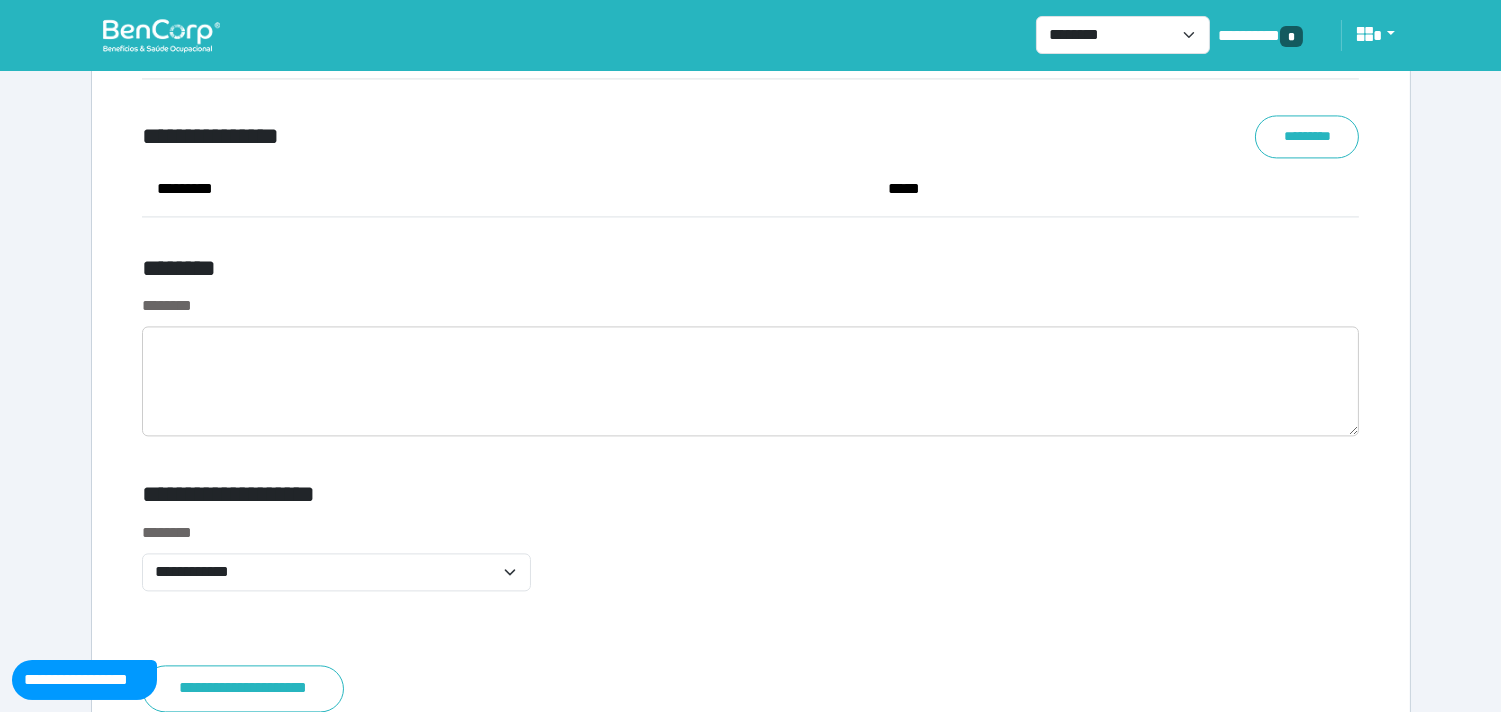 scroll, scrollTop: 7681, scrollLeft: 0, axis: vertical 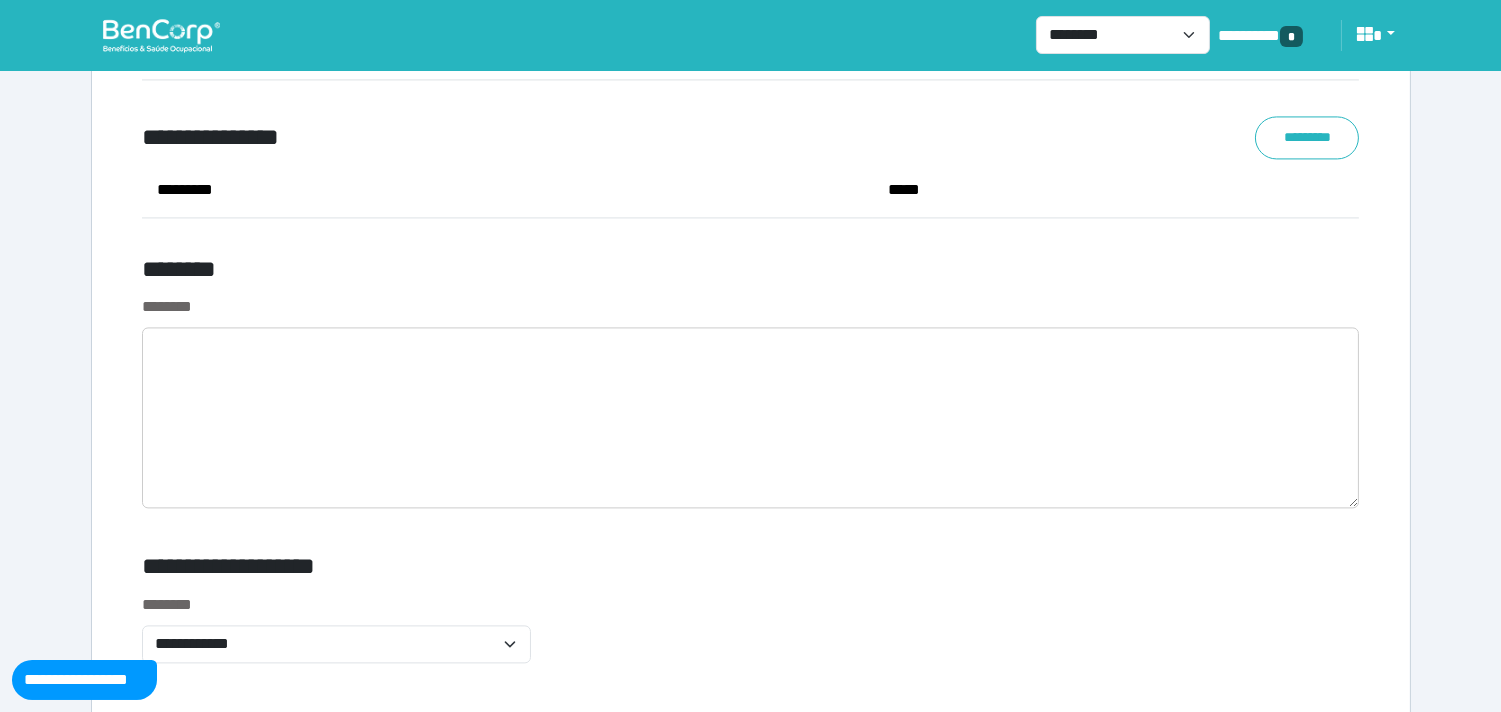 drag, startPoint x: 1347, startPoint y: 427, endPoint x: 748, endPoint y: 356, distance: 603.1932 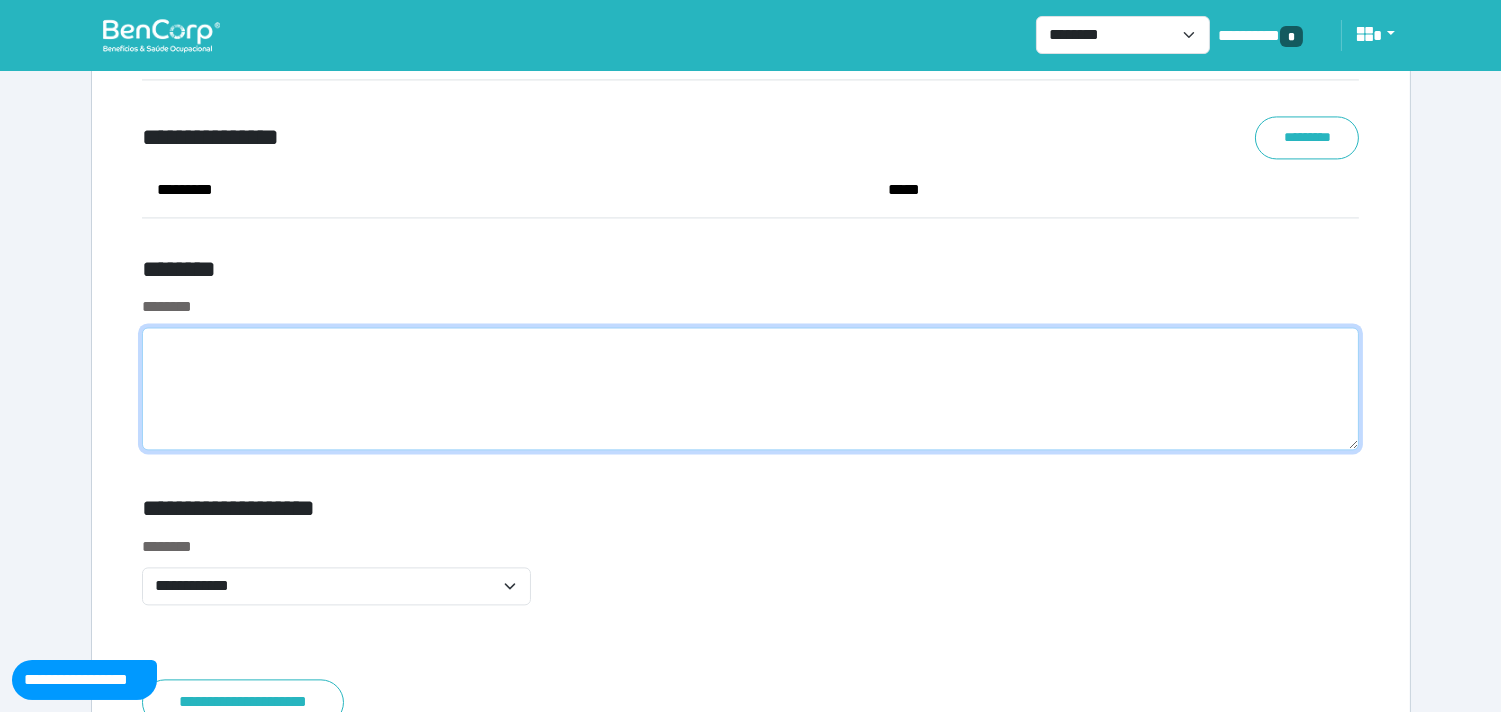 click at bounding box center (751, 388) 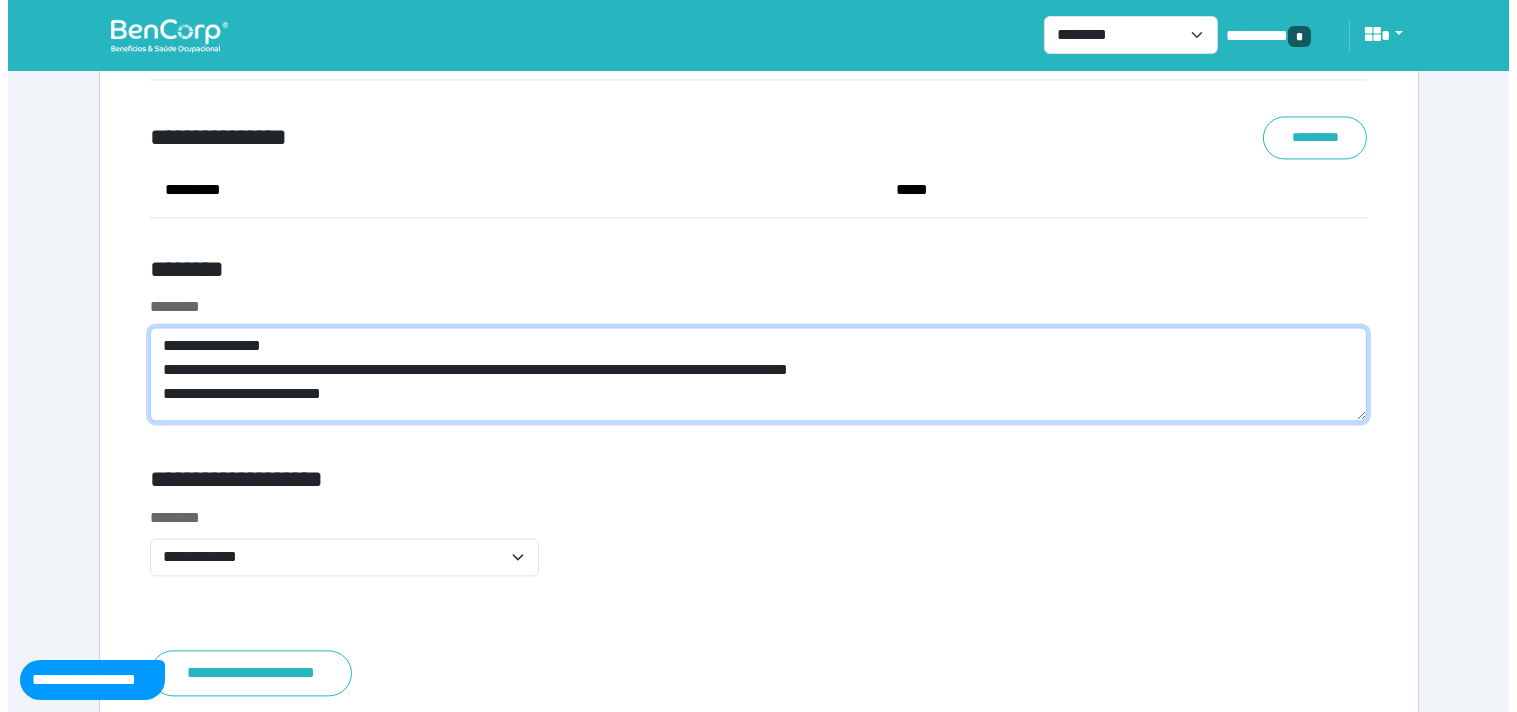 scroll, scrollTop: 0, scrollLeft: 0, axis: both 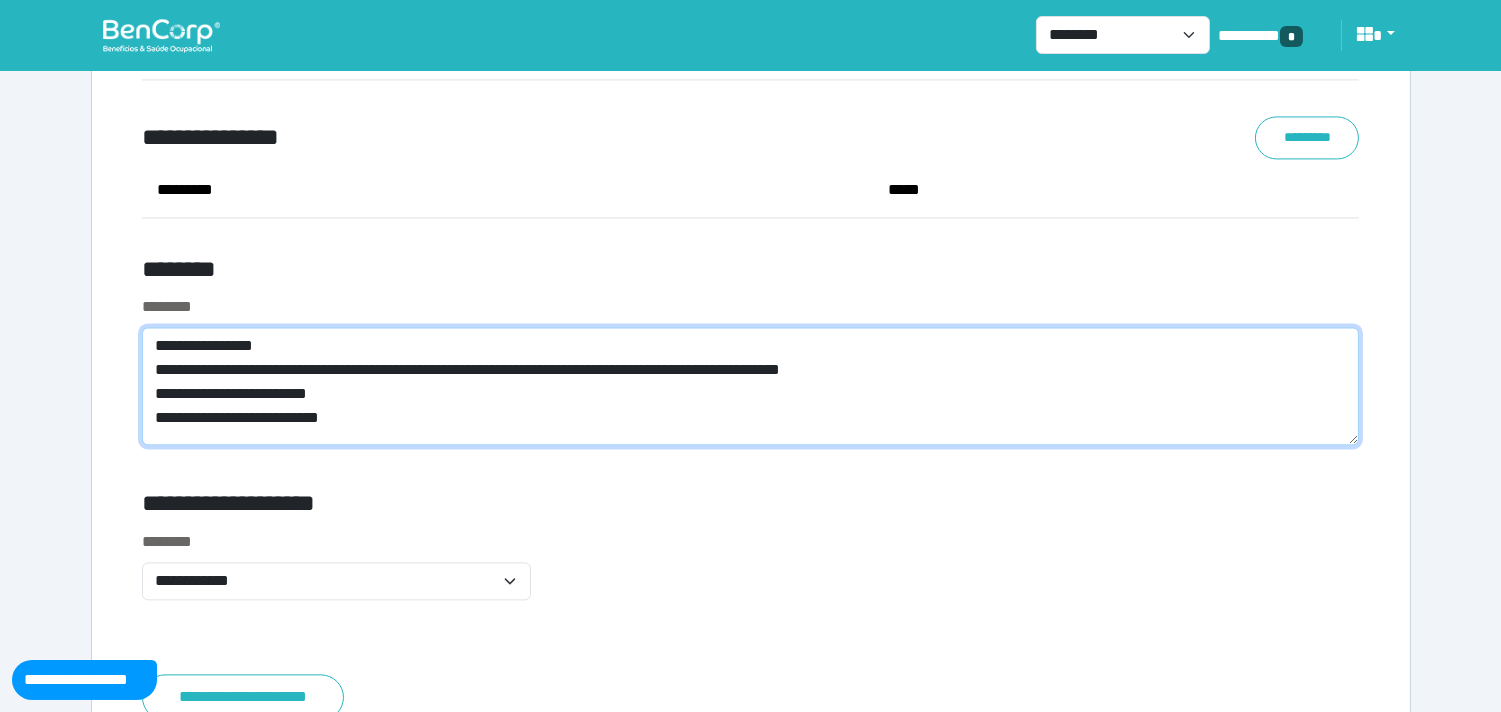 type on "**********" 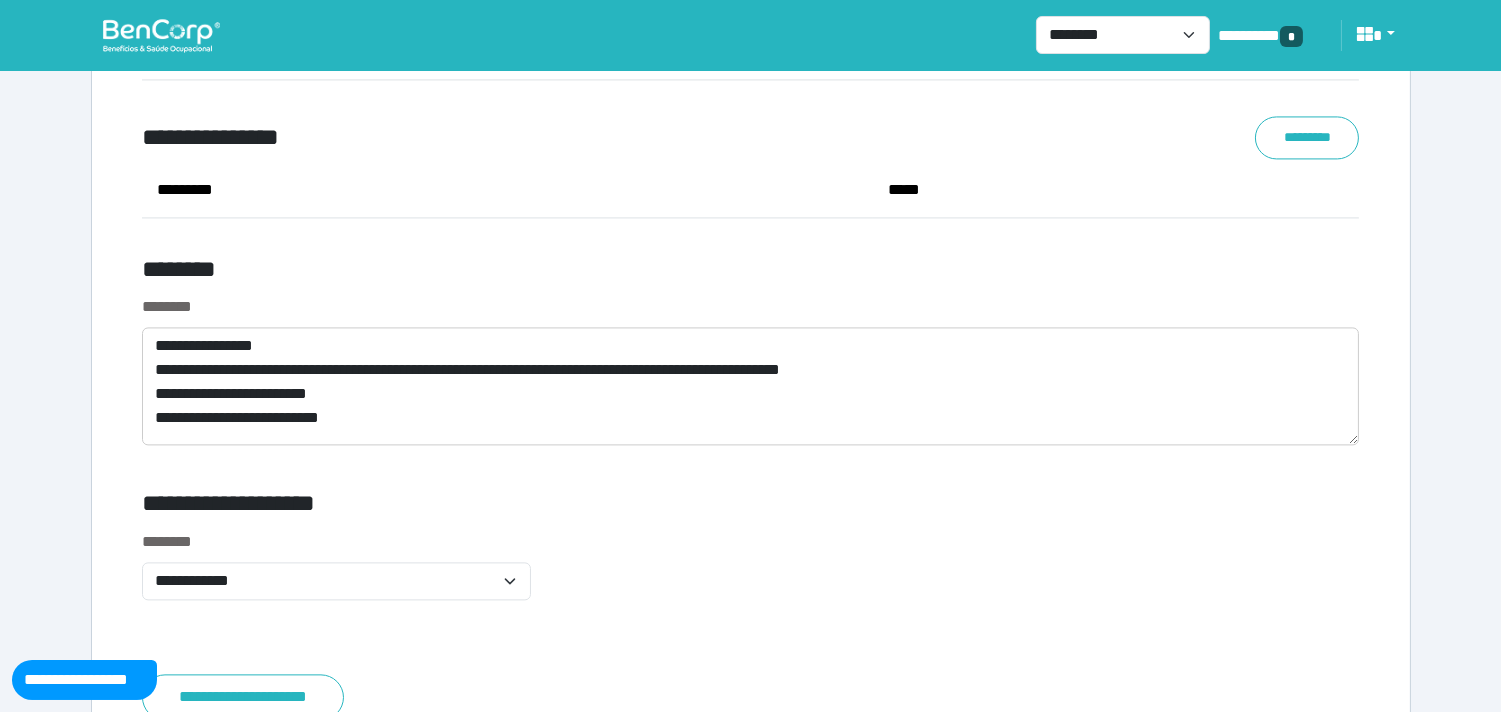 click on "**********" at bounding box center [337, 577] 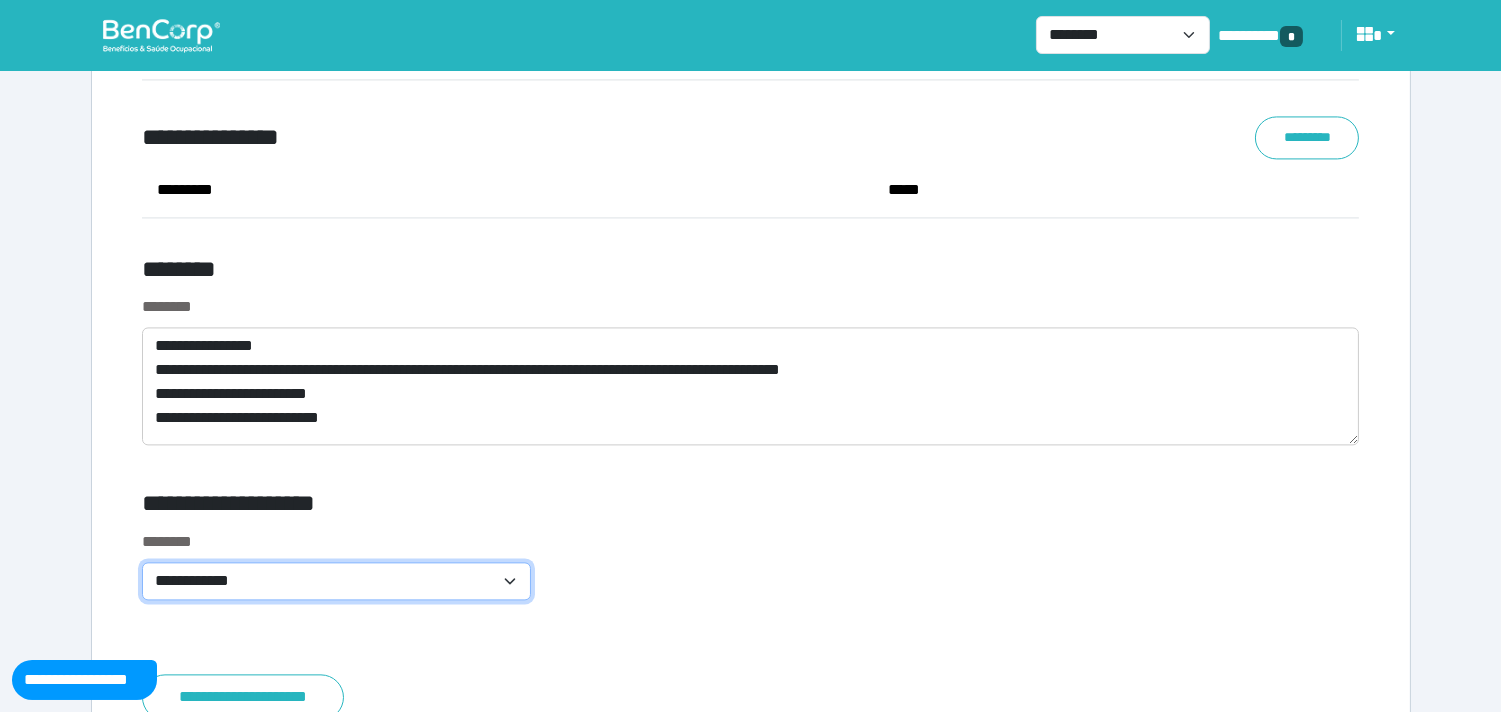 click on "**********" at bounding box center (337, 581) 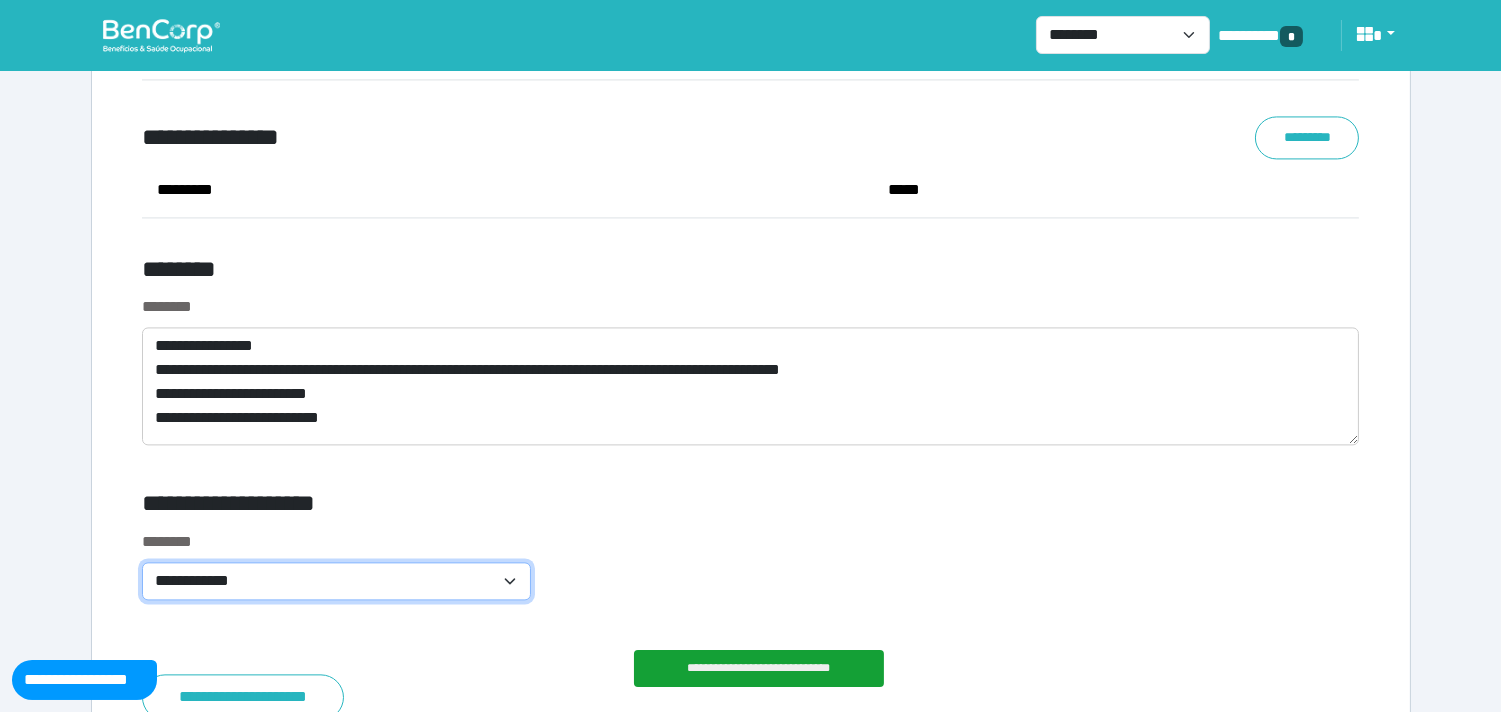 select on "**********" 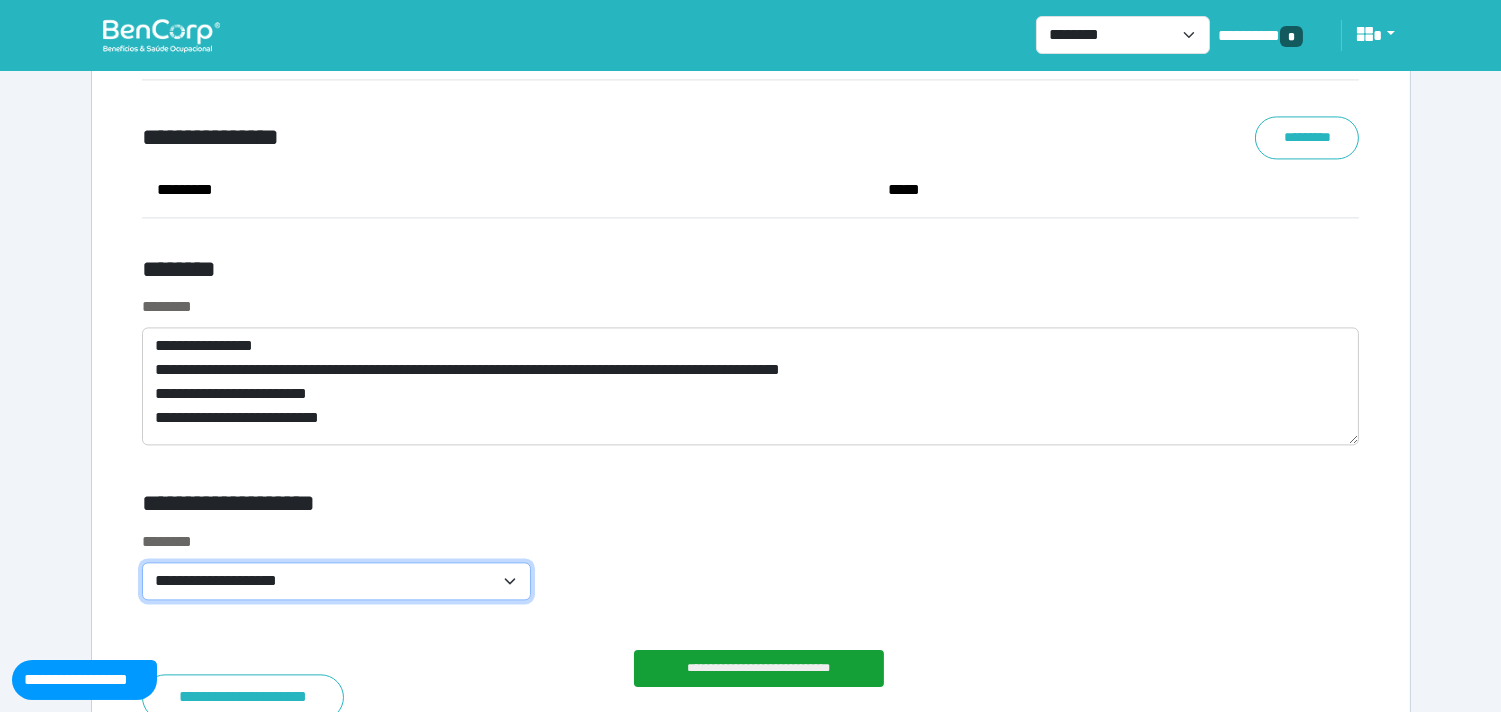 click on "**********" at bounding box center (337, 581) 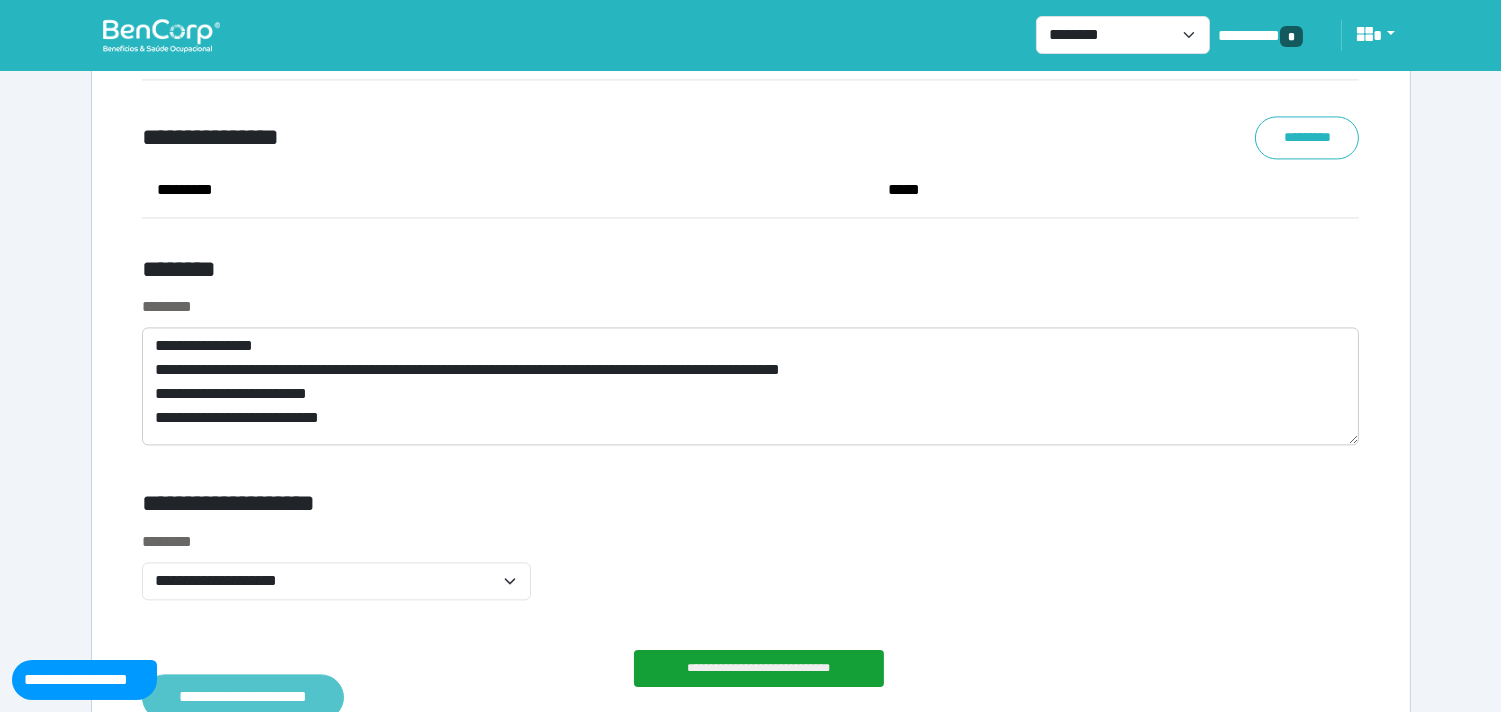 click on "**********" at bounding box center [243, 697] 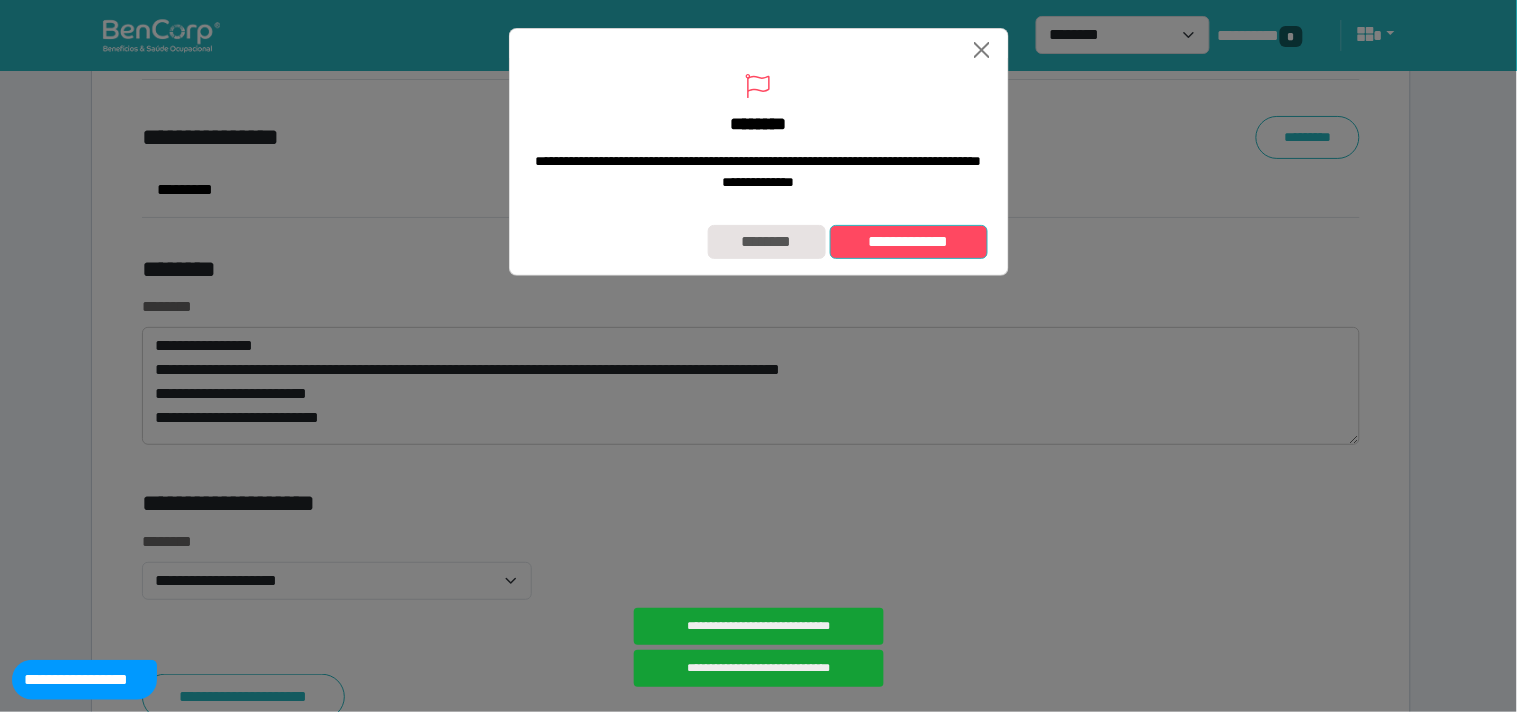 drag, startPoint x: 884, startPoint y: 247, endPoint x: 601, endPoint y: 26, distance: 359.06824 